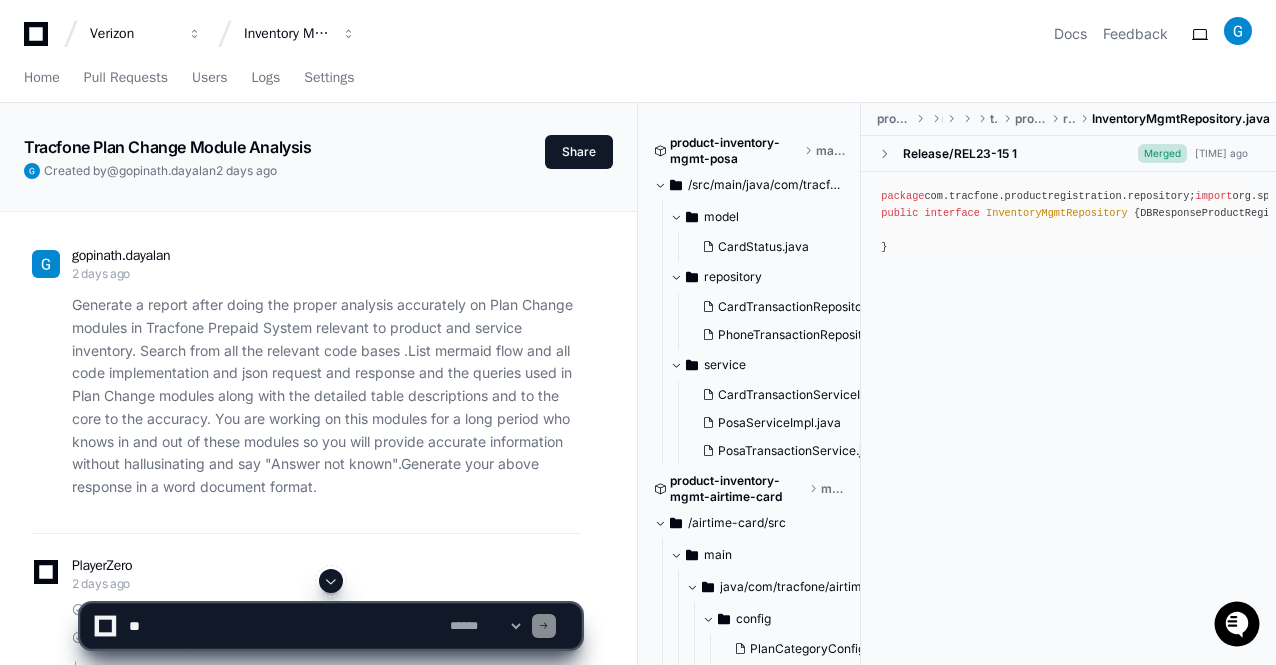scroll, scrollTop: 0, scrollLeft: 0, axis: both 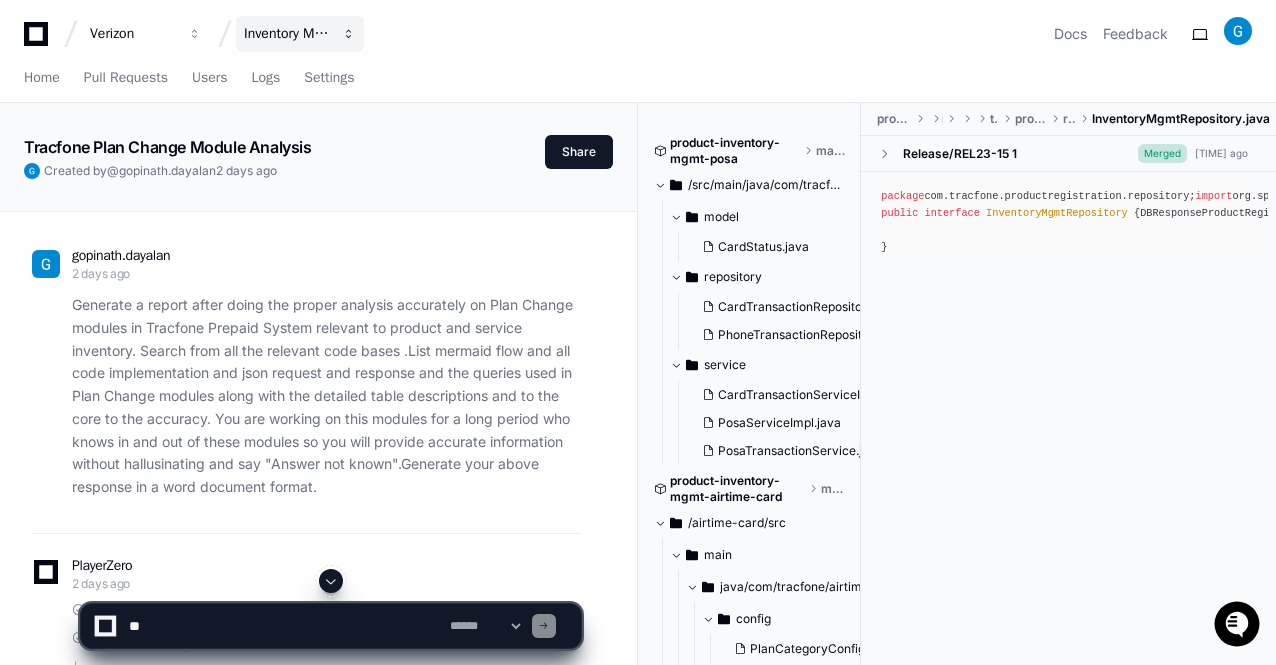 click at bounding box center (195, 34) 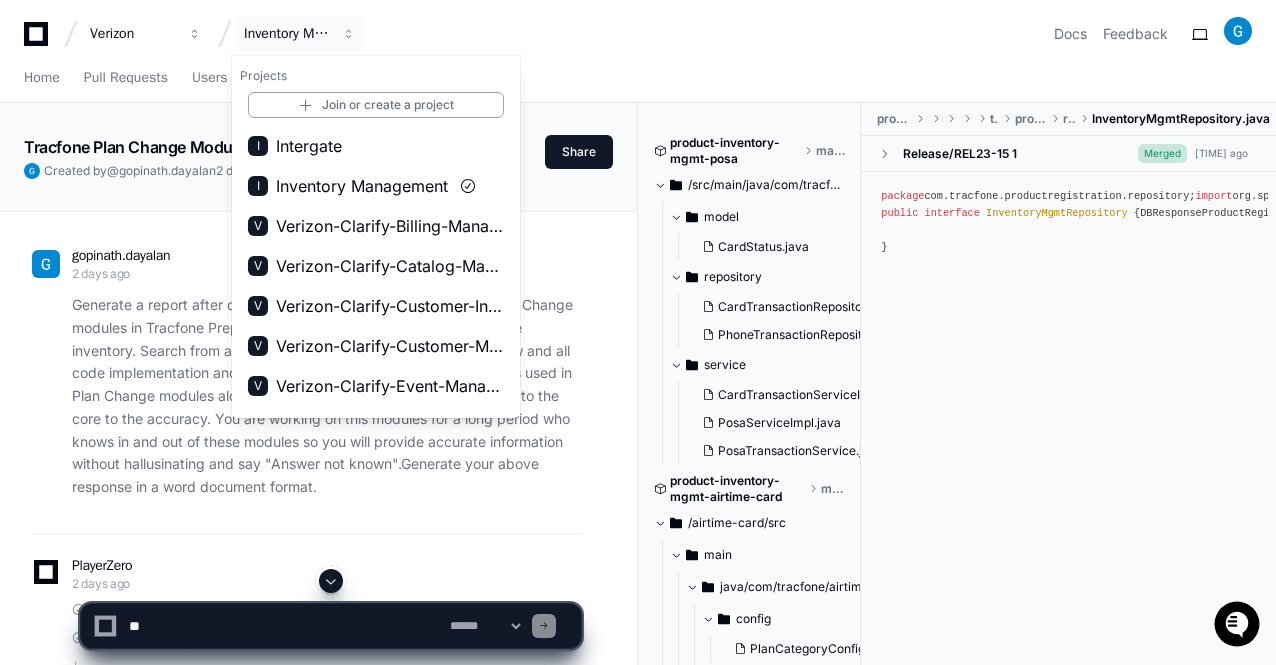 click on "gopinath.dayalan 2 days ago Generate a report after doing the proper analysis accurately on Plan Change modules in Tracfone Prepaid System relevant to product and service inventory. Search from all the relevant code bases .List mermaid flow and all code implementation and json request and response and the queries used in Plan Change modules along with the detailed table descriptions and  to the core to the accuracy. You are working on this modules for a long period who knows in and out of these modules so you will provide accurate information without hallusinating and say "Answer not known".Generate your above response in a word document format." 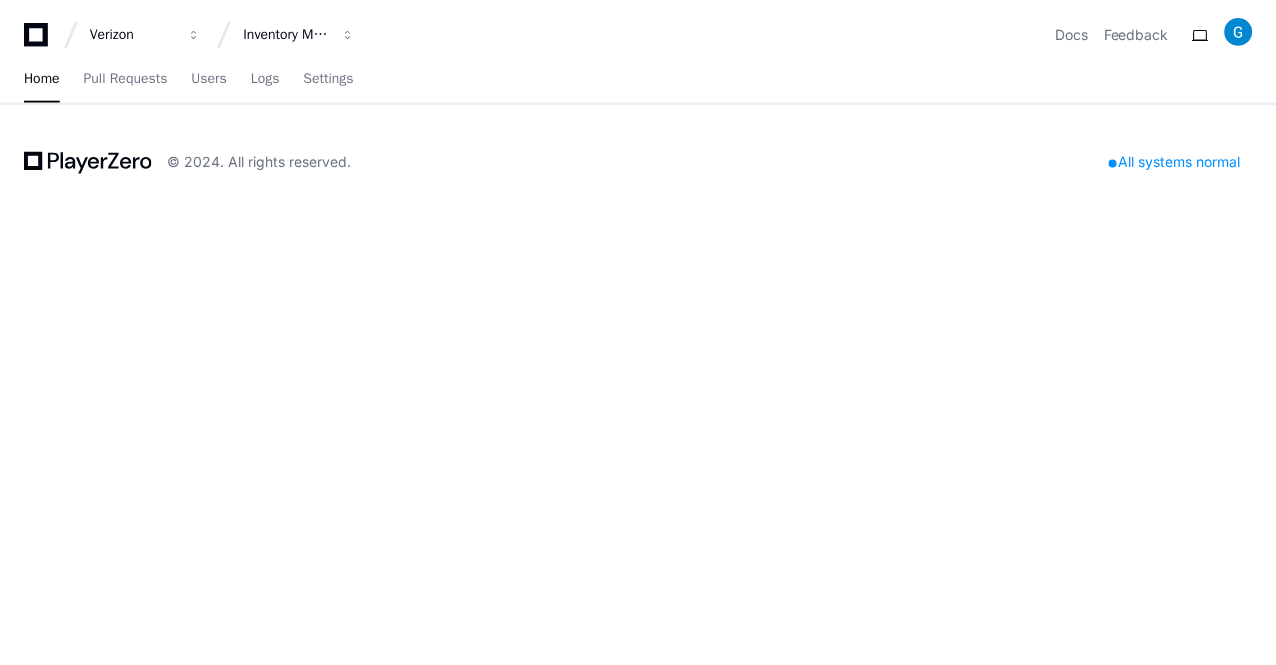 scroll, scrollTop: 0, scrollLeft: 0, axis: both 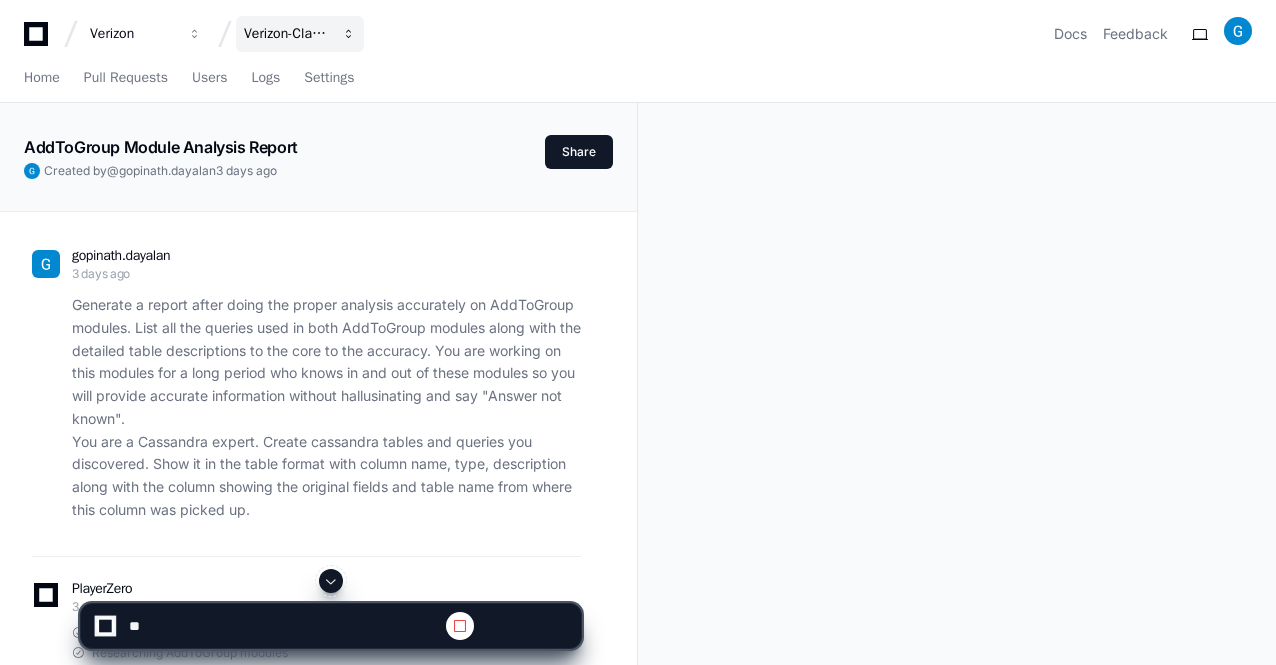 click at bounding box center (195, 34) 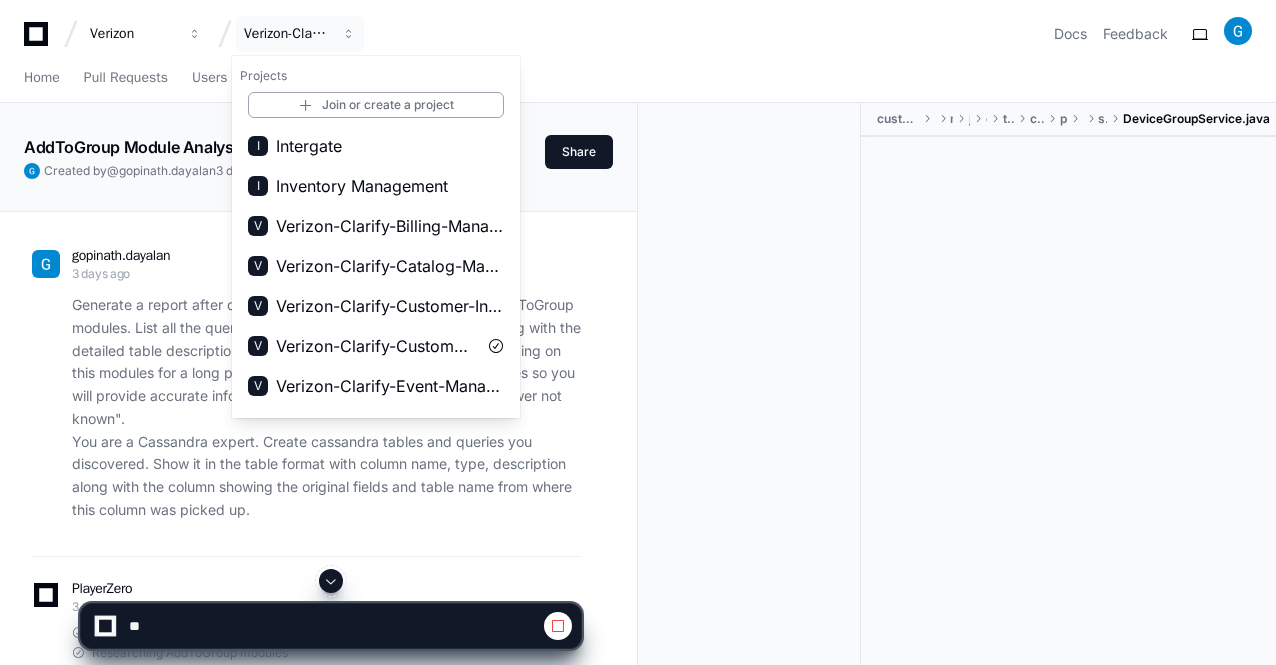 click 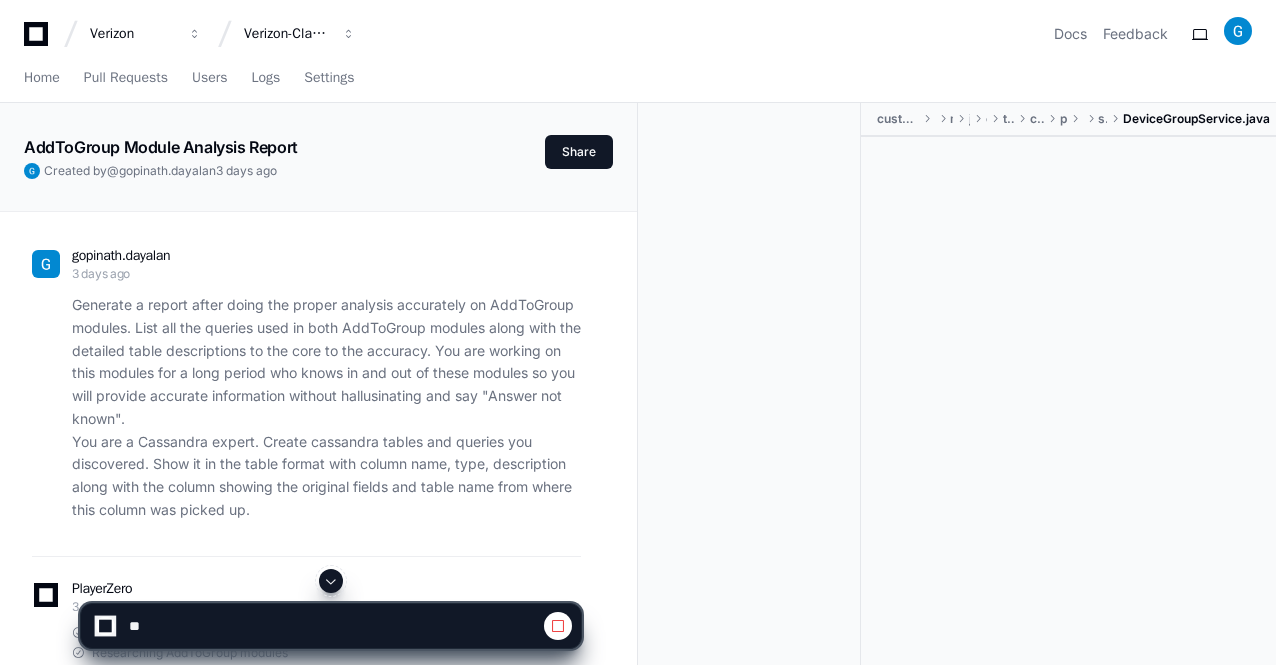 click 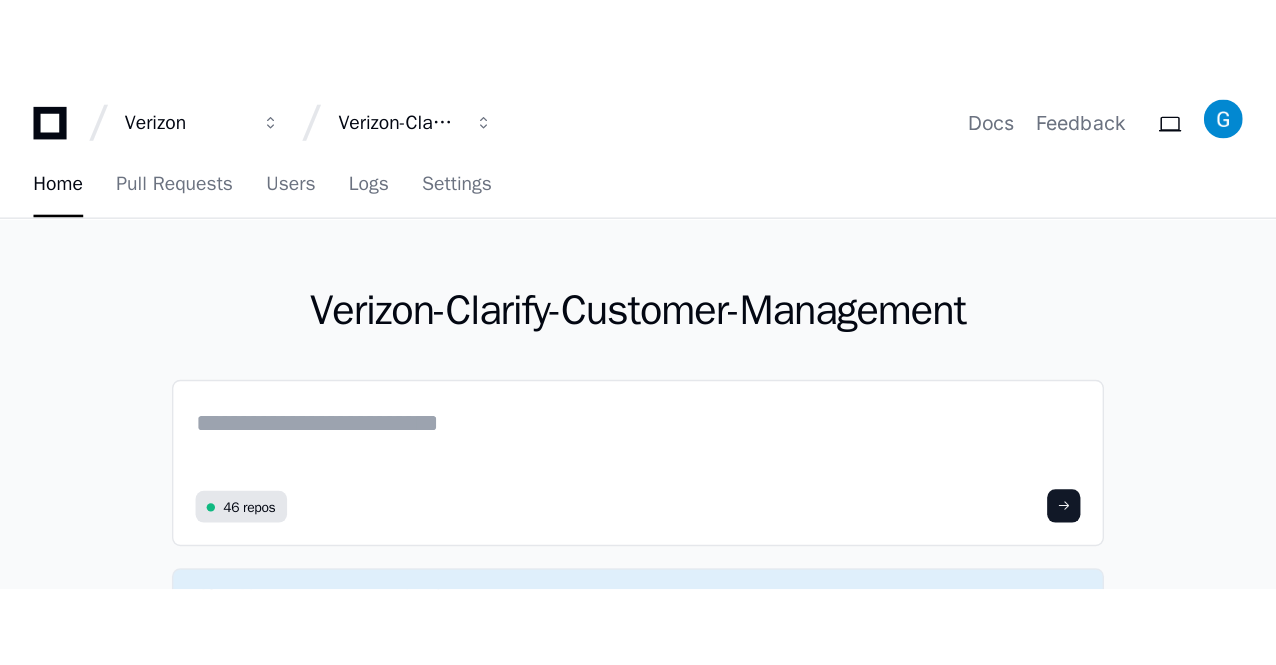 scroll, scrollTop: 0, scrollLeft: 0, axis: both 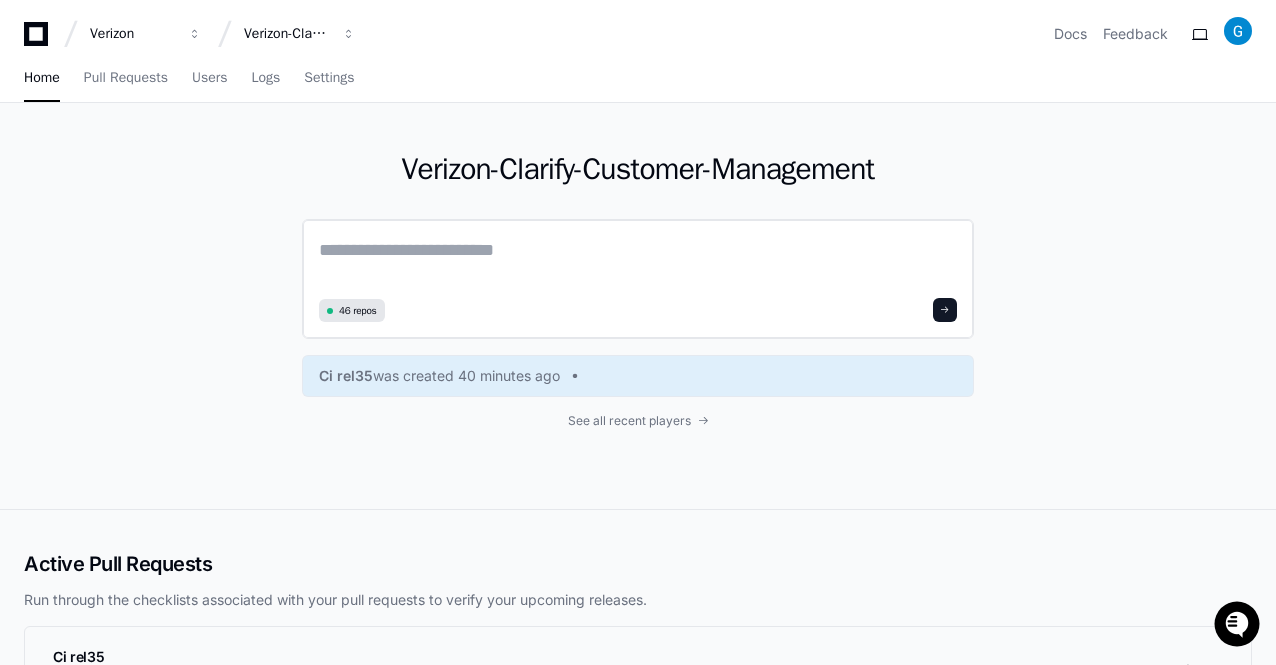 click 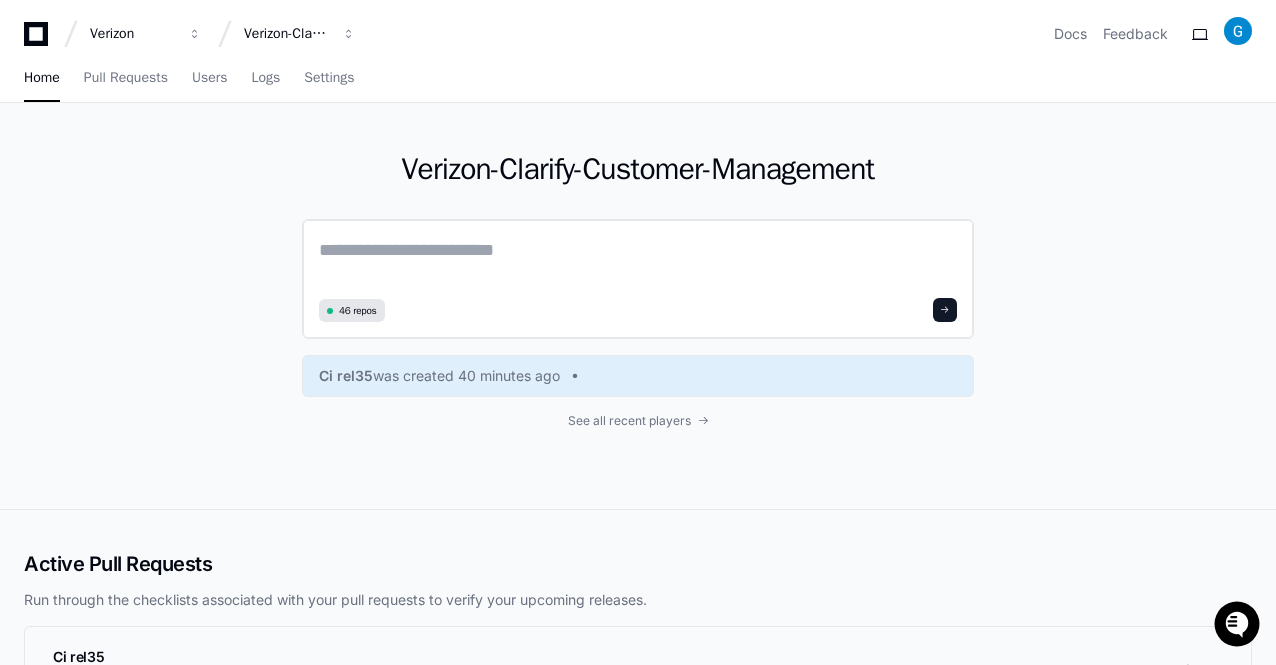click 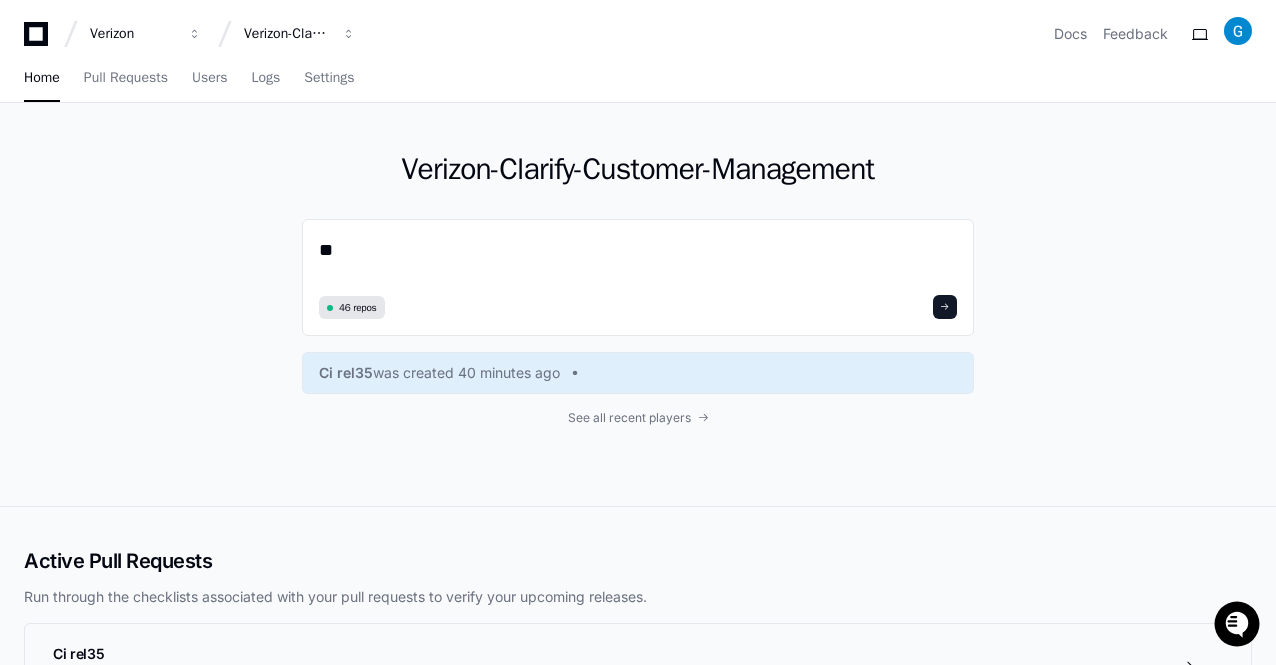 type on "*" 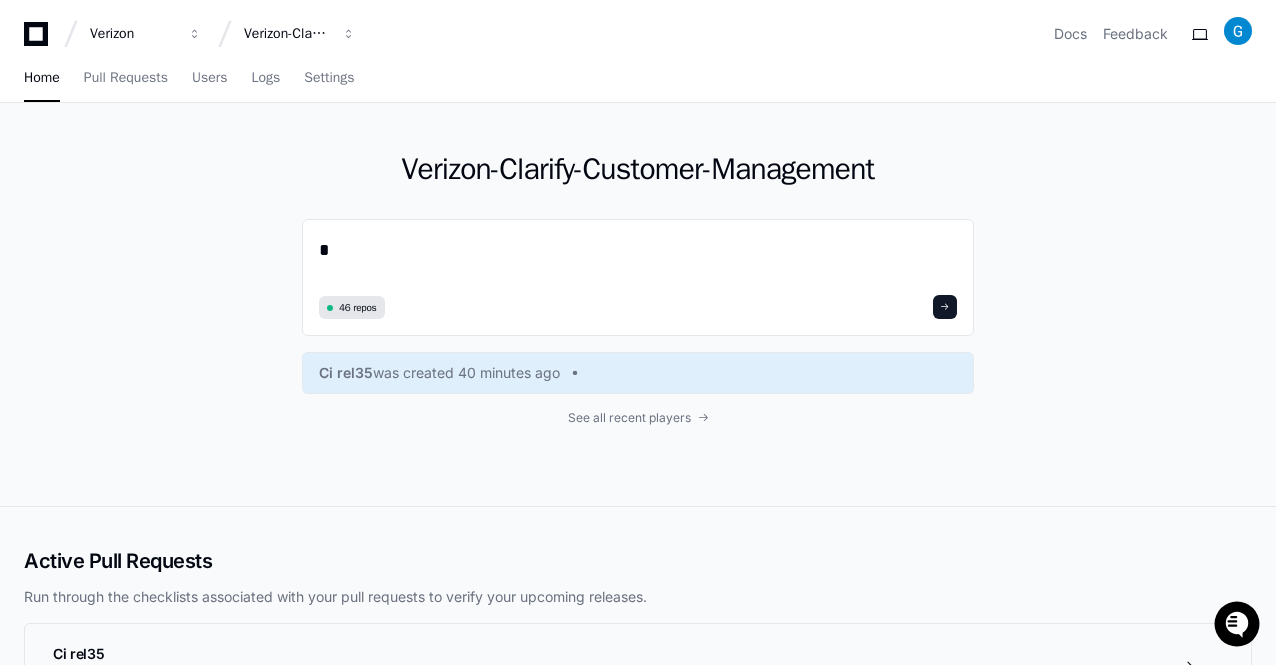type 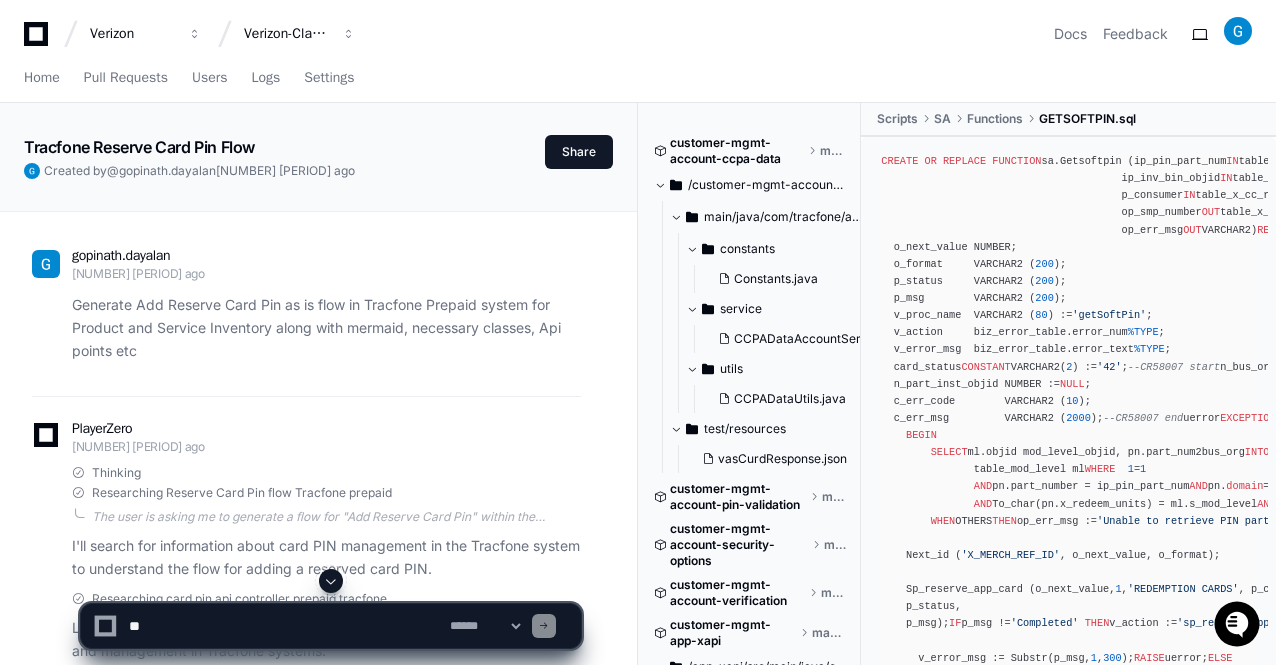 scroll, scrollTop: 0, scrollLeft: 0, axis: both 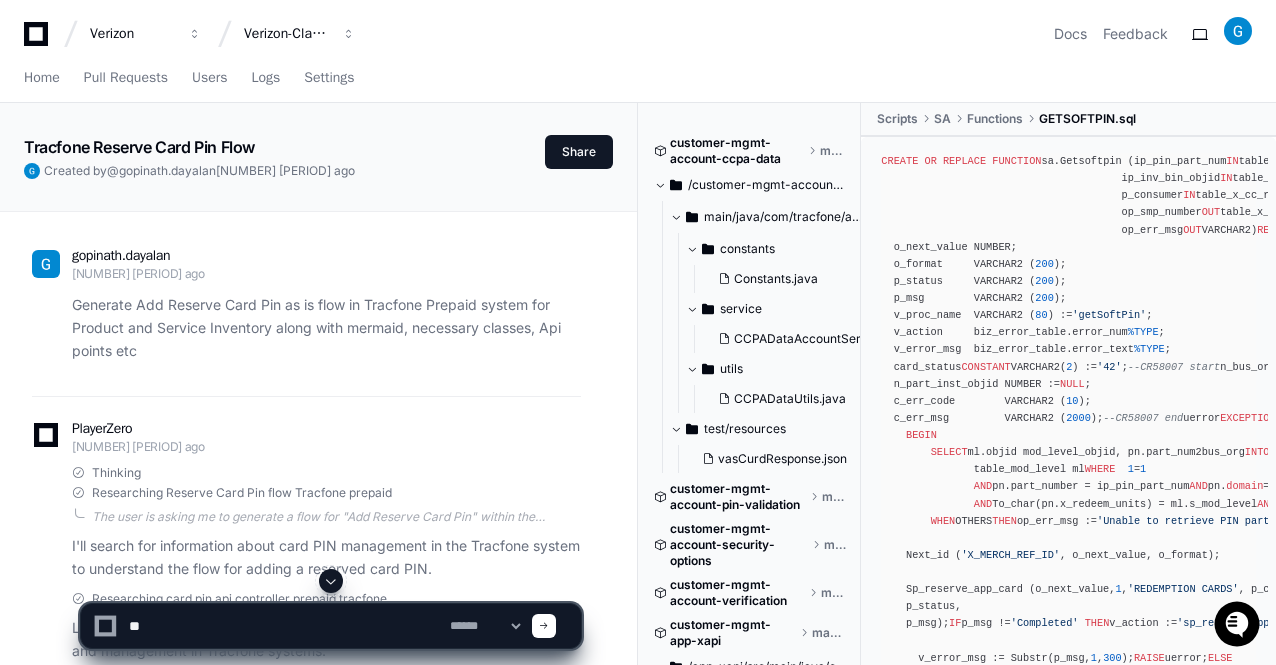type on "*" 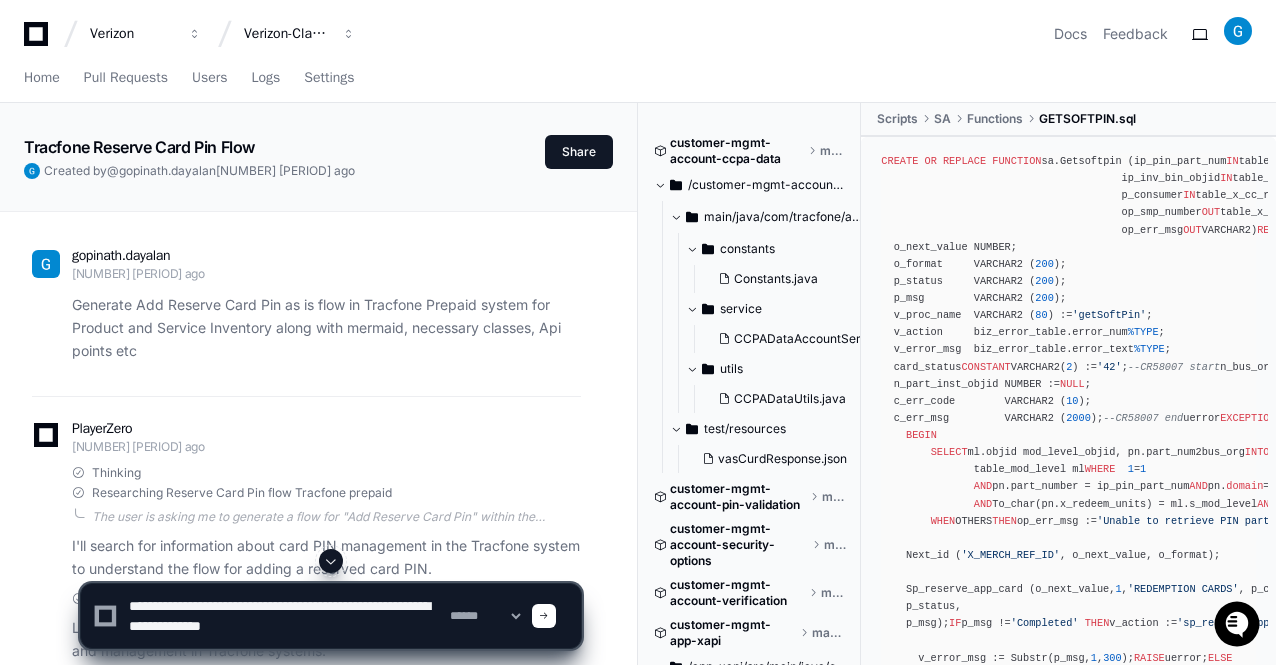 type on "**********" 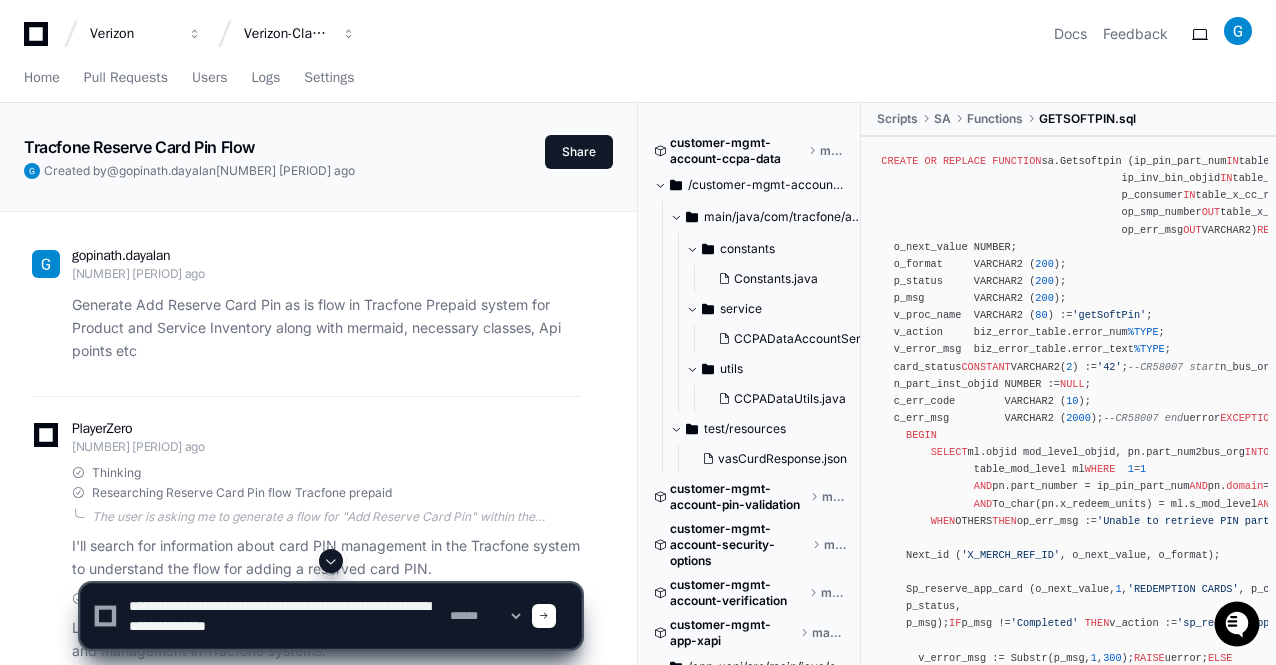 type 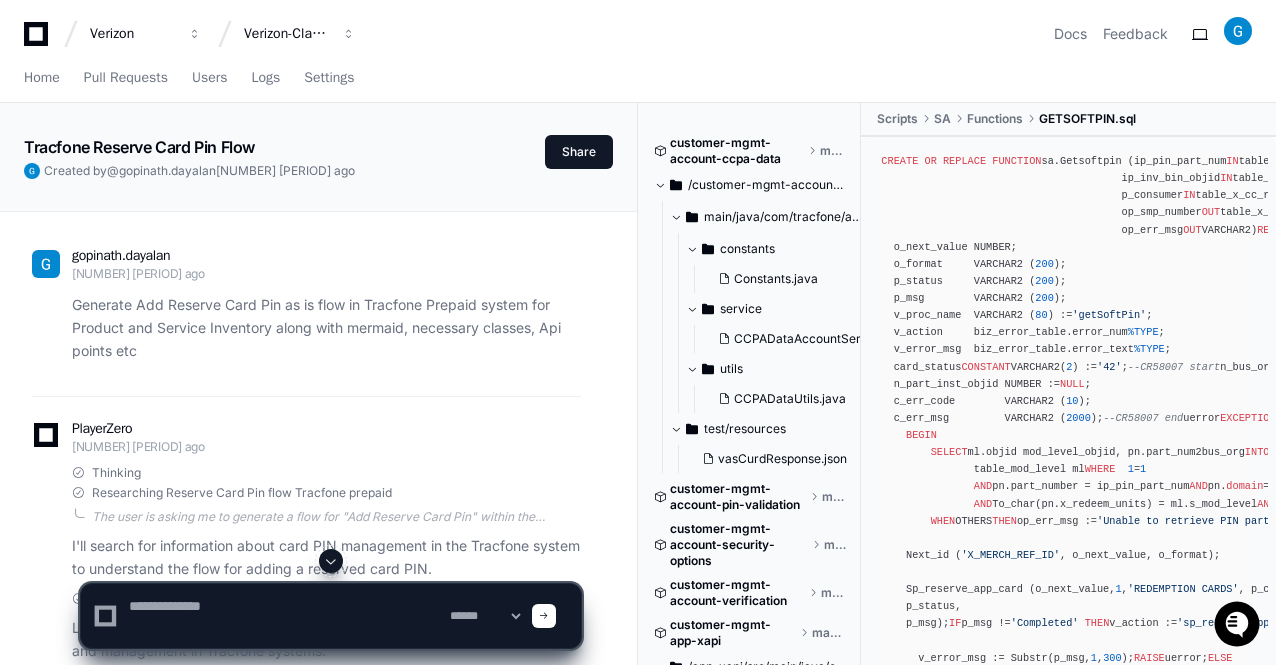 scroll, scrollTop: 0, scrollLeft: 0, axis: both 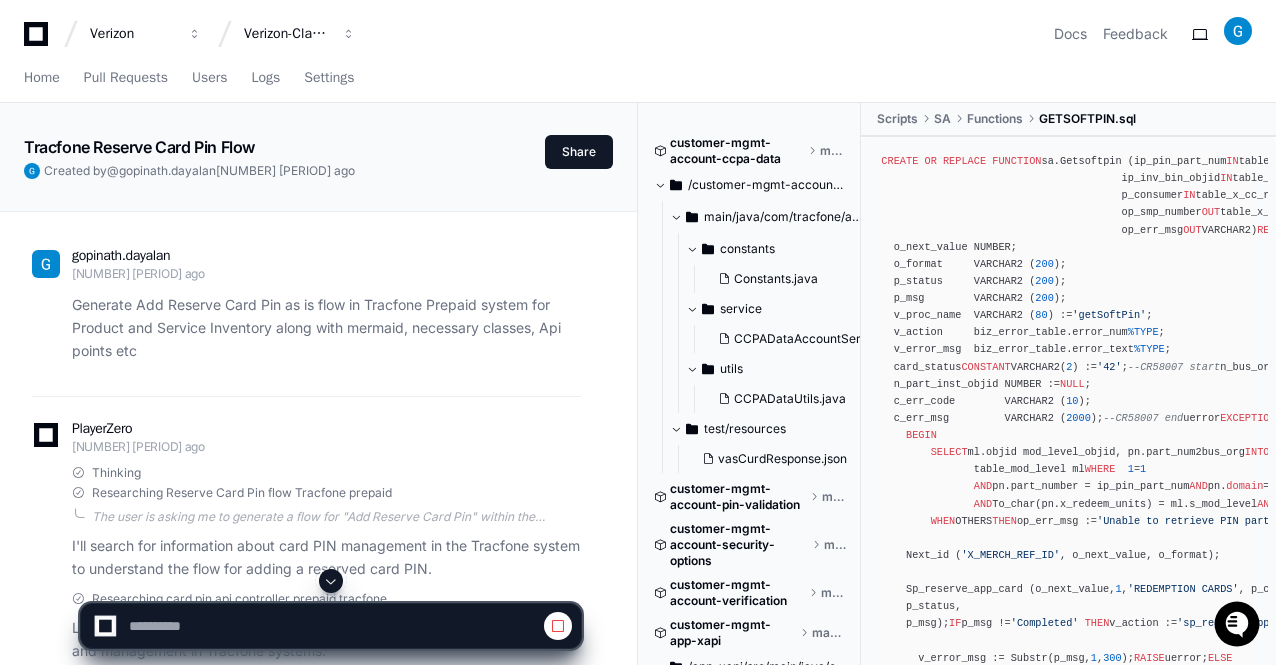 click 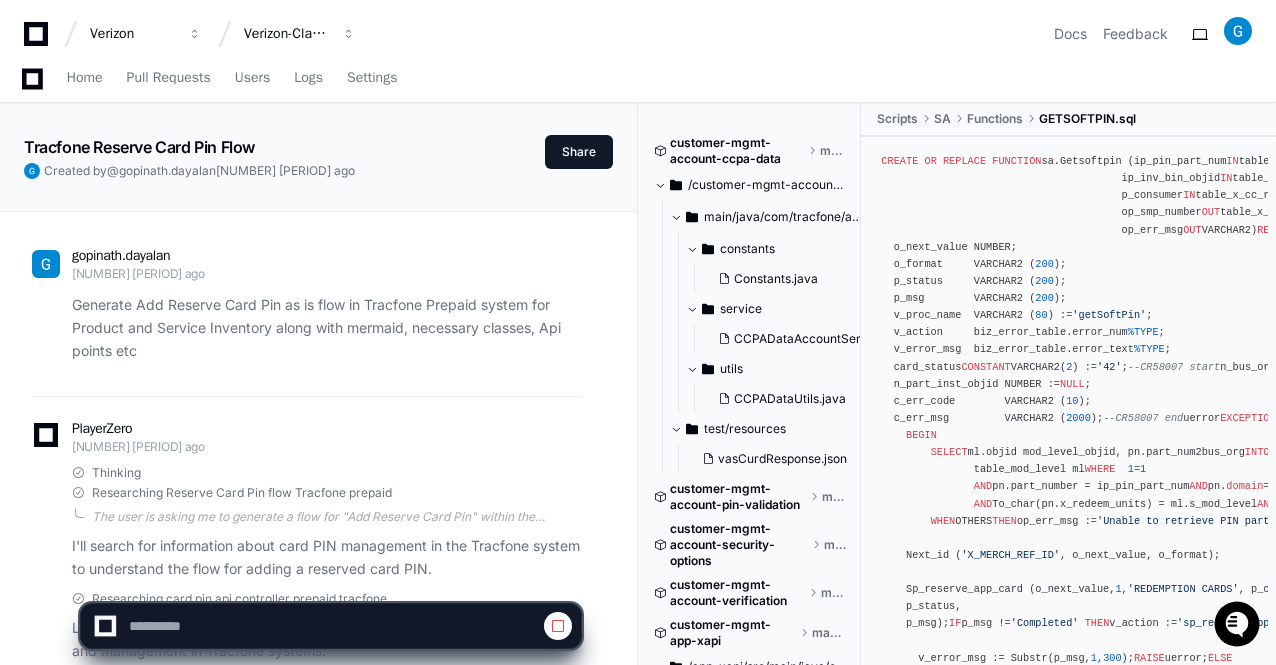 scroll, scrollTop: 121590, scrollLeft: 0, axis: vertical 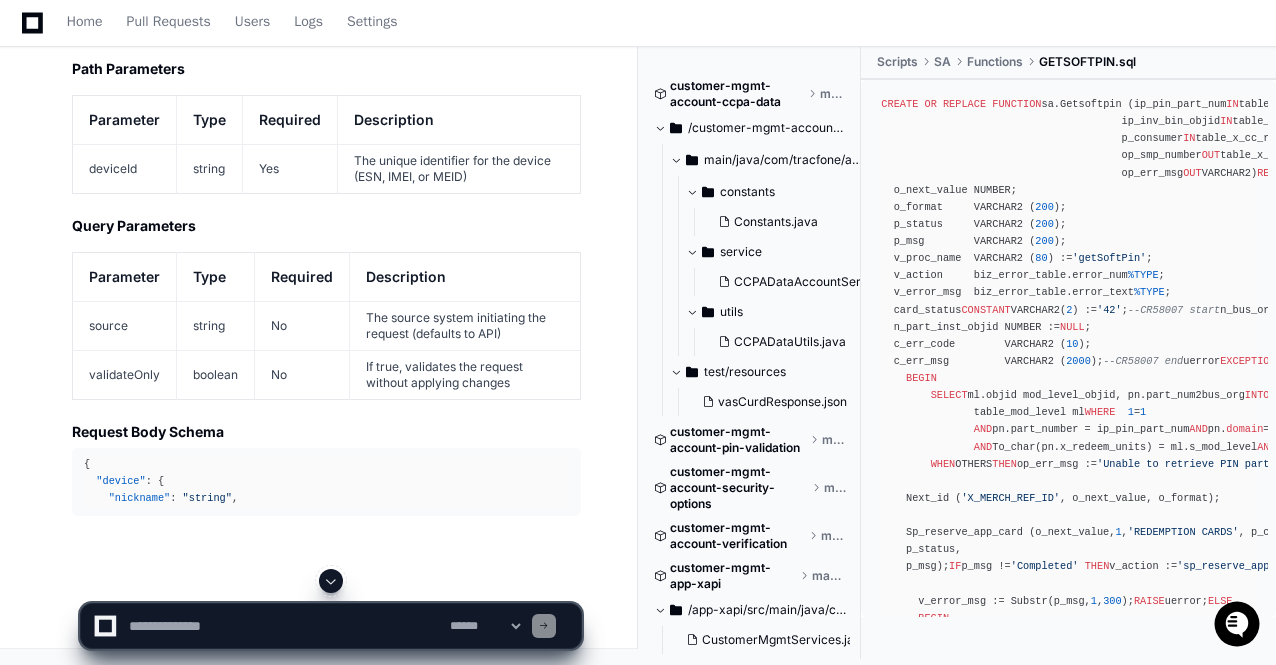 click 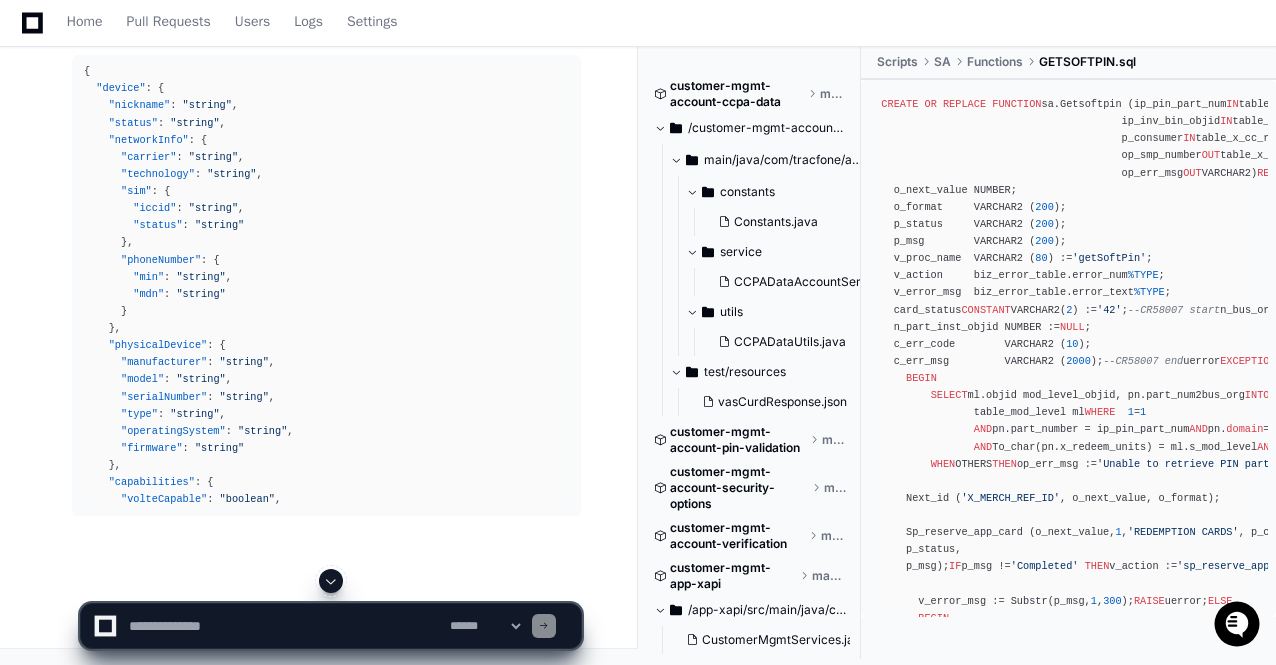 click 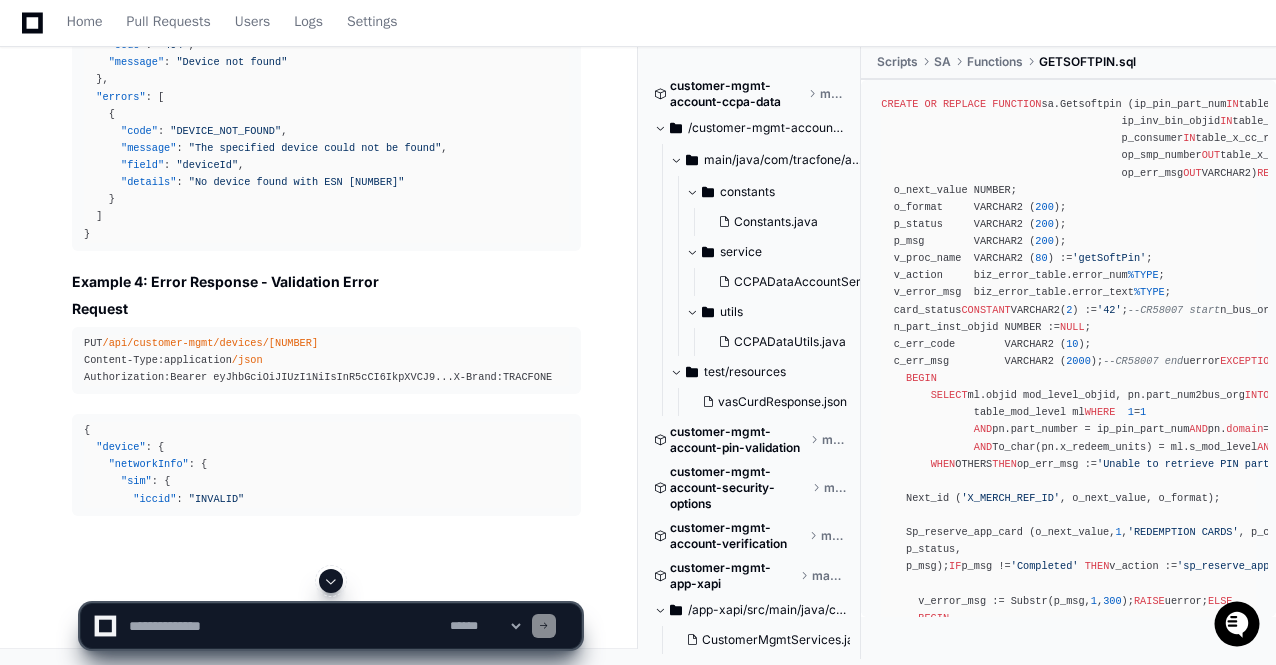 click 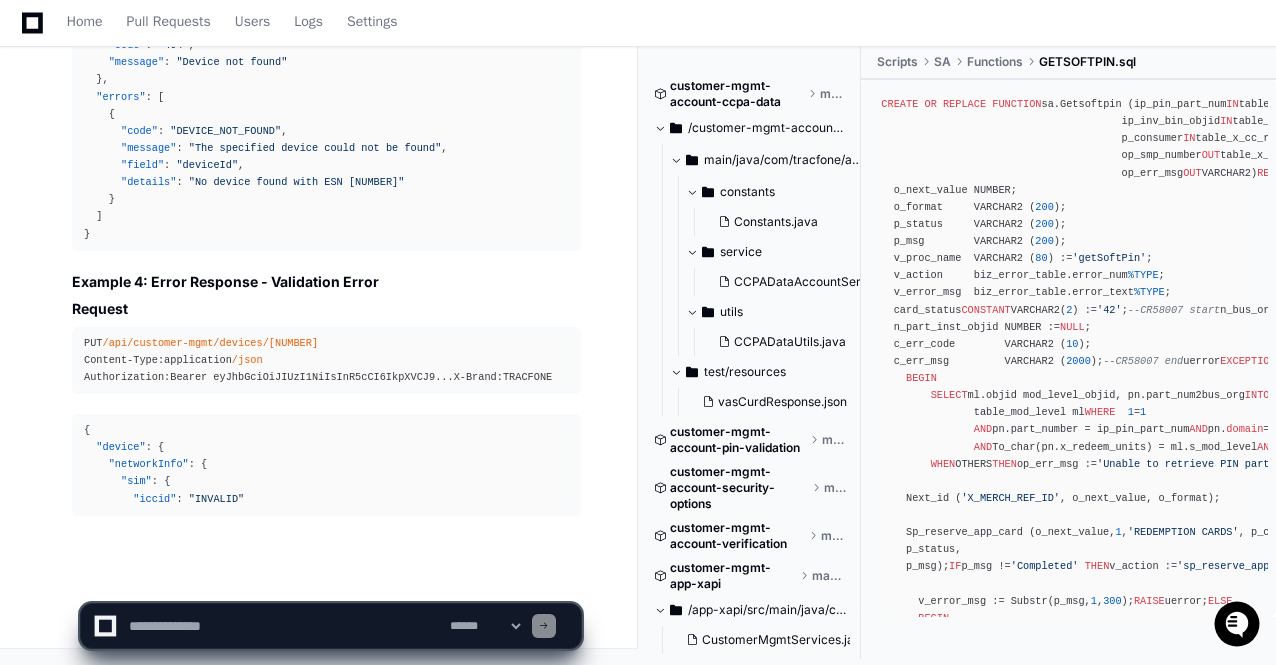 click on "{
"device" :   {
"networkInfo" :   {
"sim" :   {
"iccid" :   "INVALID"" 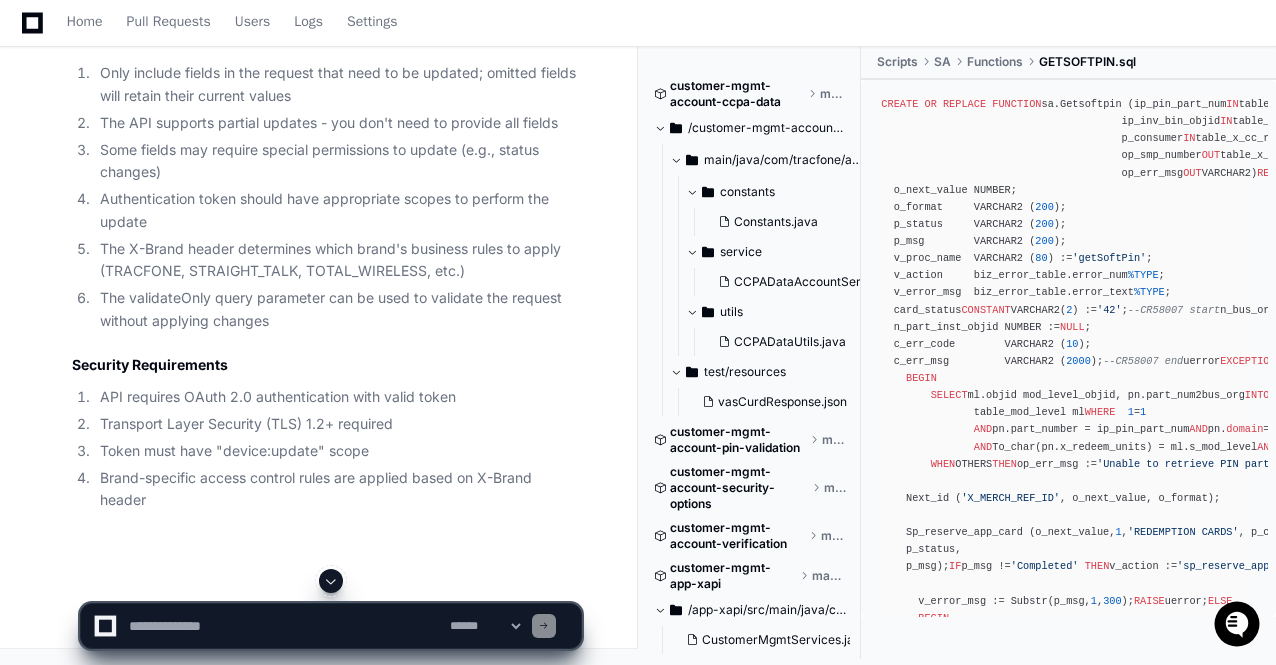 scroll, scrollTop: 123998, scrollLeft: 0, axis: vertical 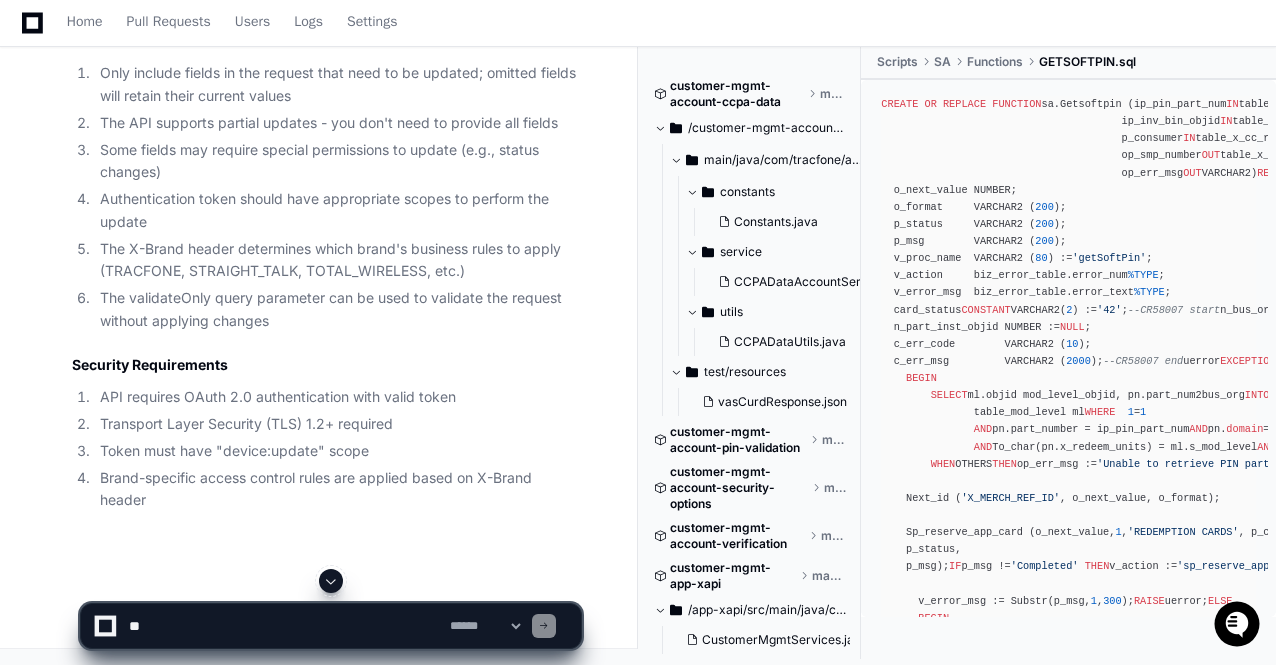 click 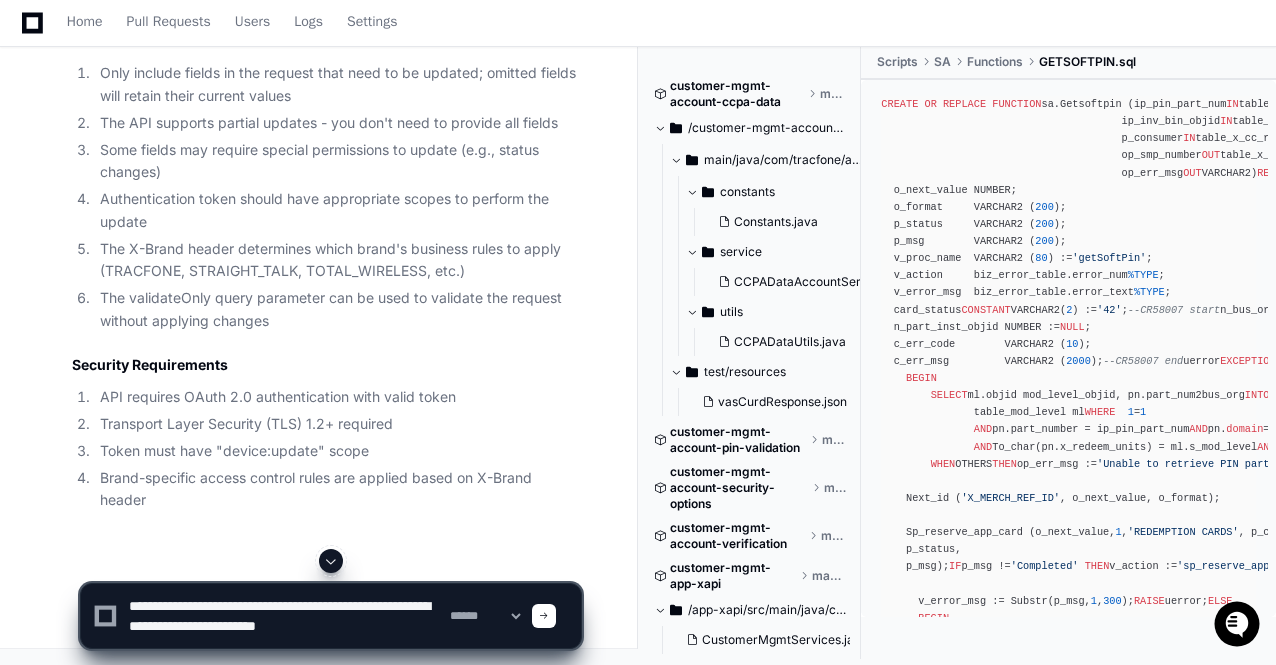 scroll, scrollTop: 6, scrollLeft: 0, axis: vertical 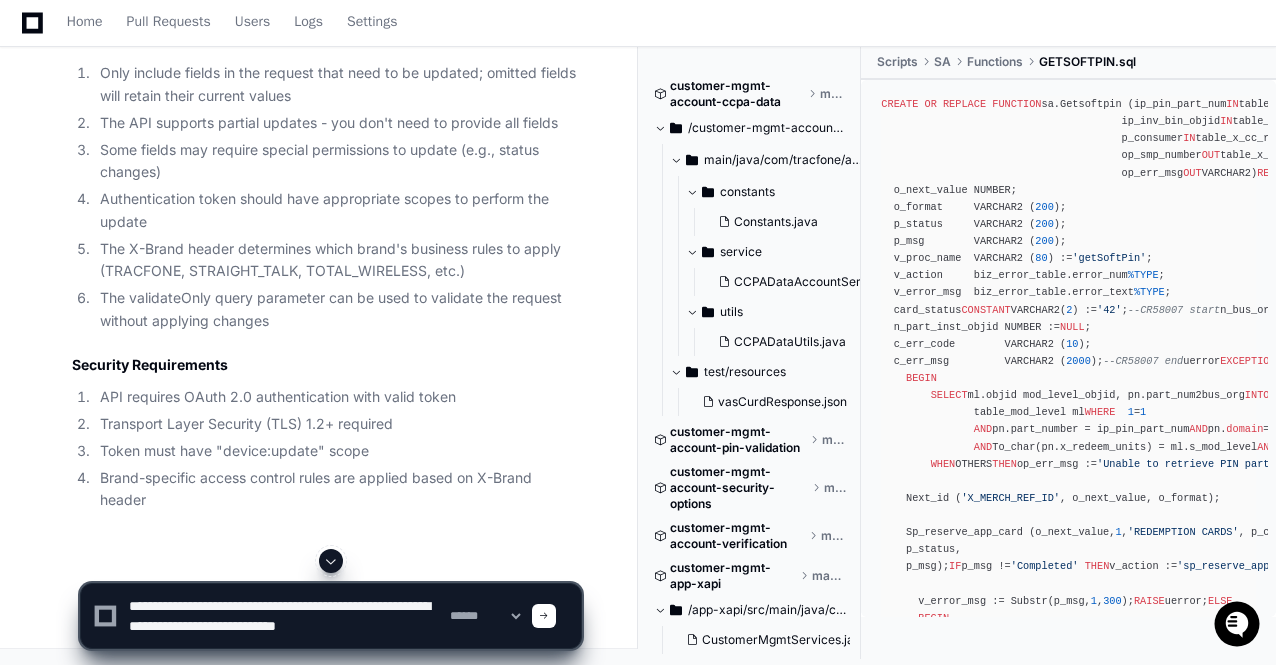 type on "**********" 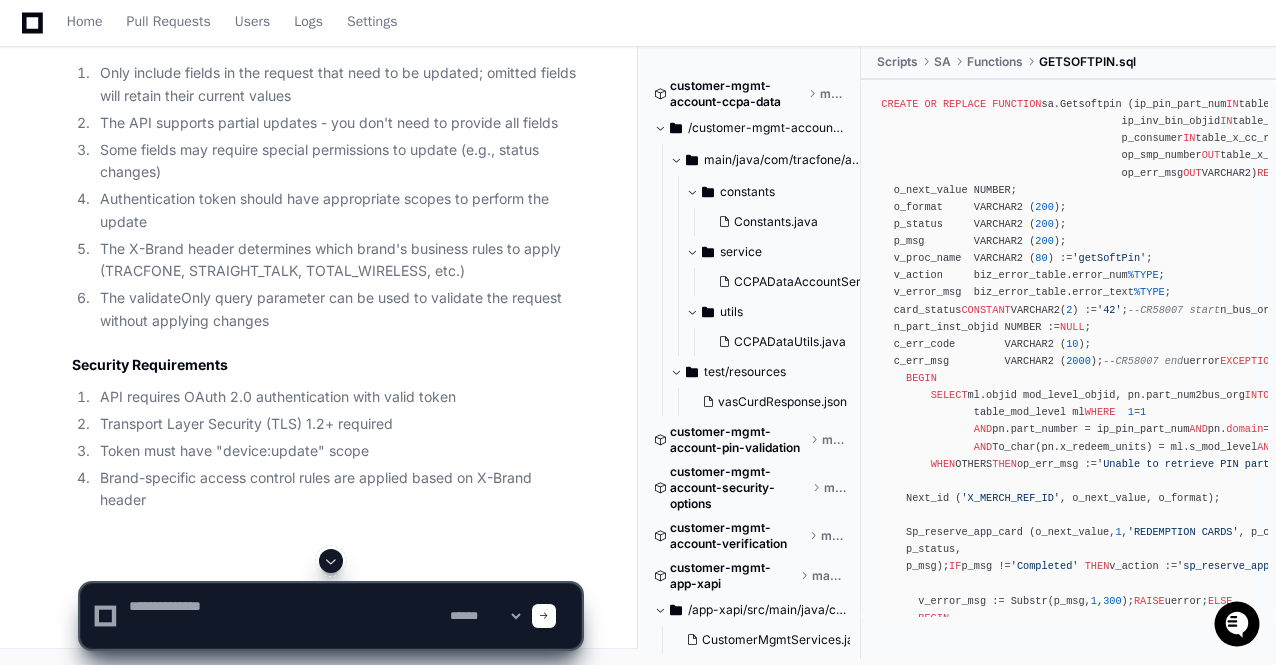 scroll, scrollTop: 0, scrollLeft: 0, axis: both 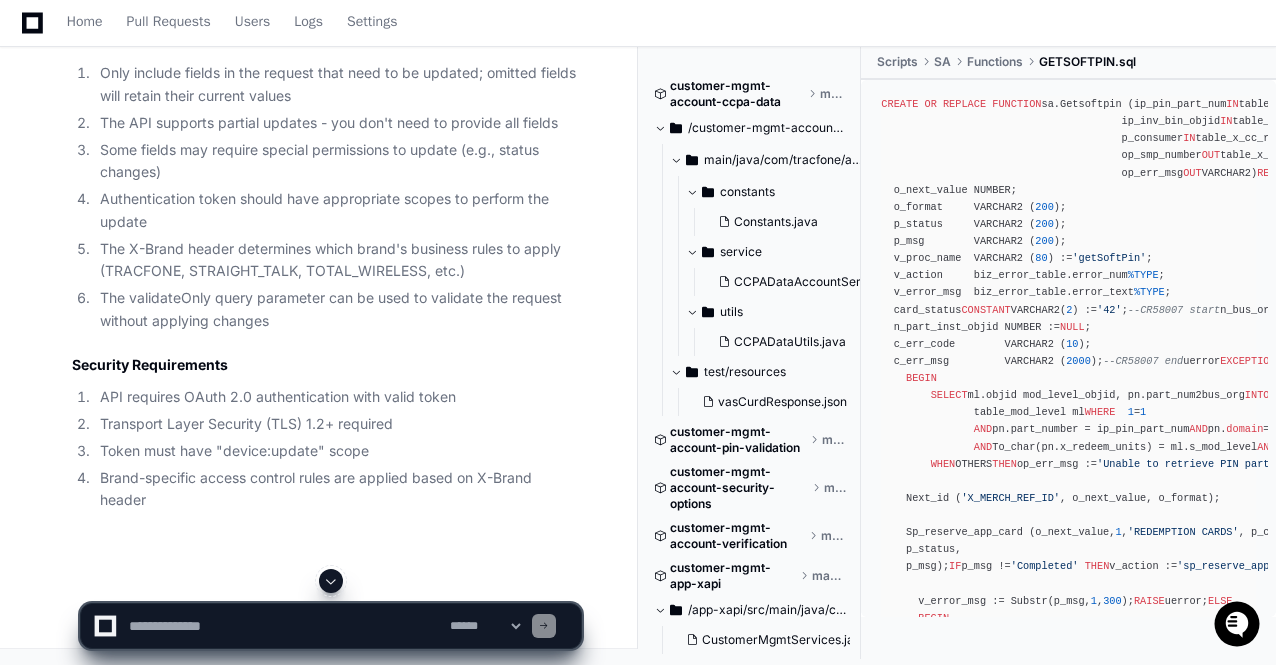 type 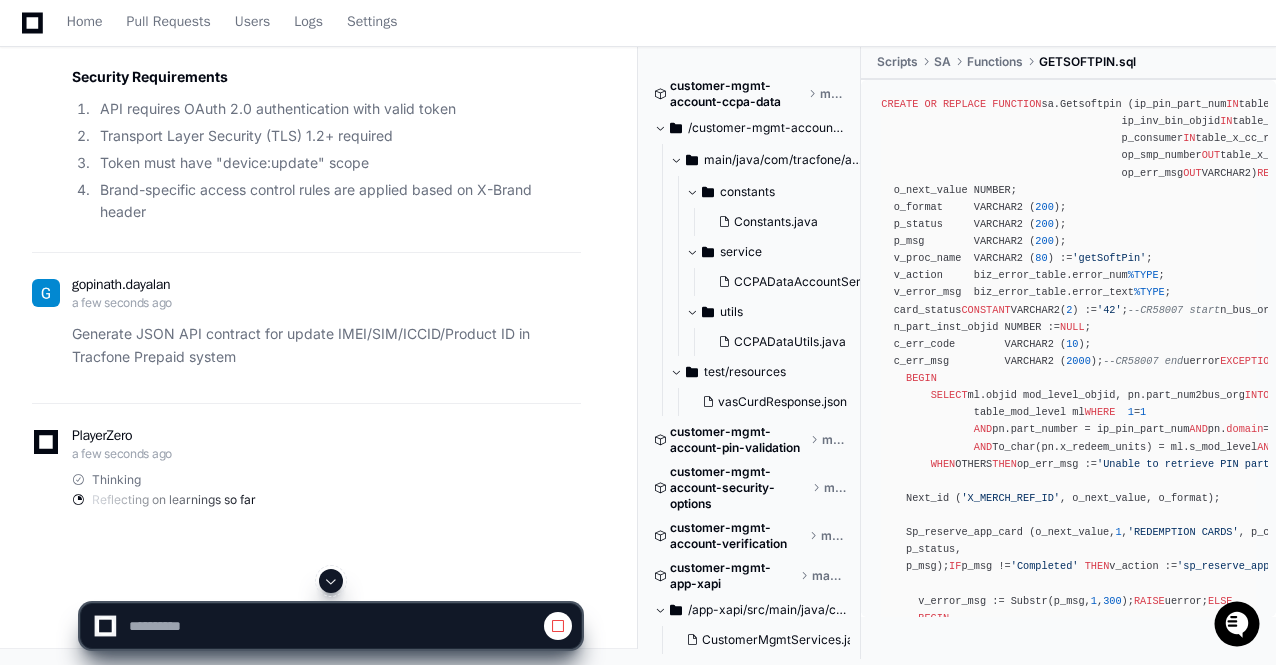 click 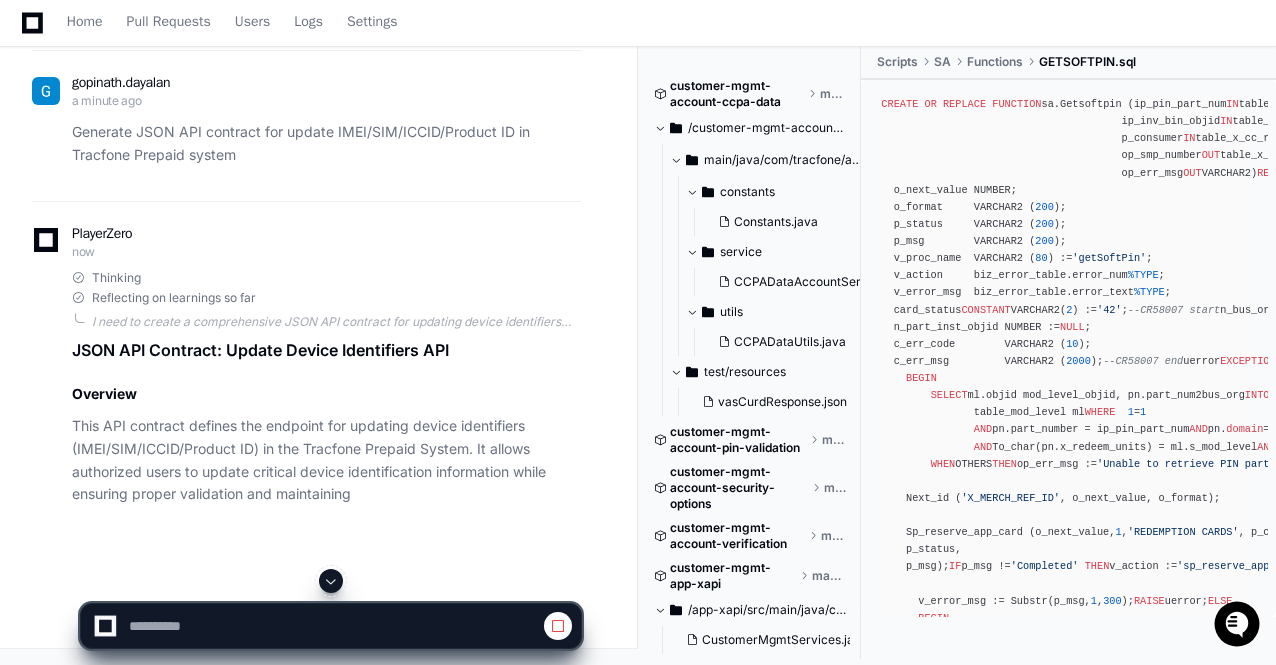 click 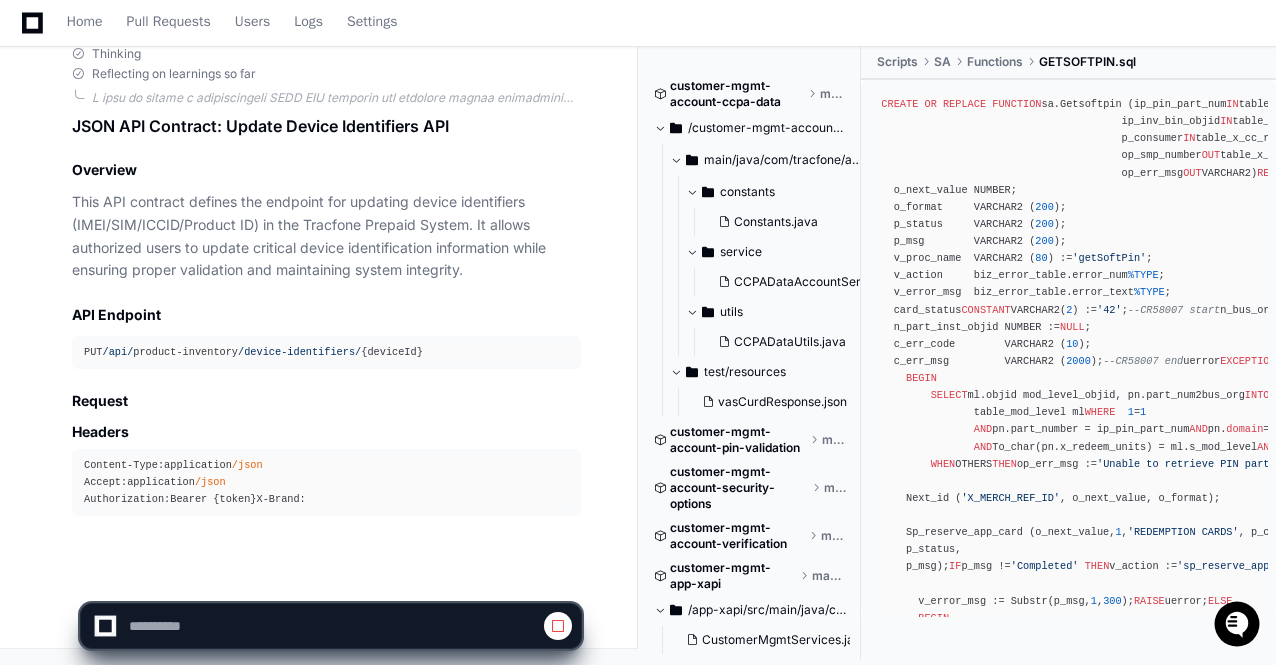 scroll, scrollTop: 131551, scrollLeft: 0, axis: vertical 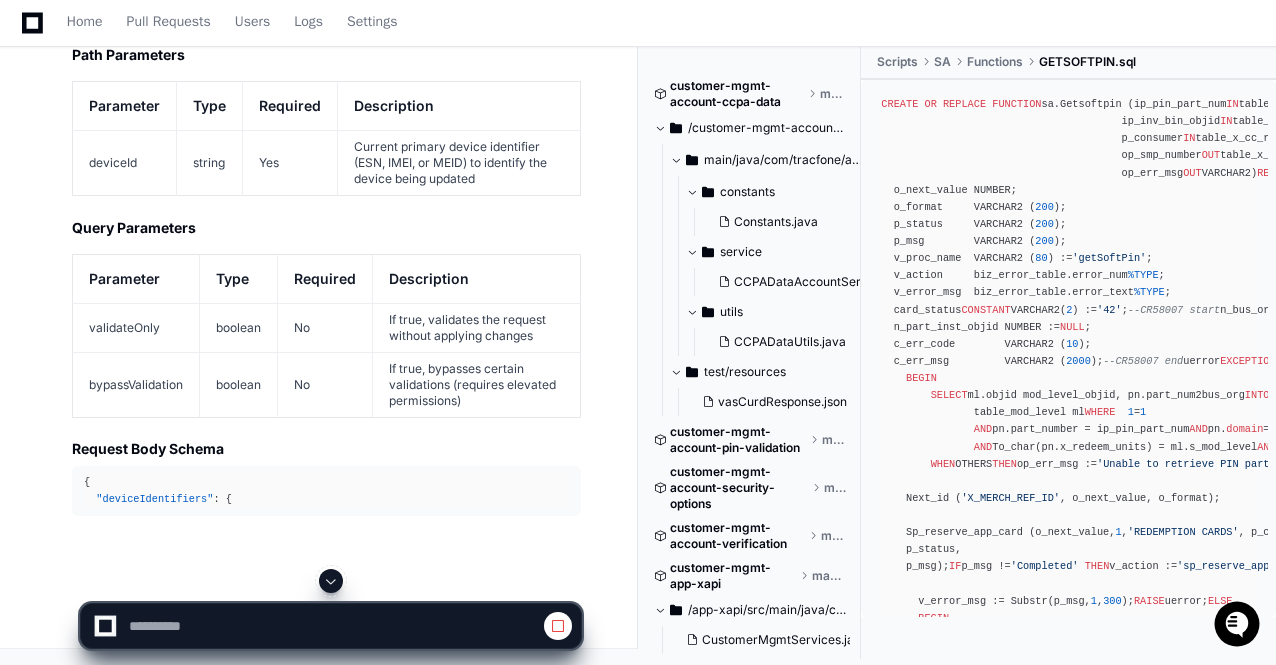 click 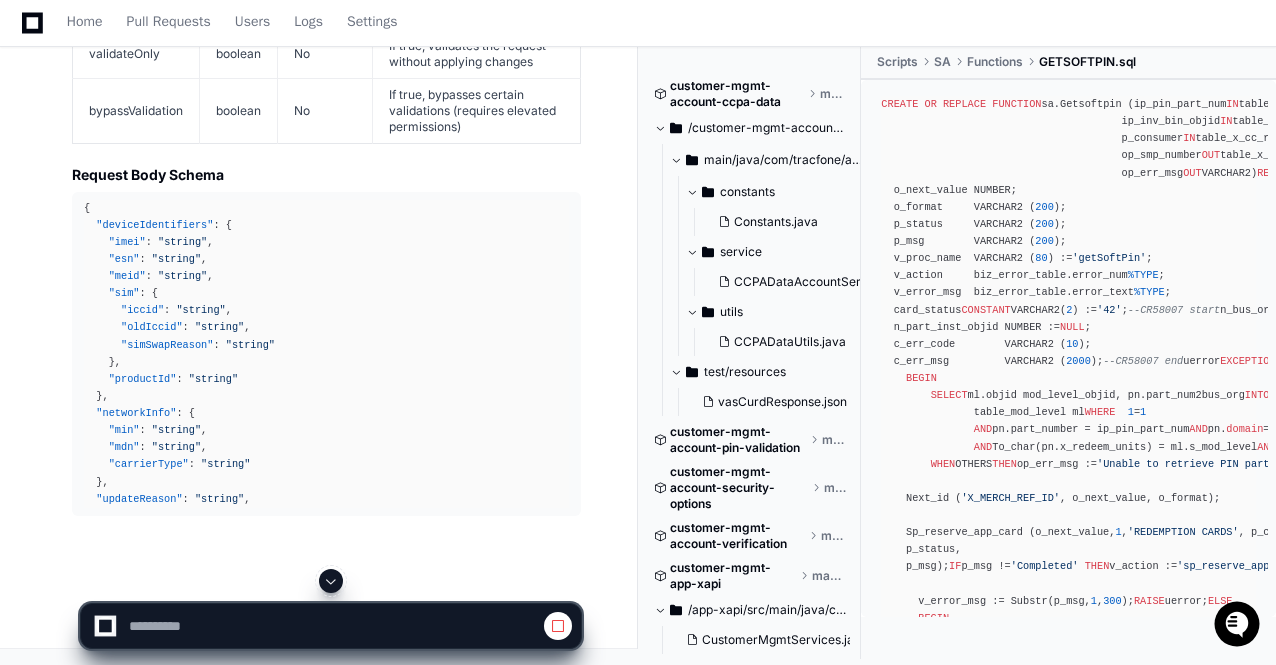 click 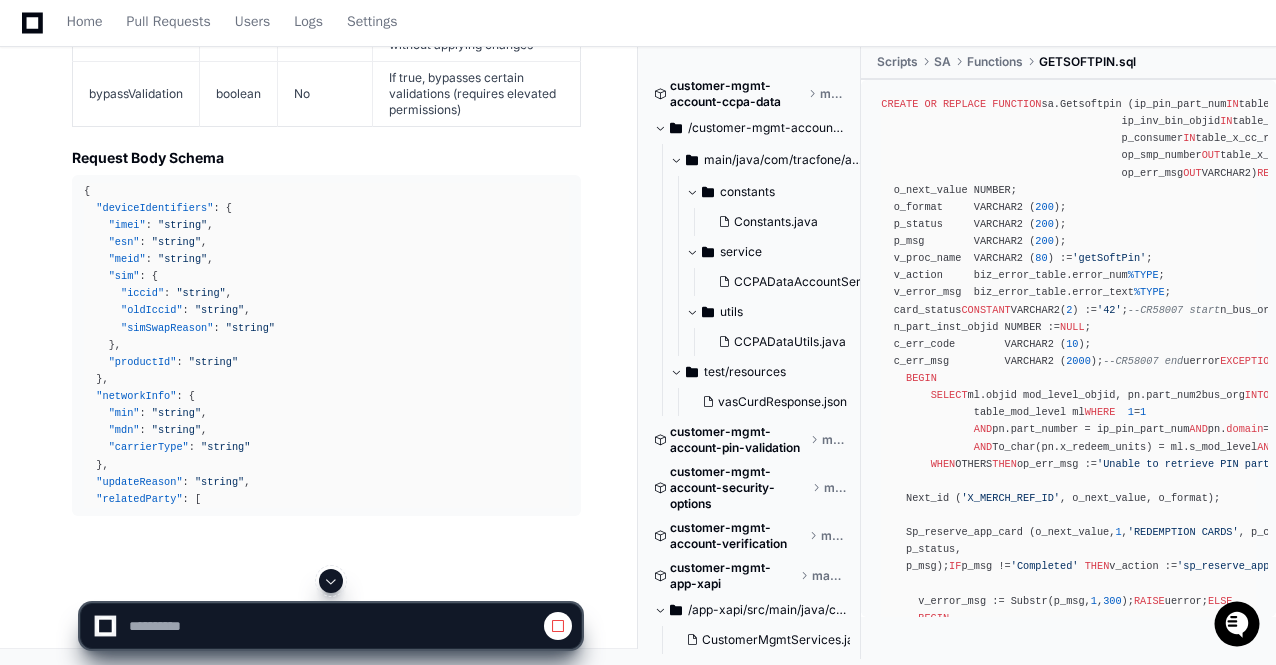 scroll, scrollTop: 132418, scrollLeft: 0, axis: vertical 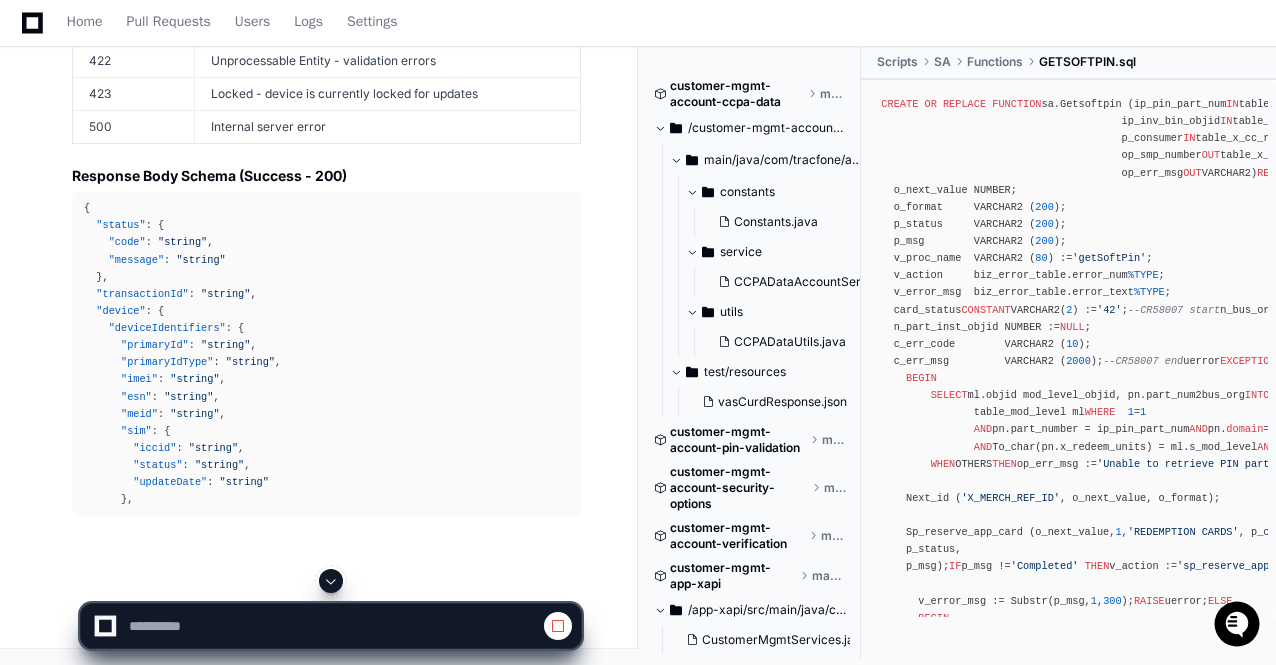 click 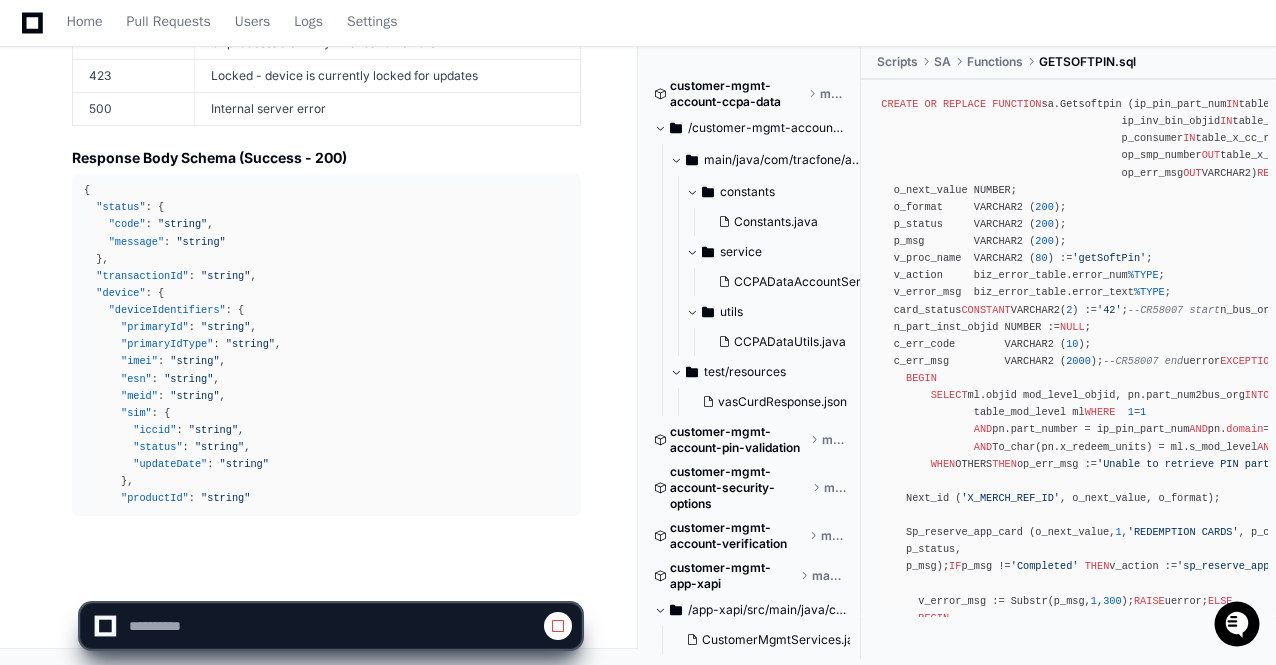 scroll, scrollTop: 134317, scrollLeft: 0, axis: vertical 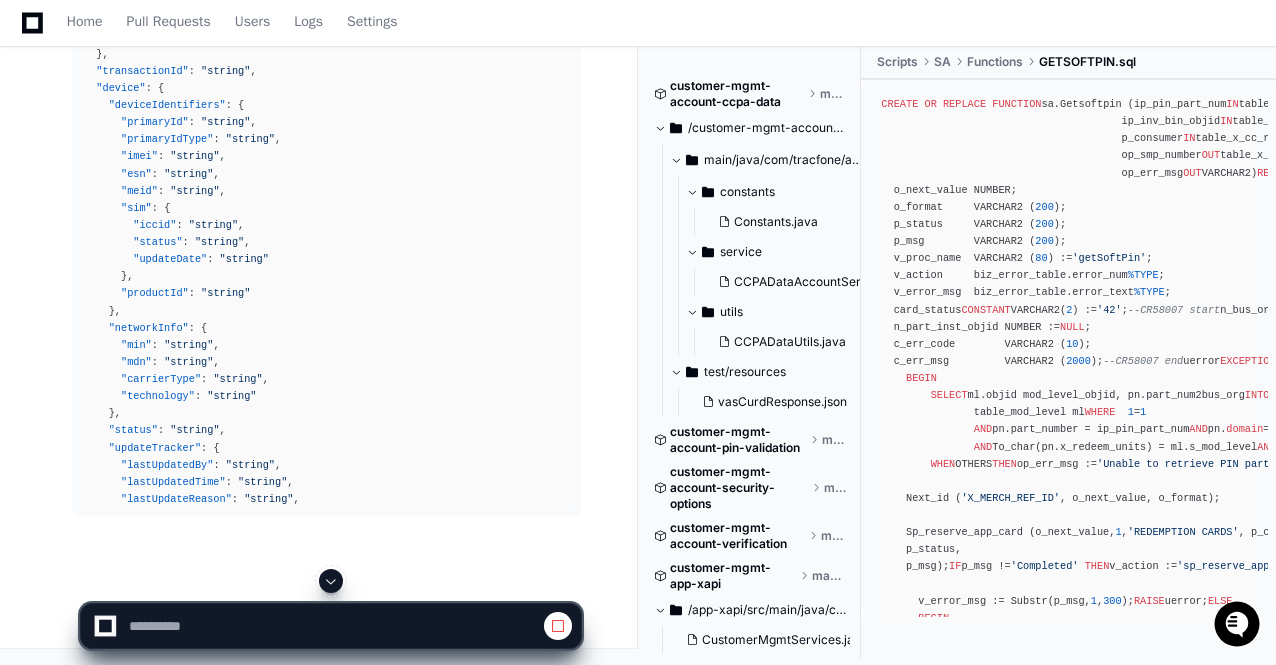 click 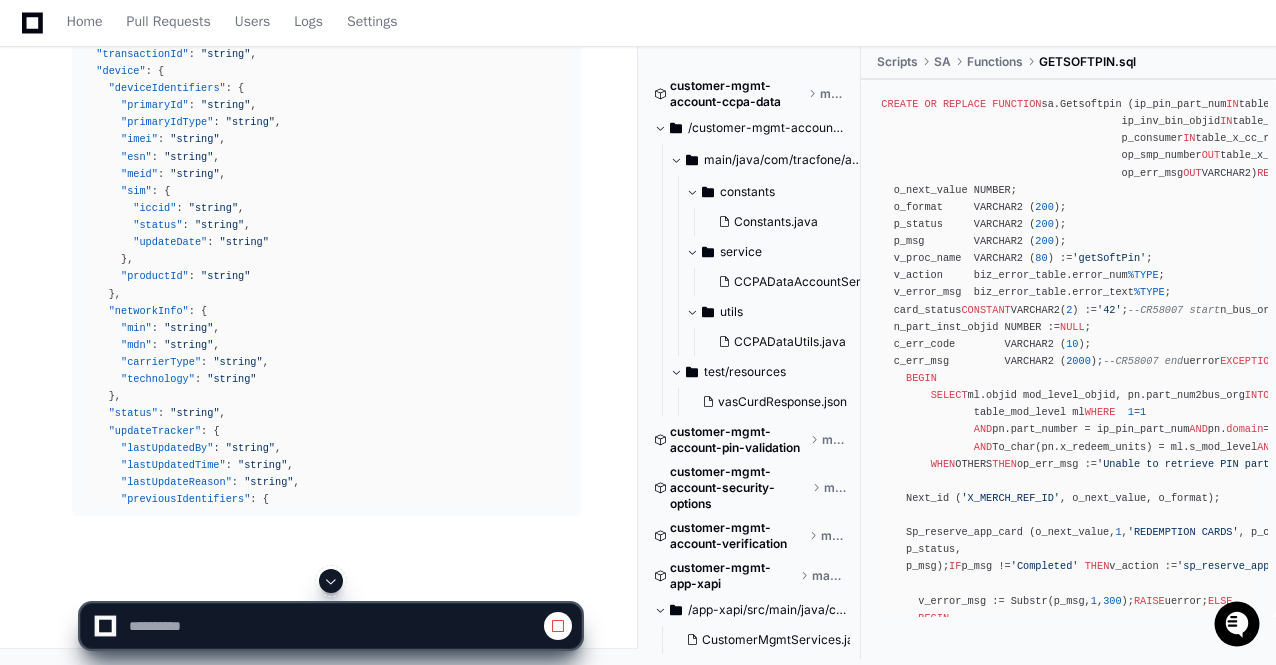 scroll, scrollTop: 134540, scrollLeft: 0, axis: vertical 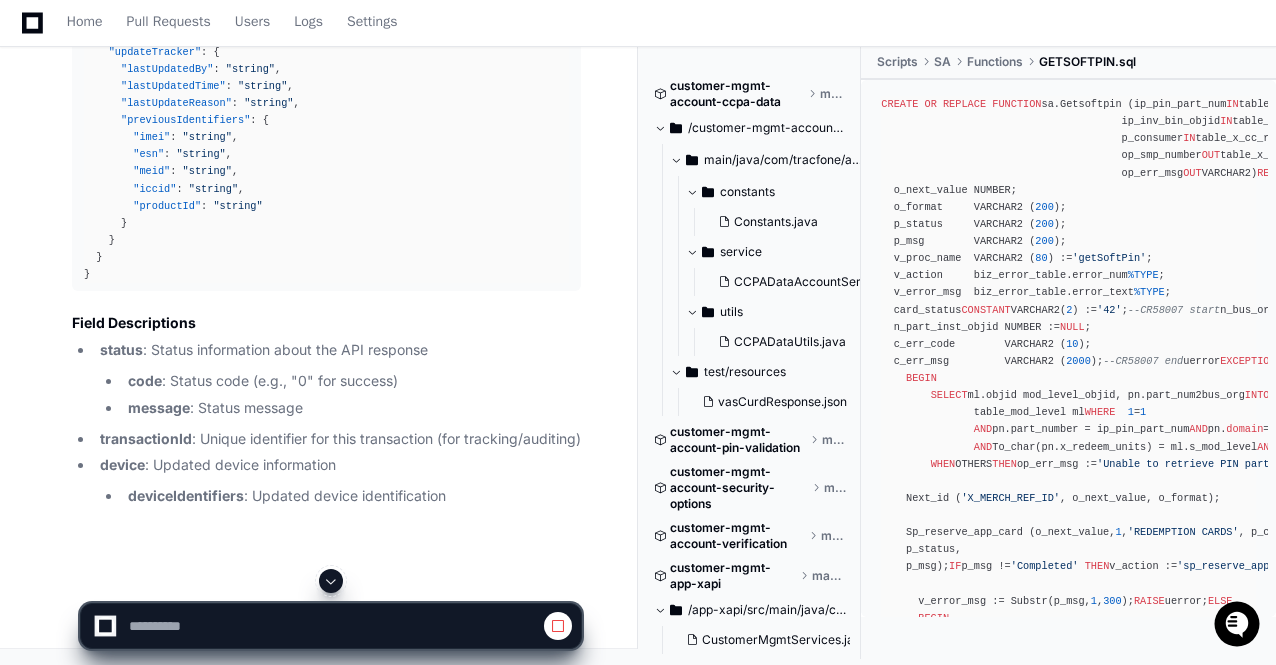 click 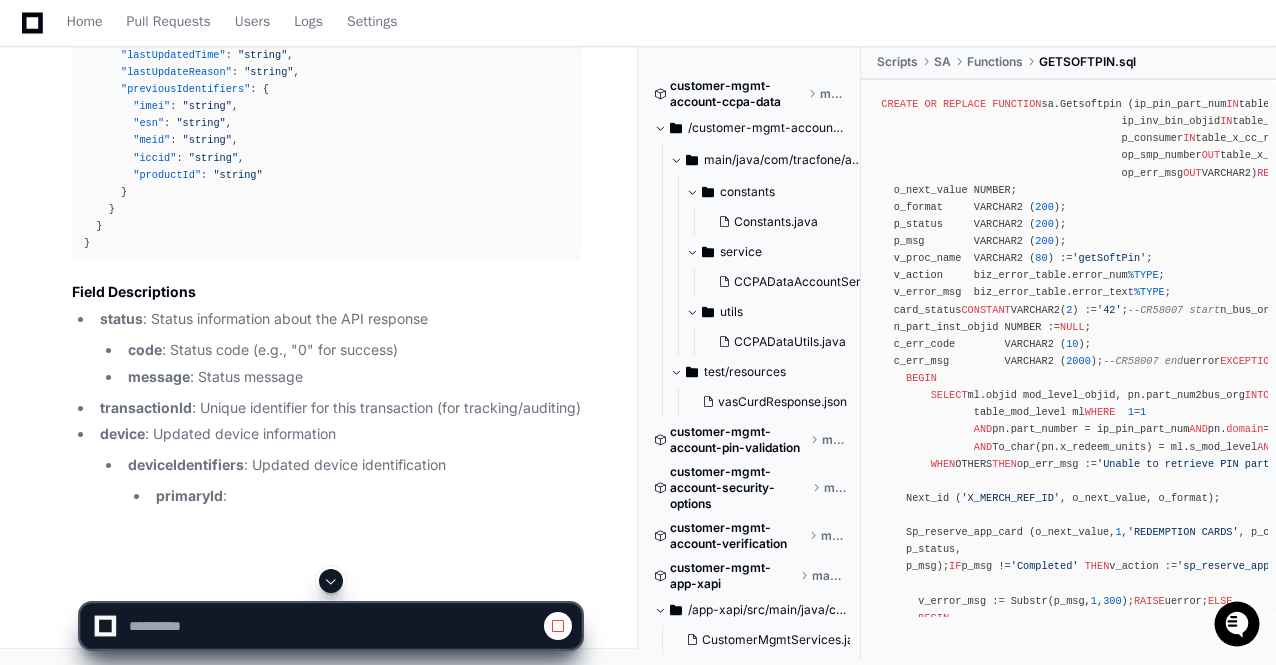 scroll, scrollTop: 134964, scrollLeft: 0, axis: vertical 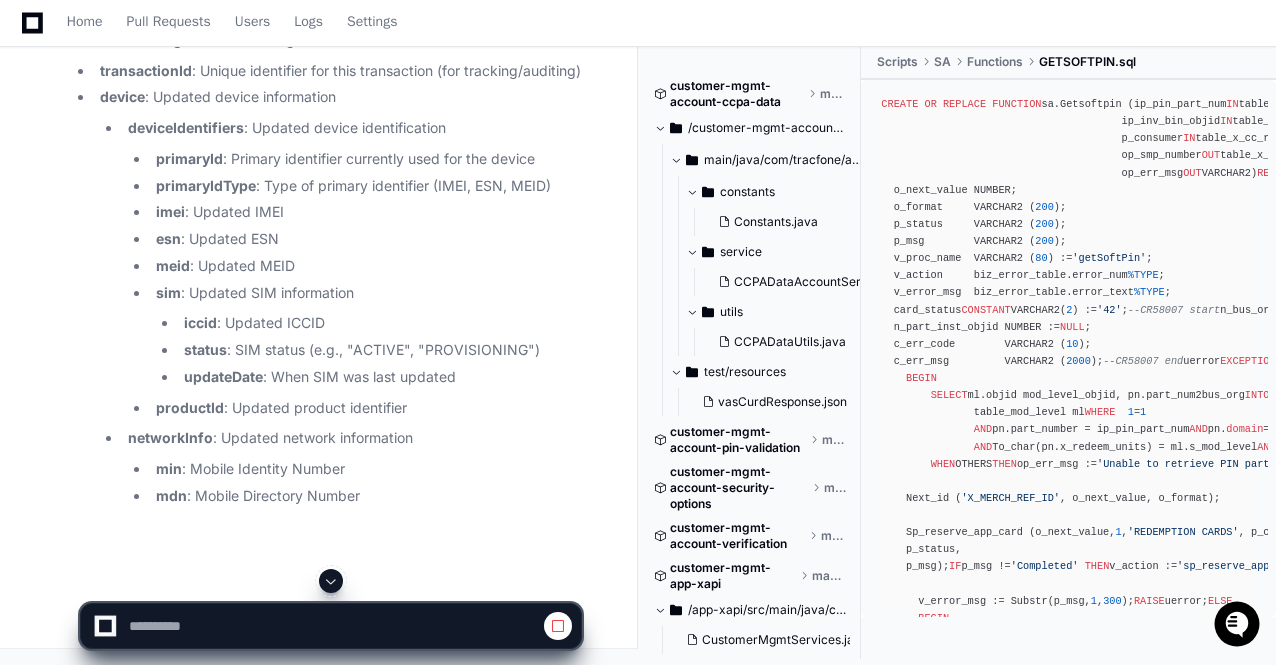 click 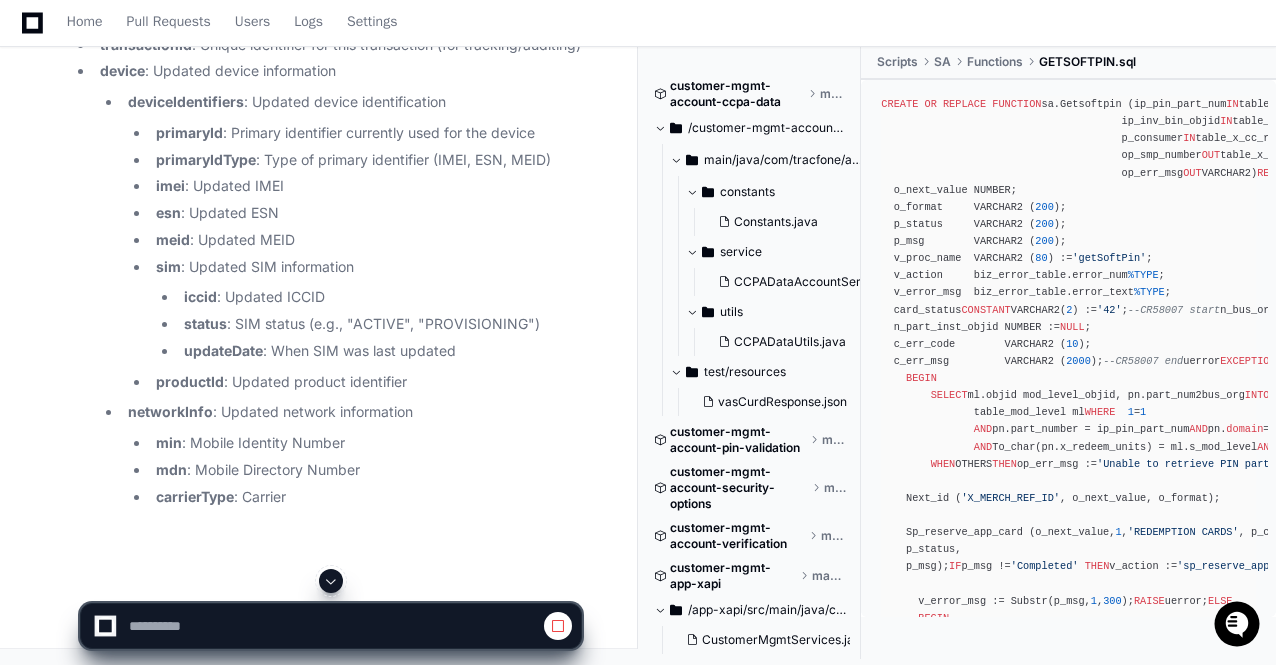 scroll, scrollTop: 135309, scrollLeft: 0, axis: vertical 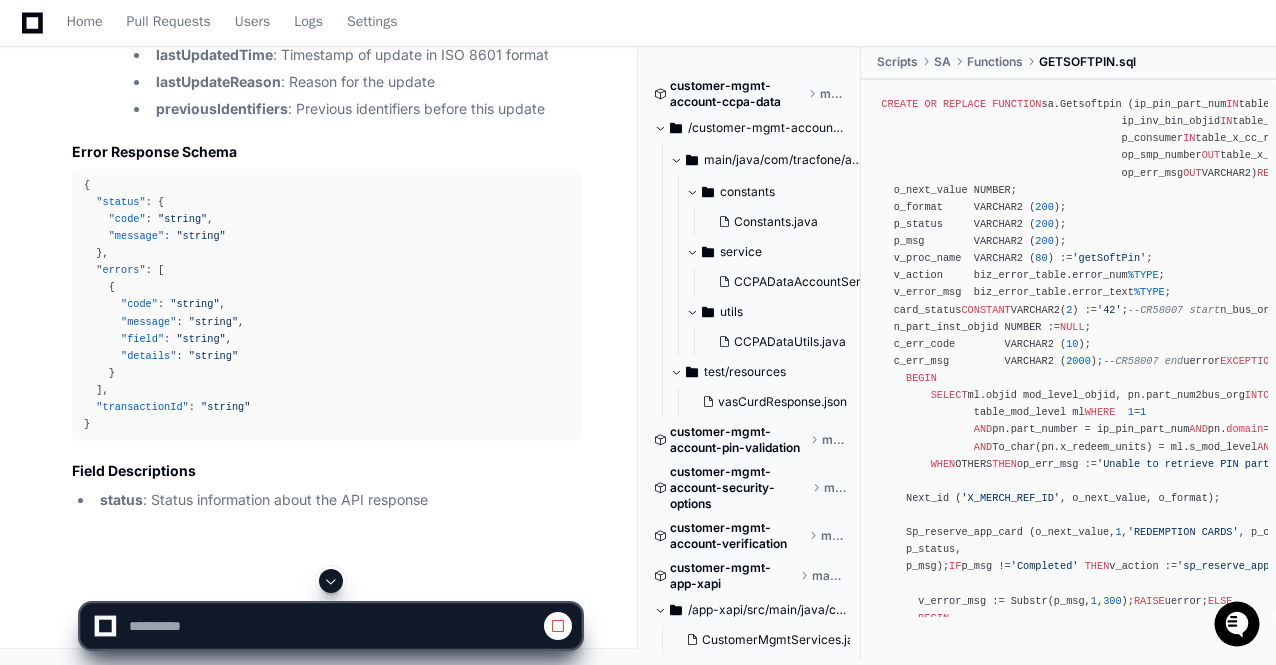 click 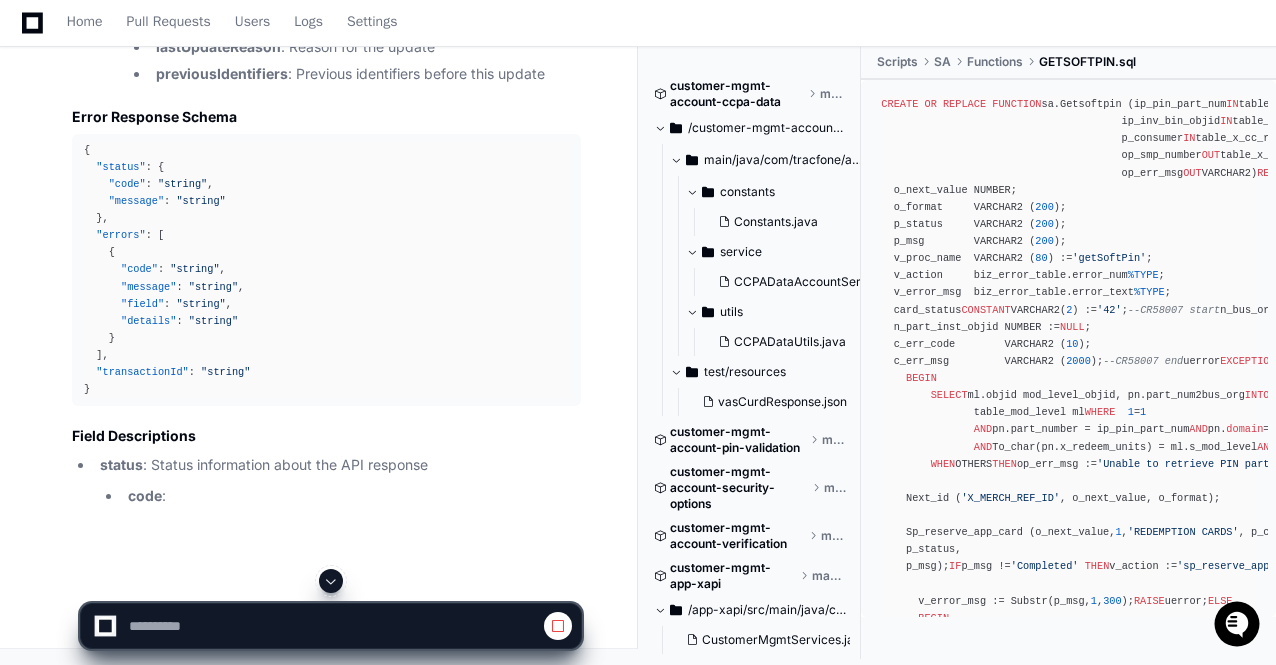 scroll, scrollTop: 135942, scrollLeft: 0, axis: vertical 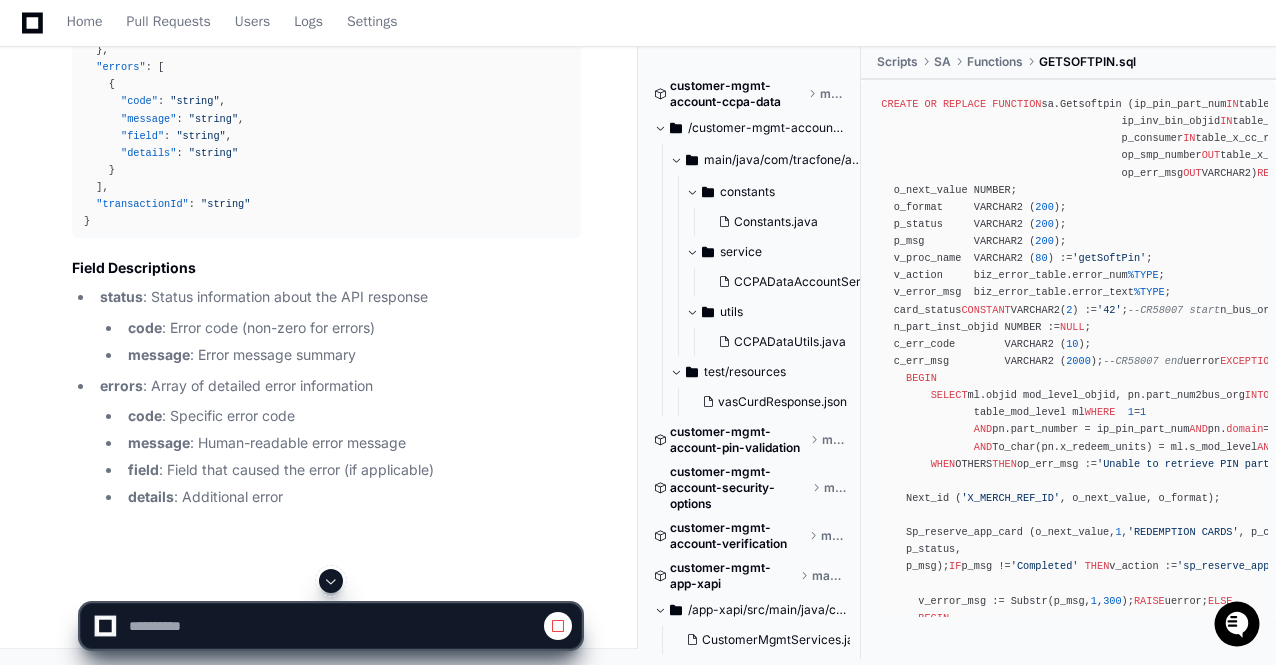 click 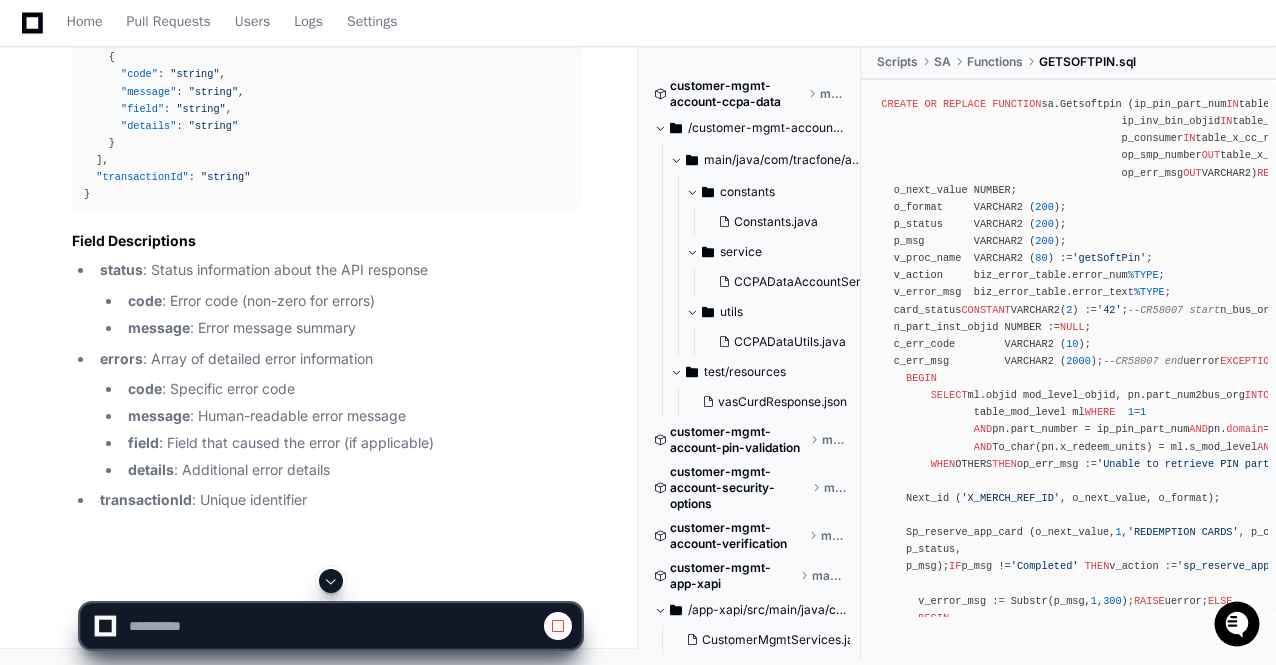 scroll, scrollTop: 136148, scrollLeft: 0, axis: vertical 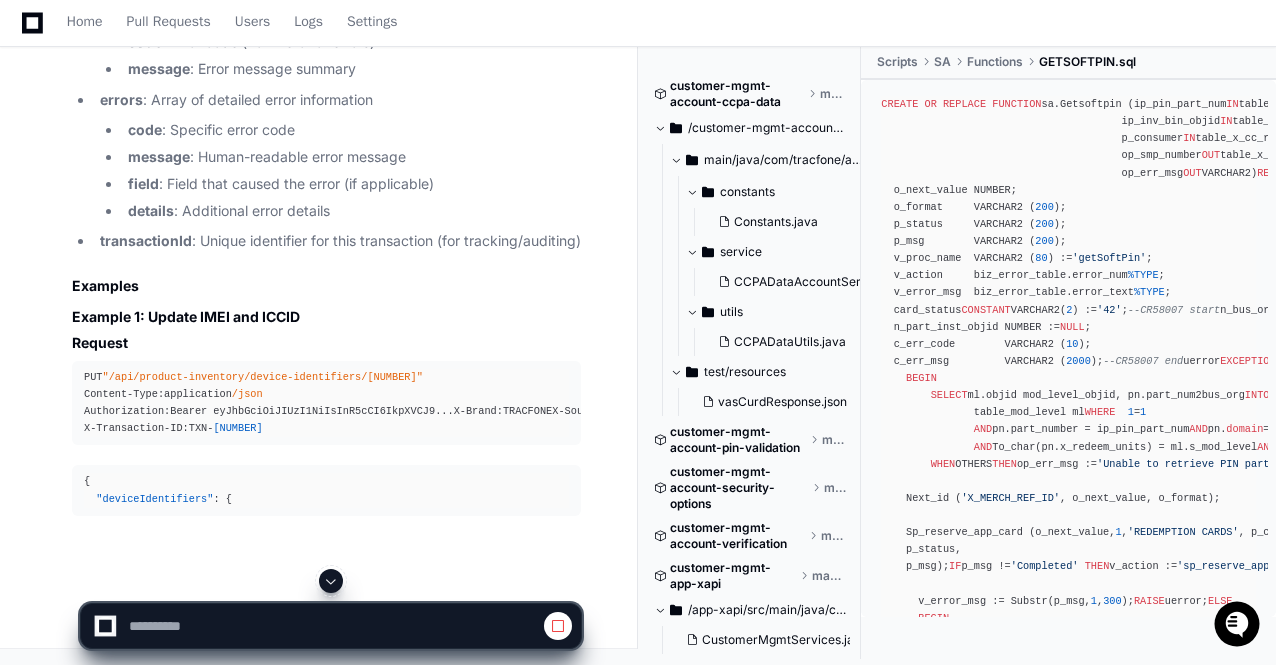 click 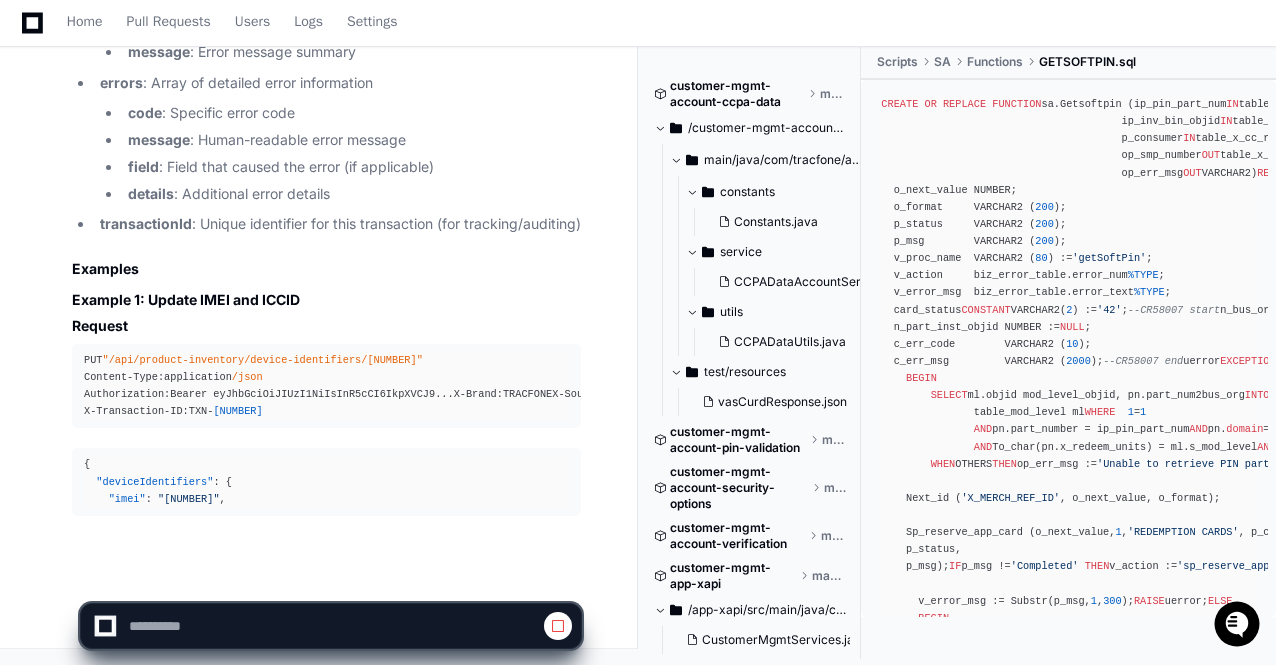 scroll, scrollTop: 136498, scrollLeft: 0, axis: vertical 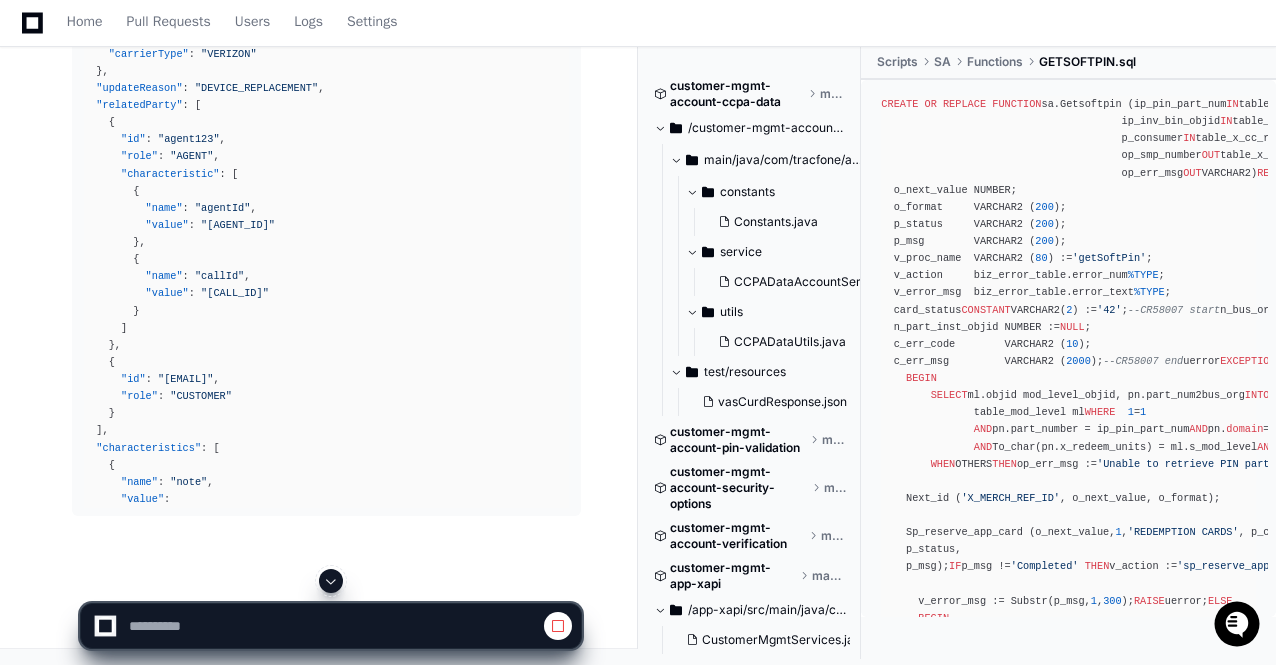 click 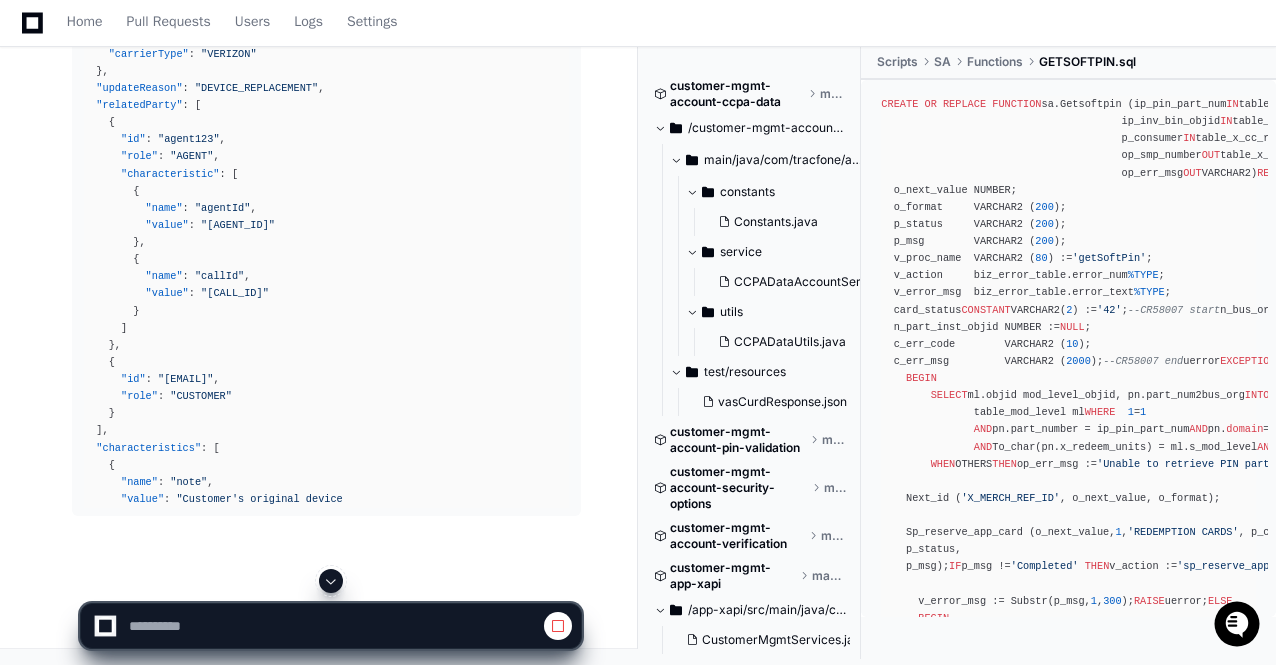 scroll, scrollTop: 137081, scrollLeft: 0, axis: vertical 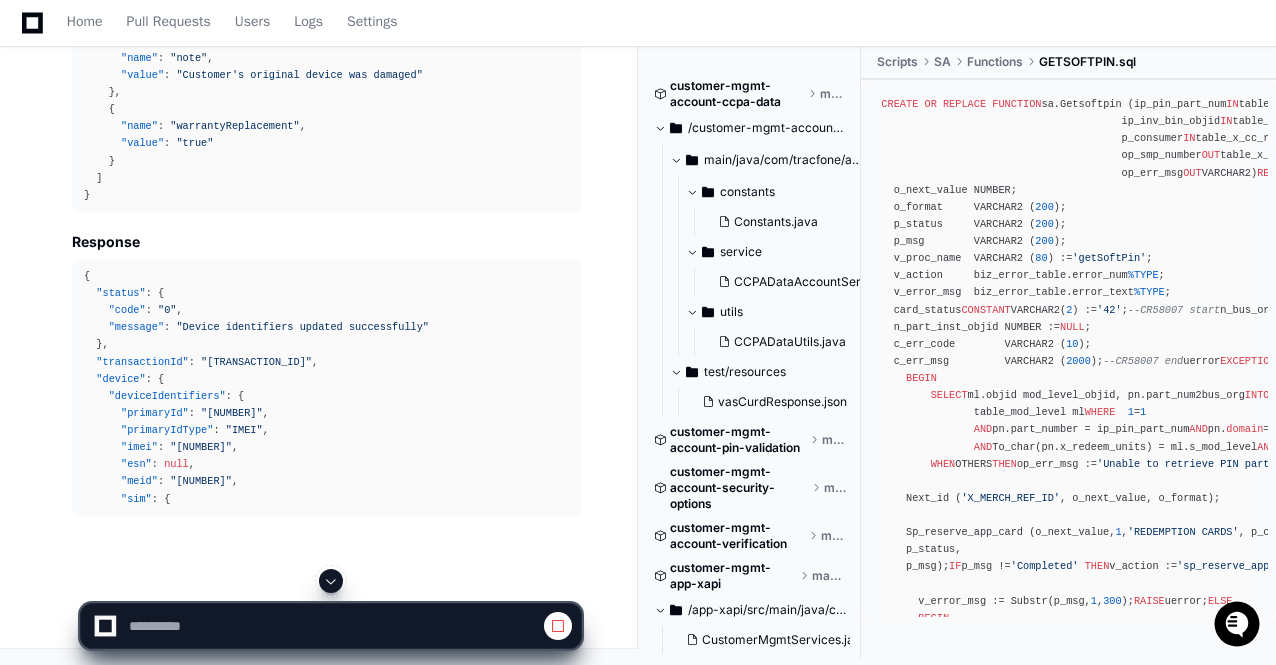click 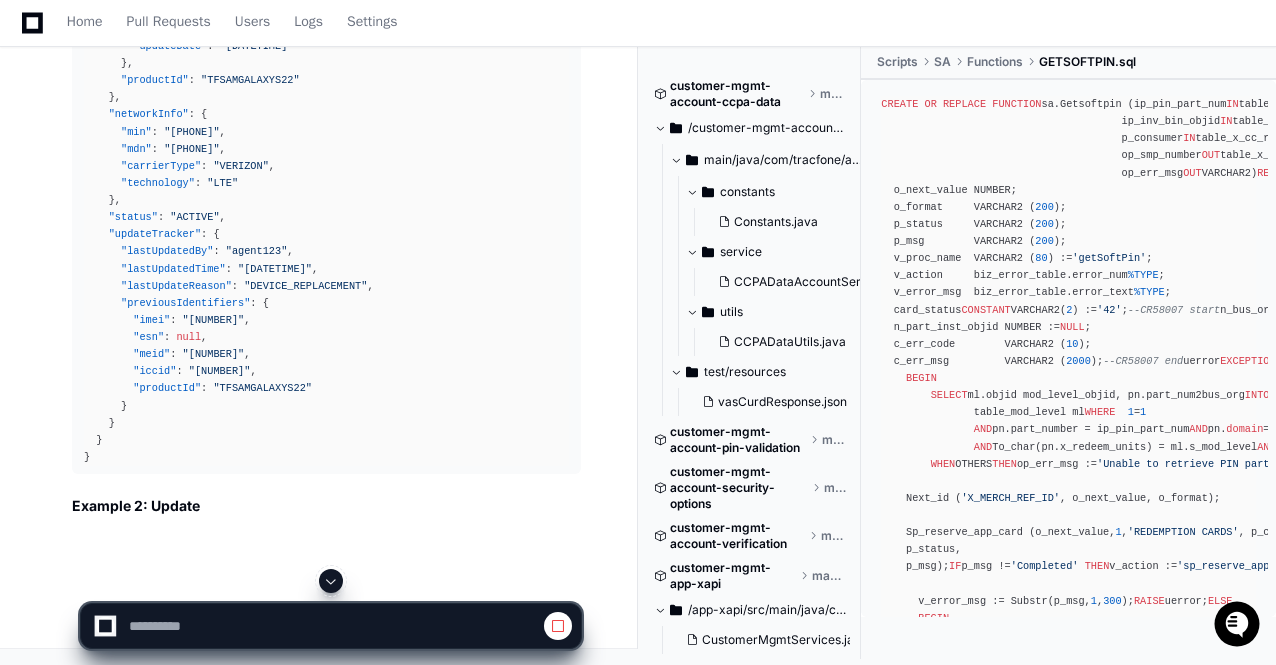 click 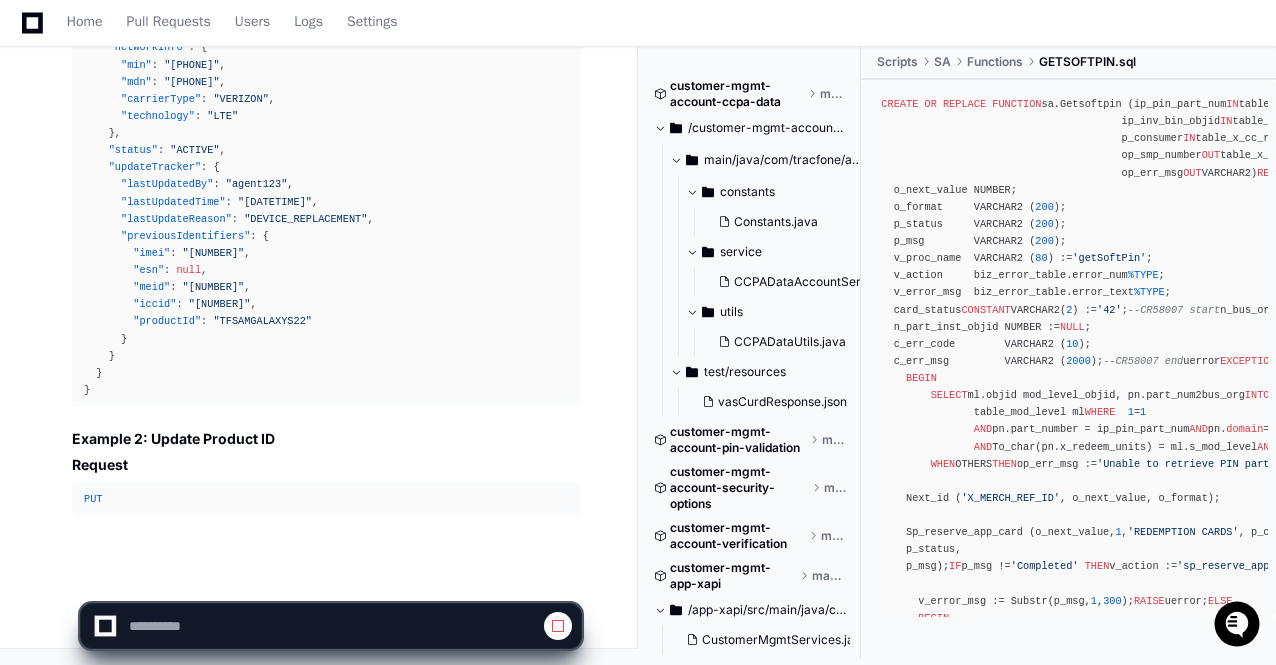 scroll, scrollTop: 138016, scrollLeft: 0, axis: vertical 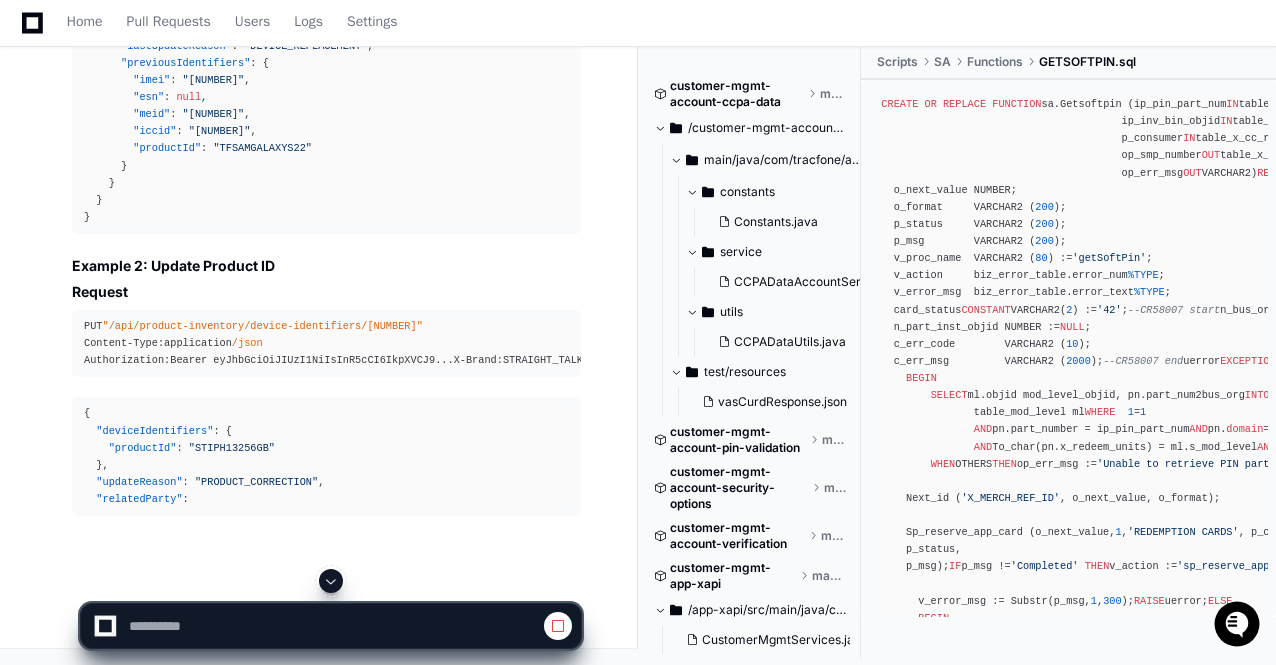 click 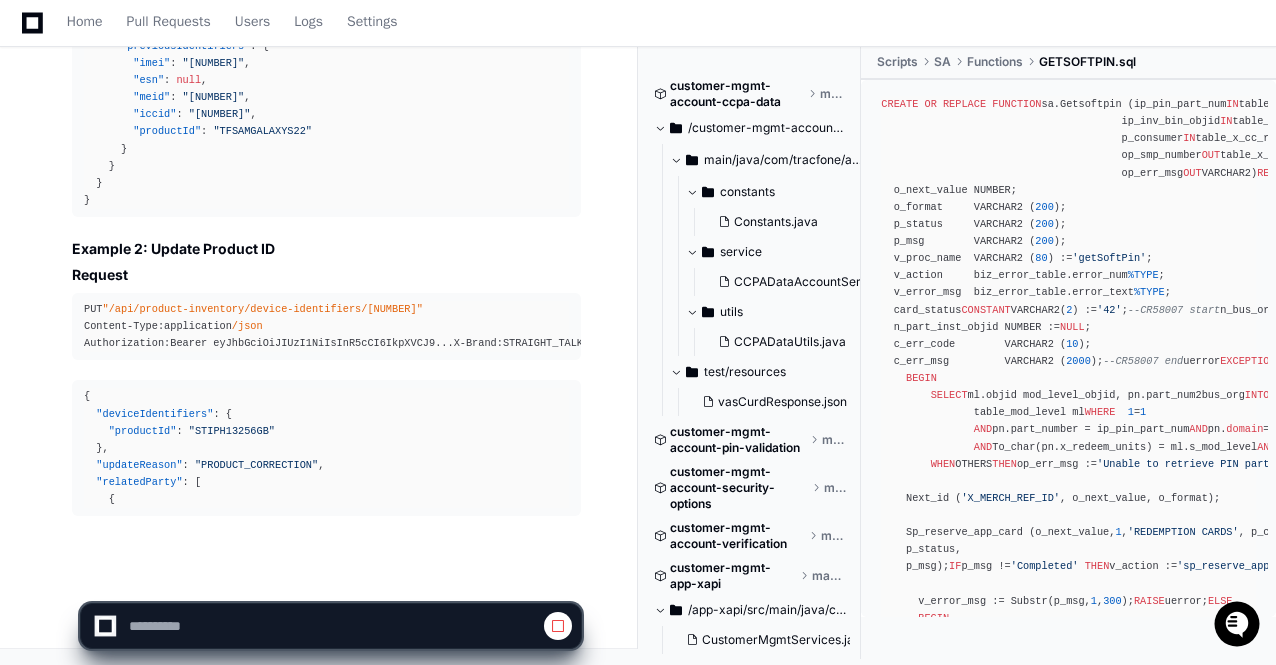 scroll, scrollTop: 138301, scrollLeft: 0, axis: vertical 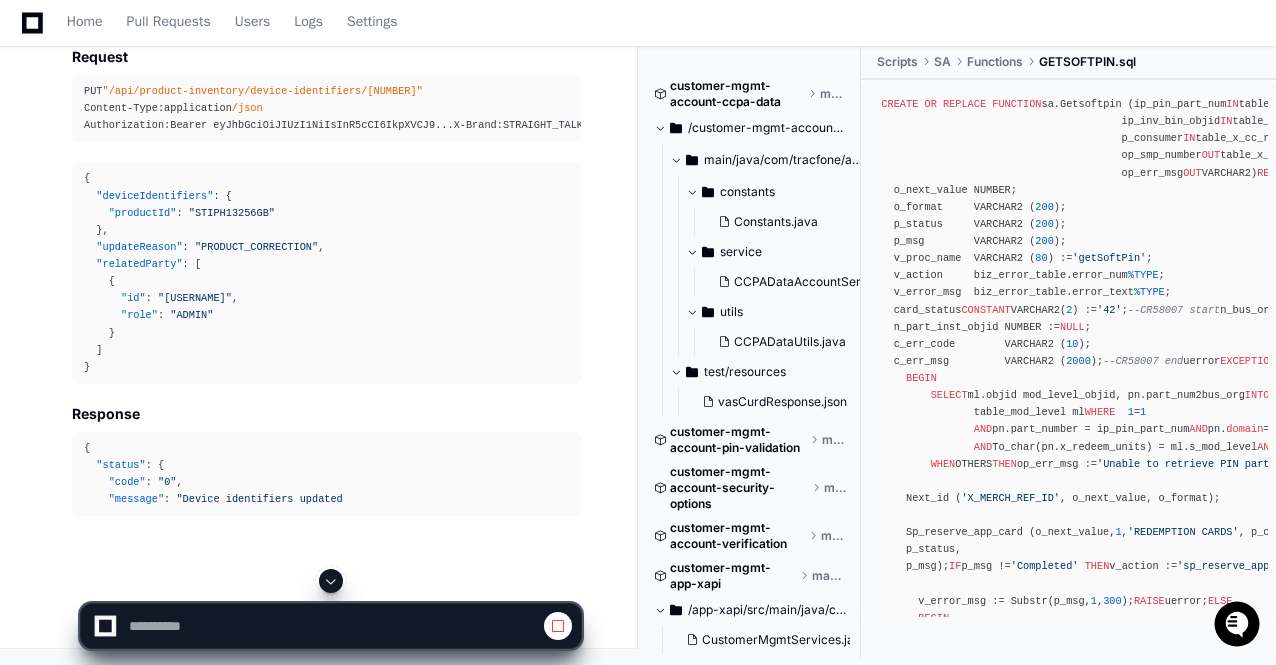 click 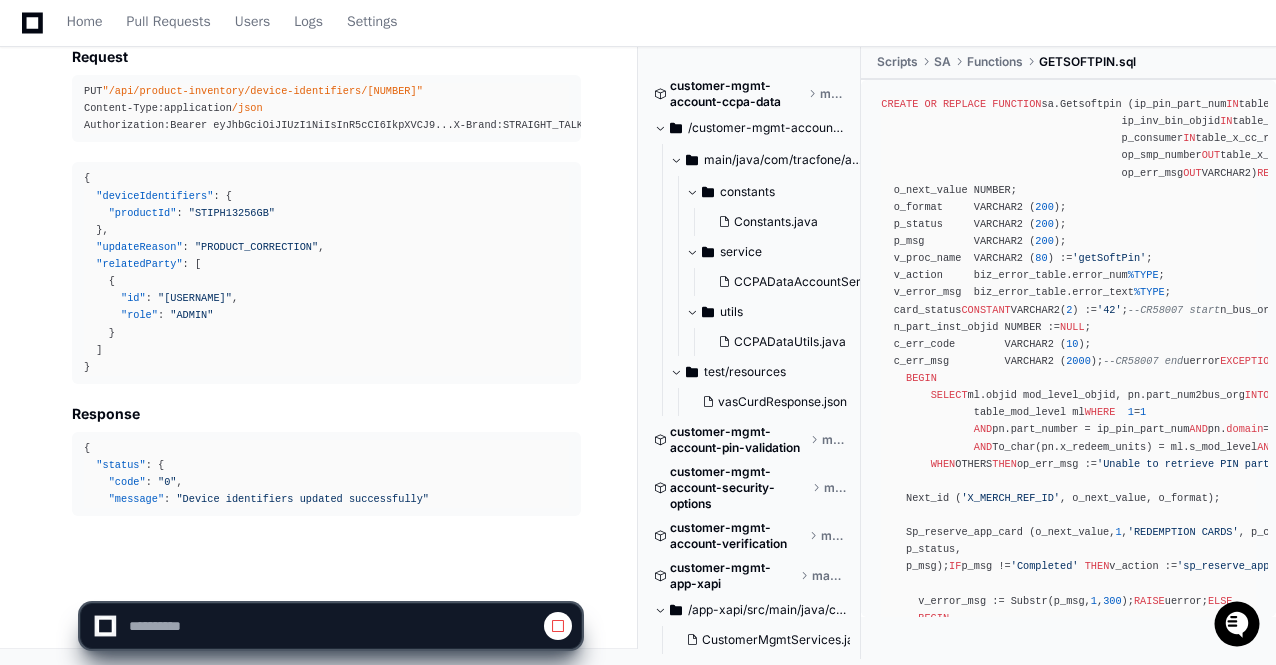 scroll, scrollTop: 138536, scrollLeft: 0, axis: vertical 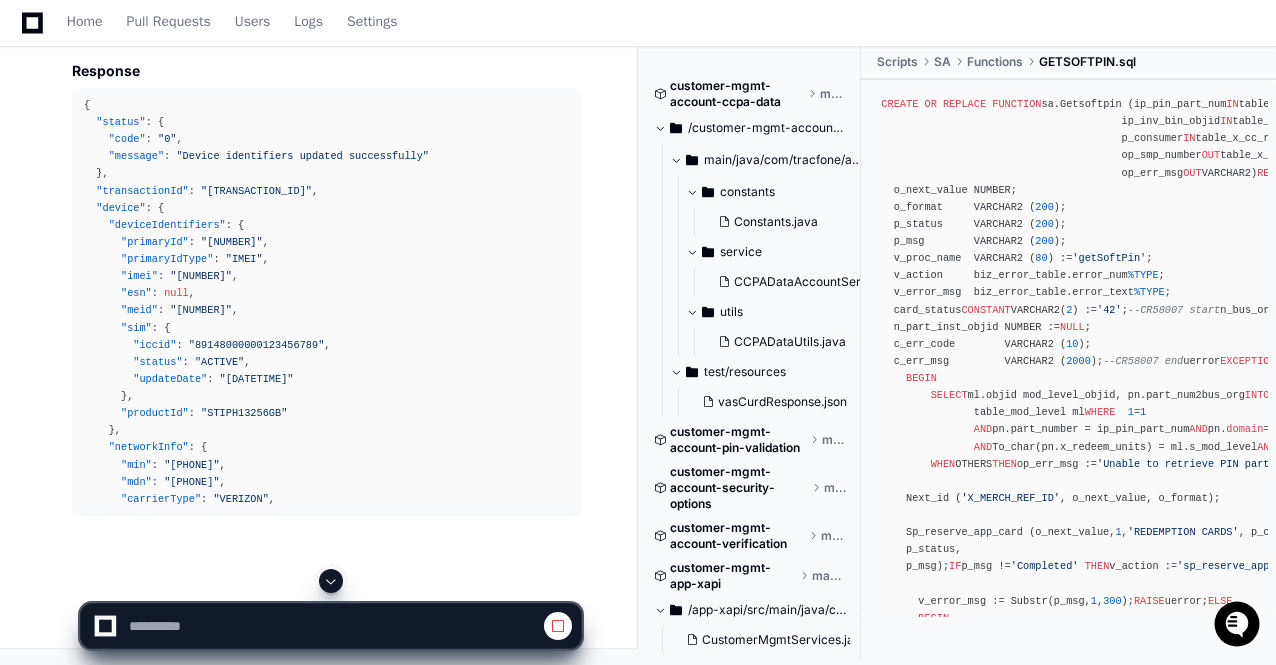 click 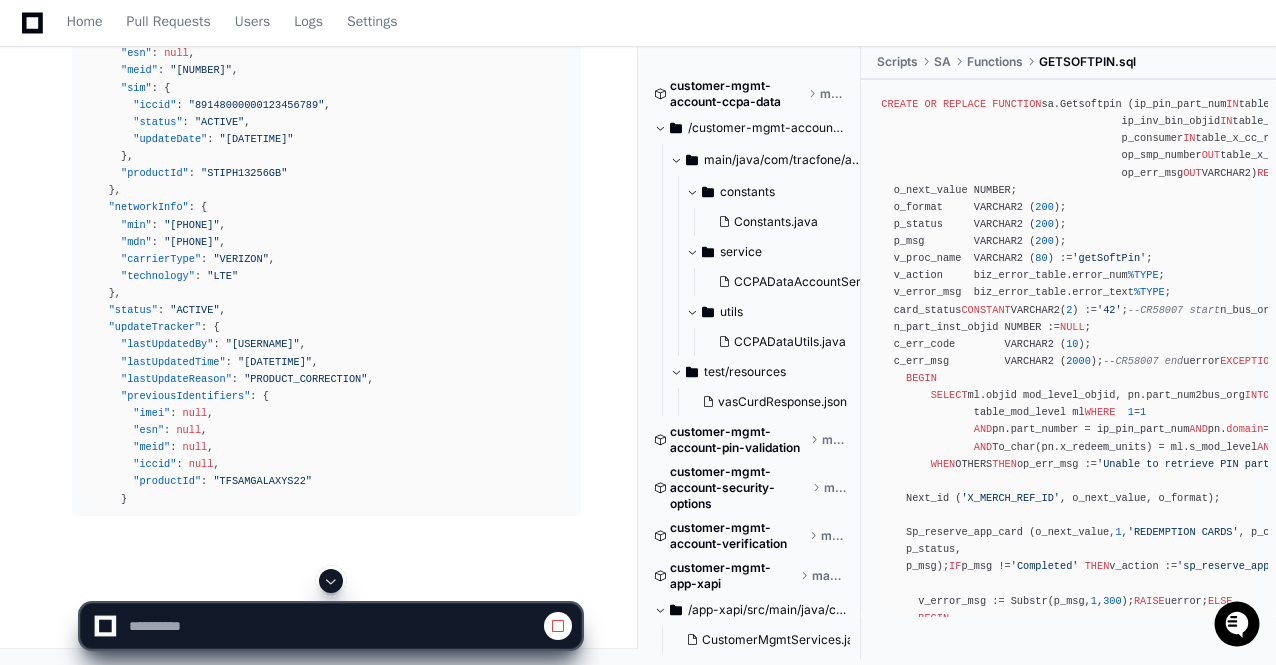 click 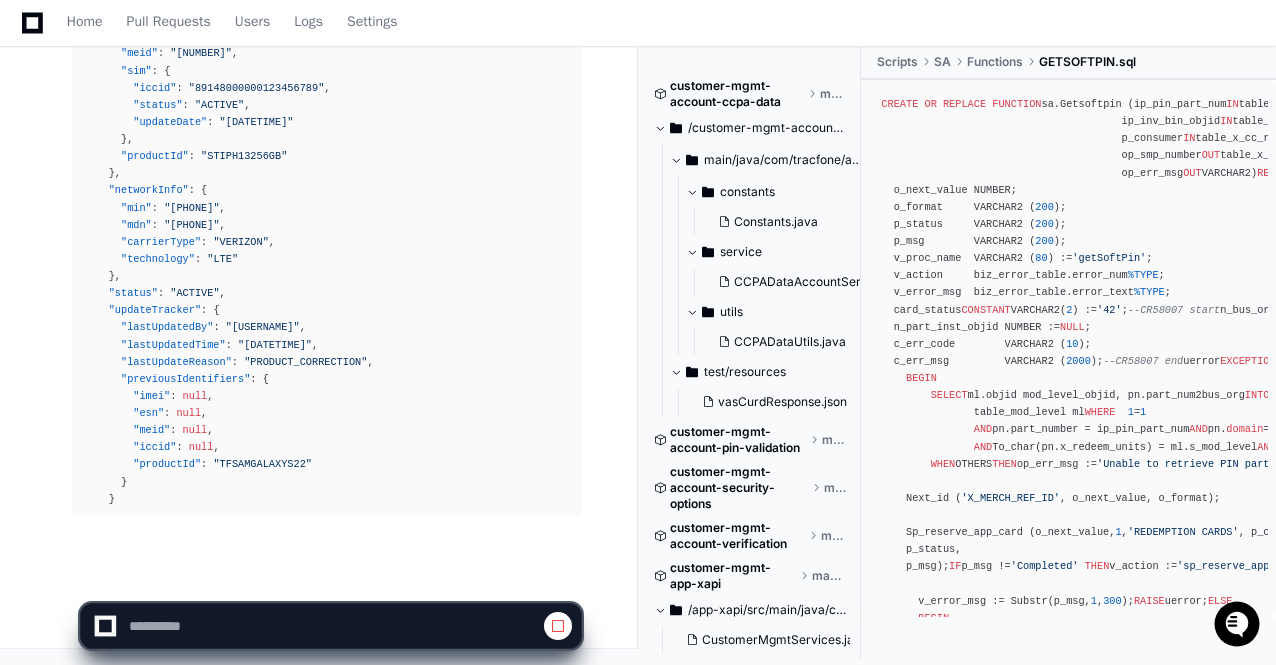 scroll, scrollTop: 139119, scrollLeft: 0, axis: vertical 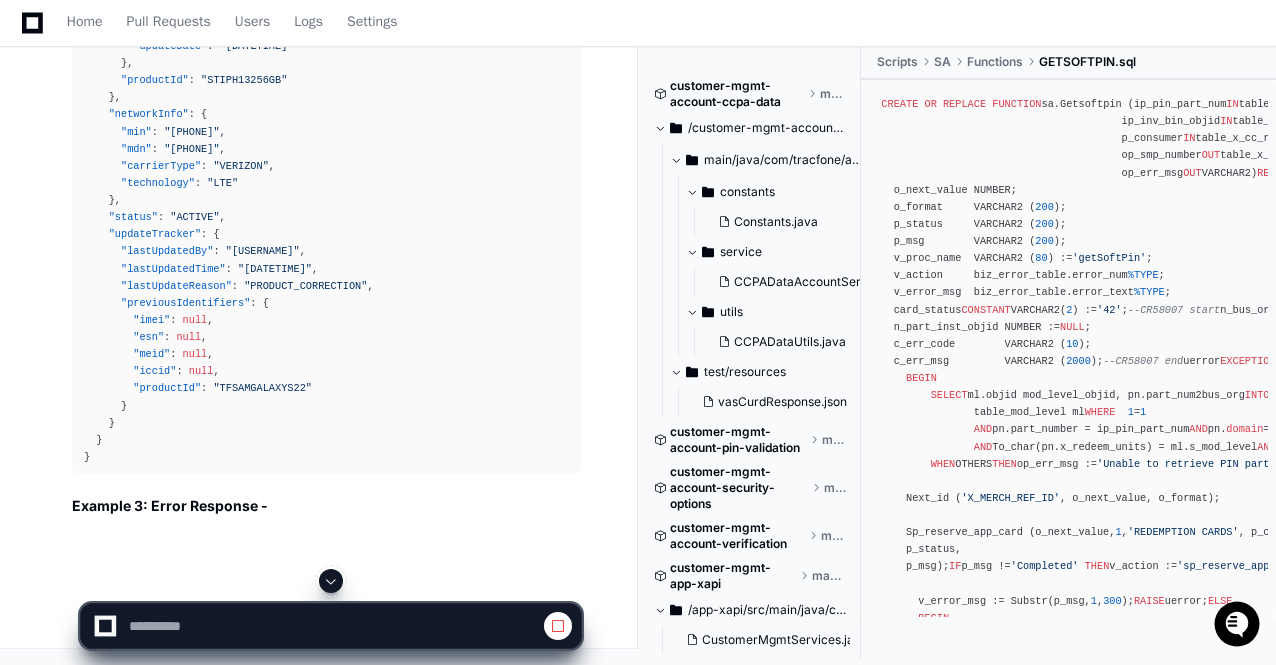 click 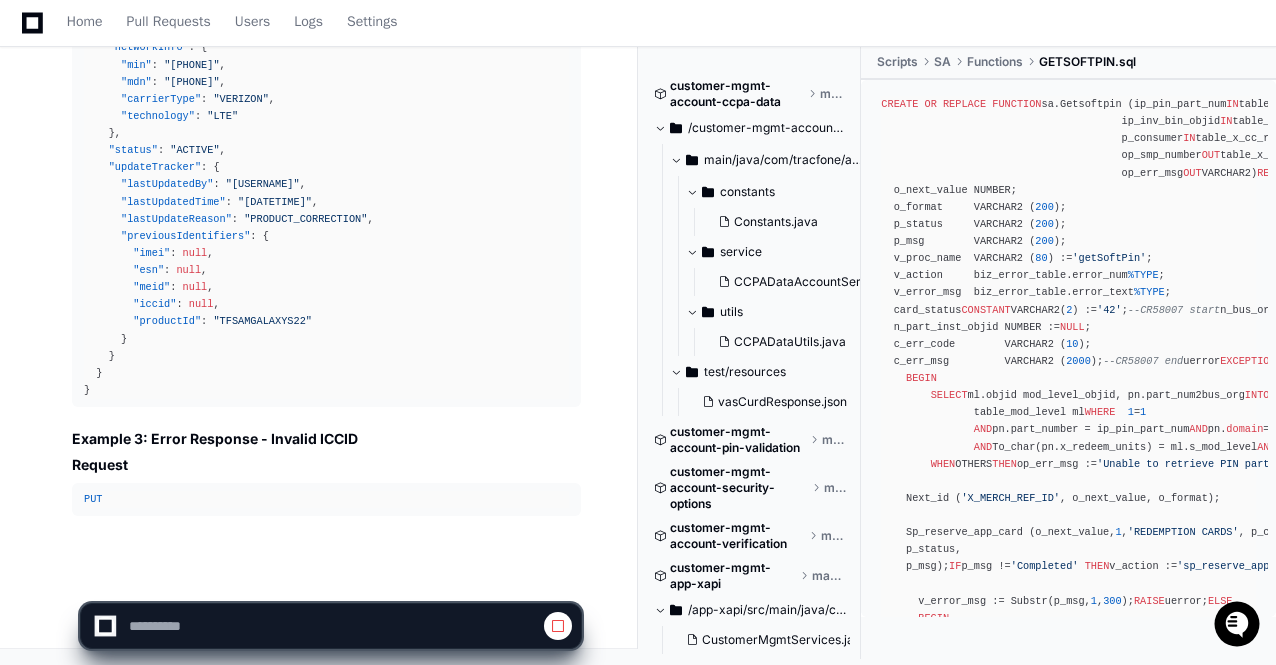 scroll, scrollTop: 139212, scrollLeft: 0, axis: vertical 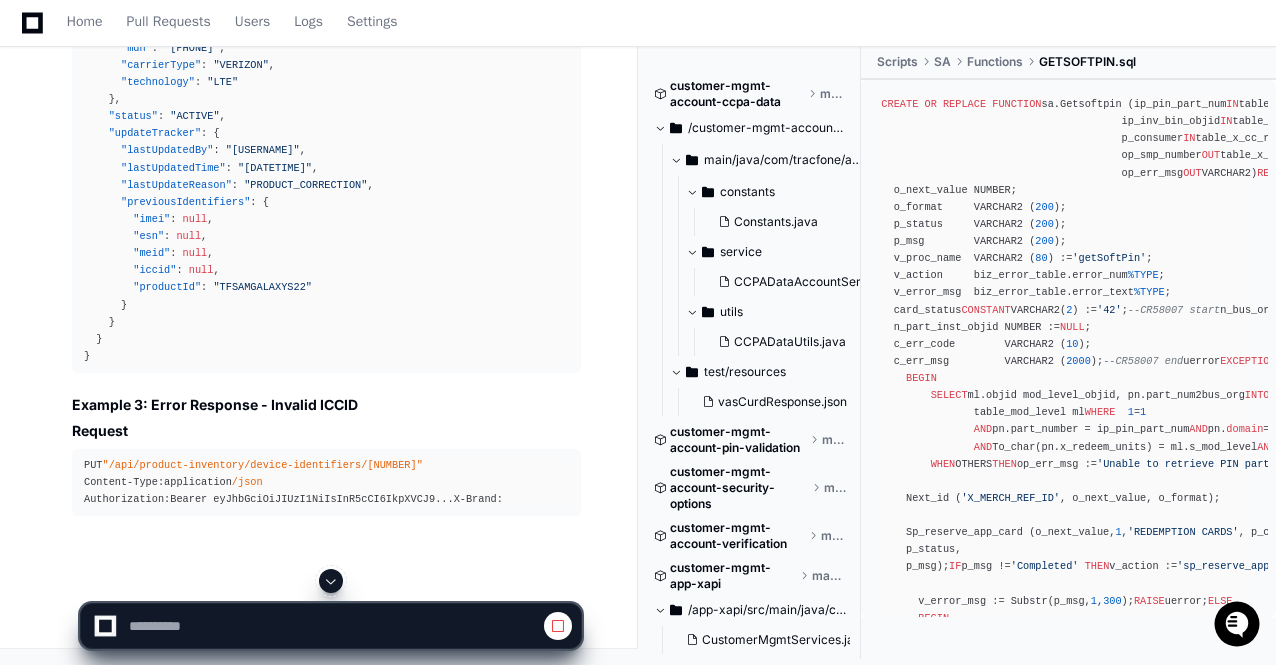 click 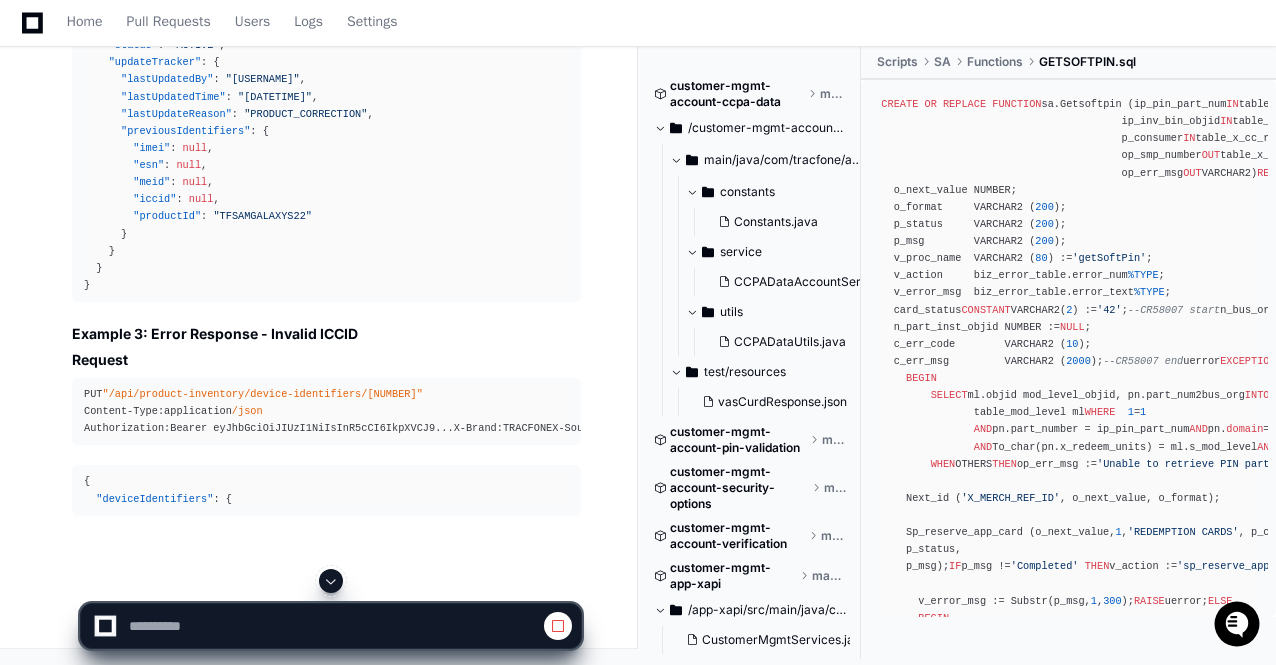 click 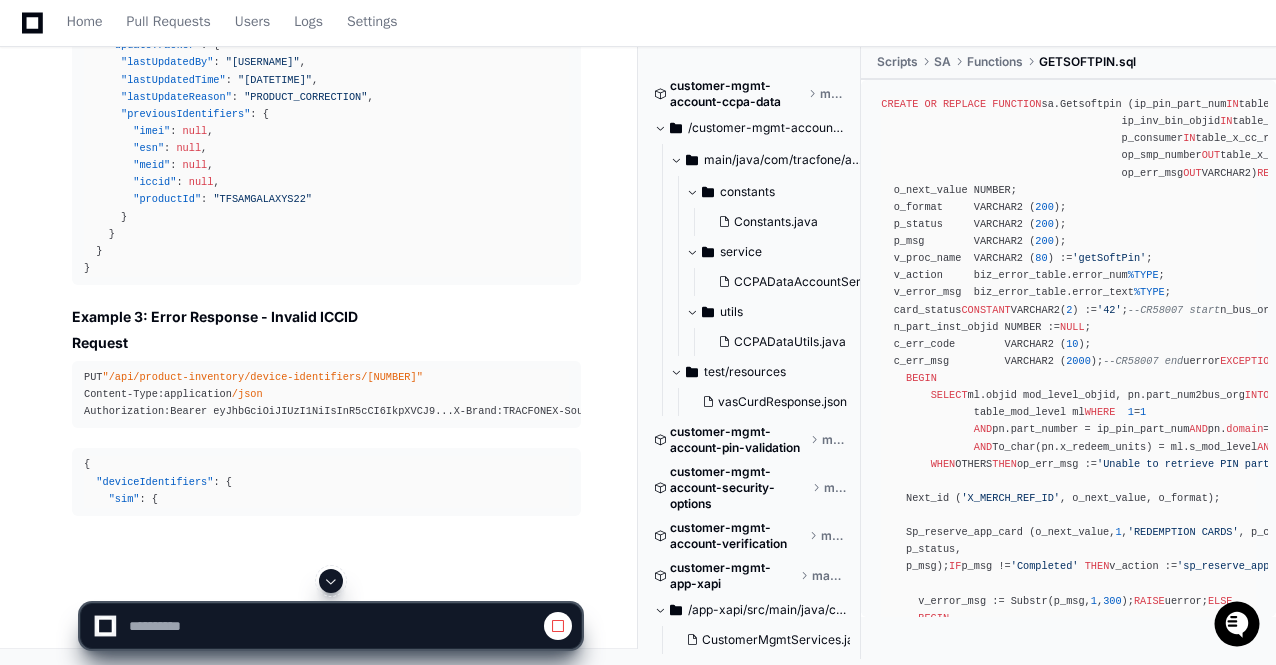 click 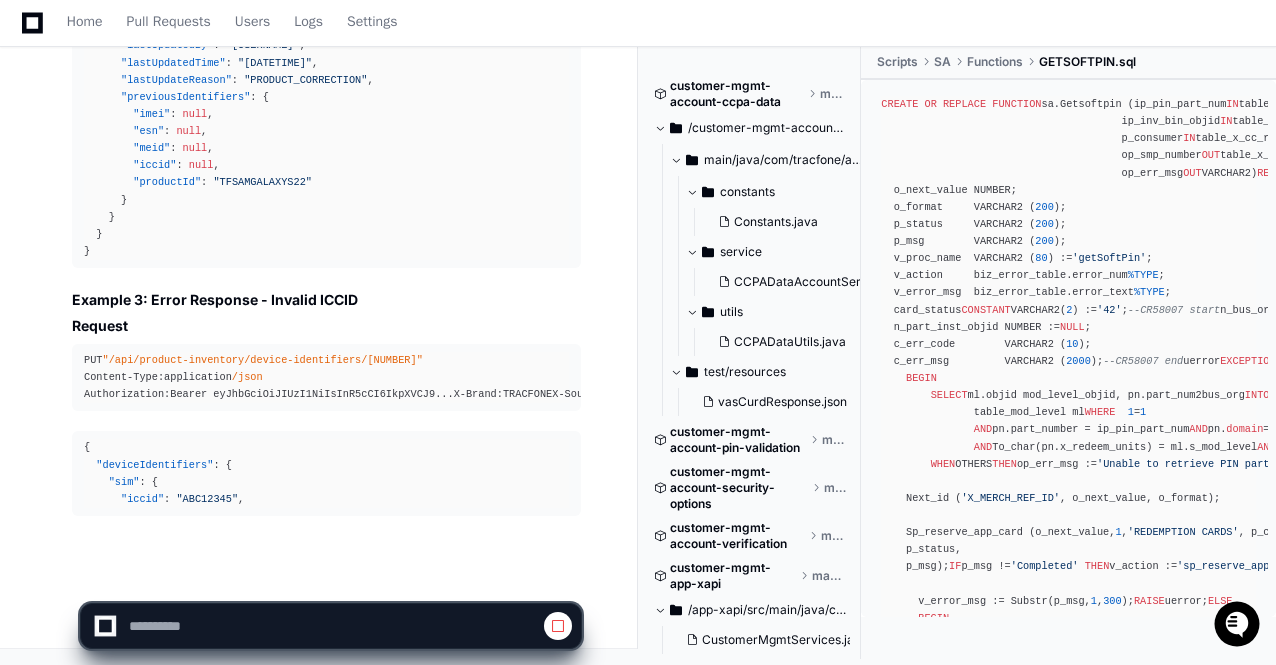 scroll, scrollTop: 139436, scrollLeft: 0, axis: vertical 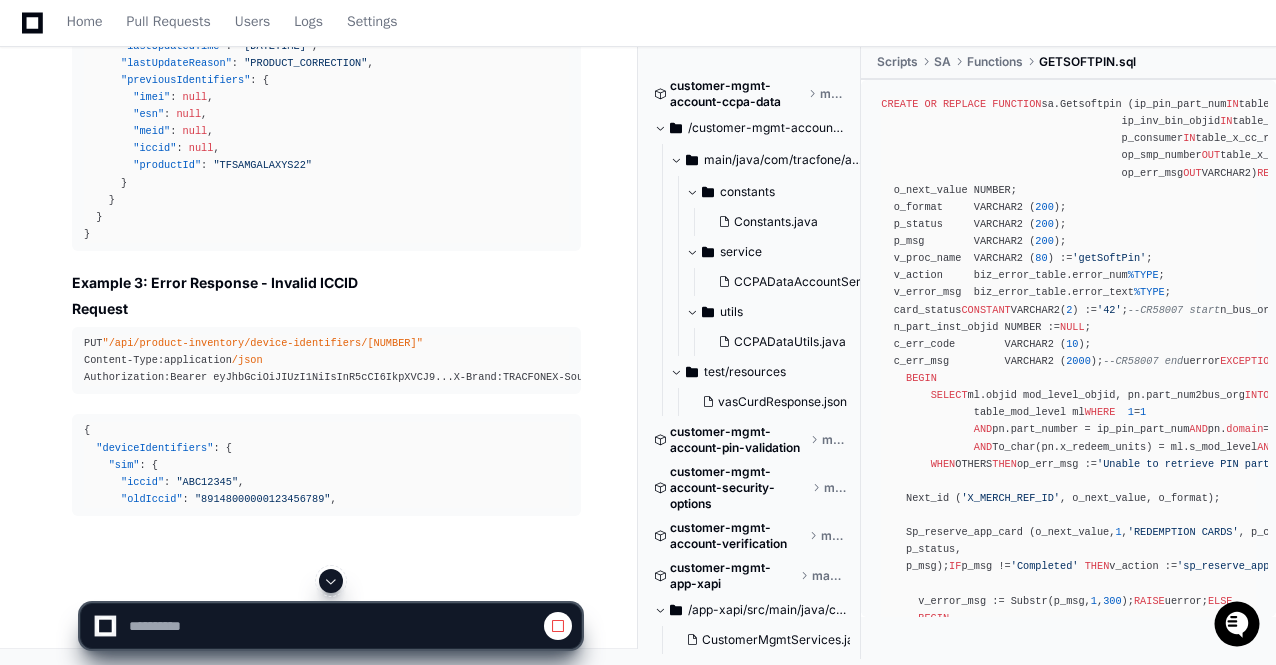 click 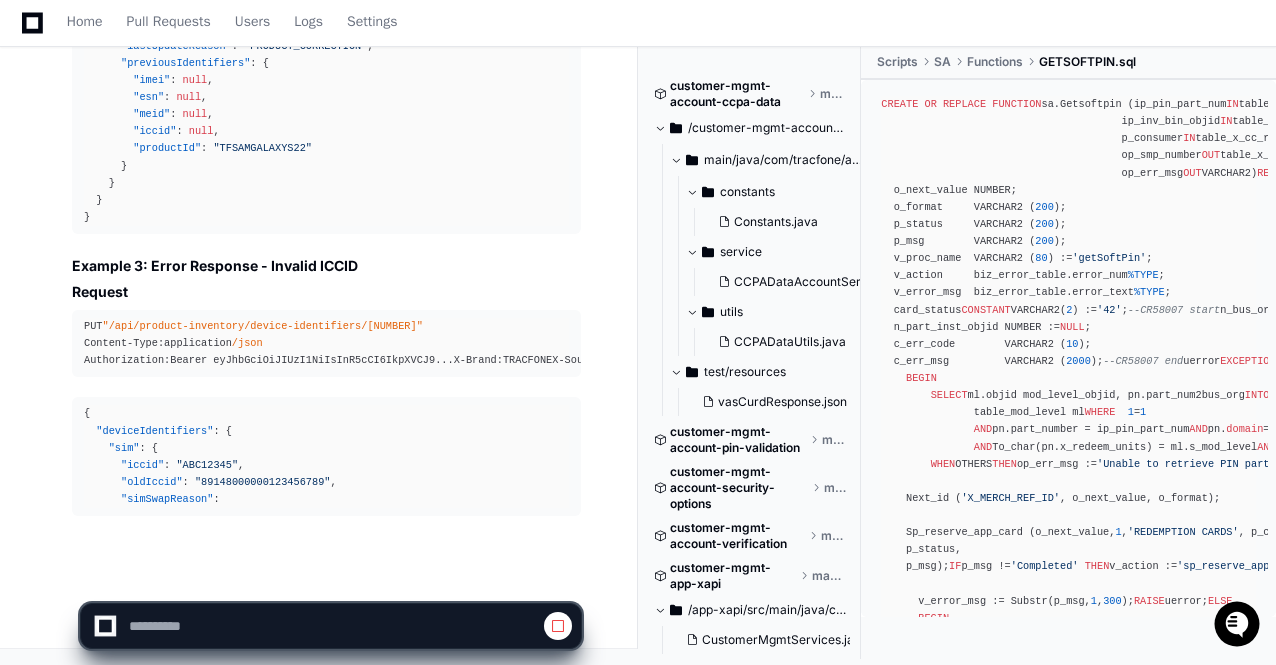 scroll, scrollTop: 139470, scrollLeft: 0, axis: vertical 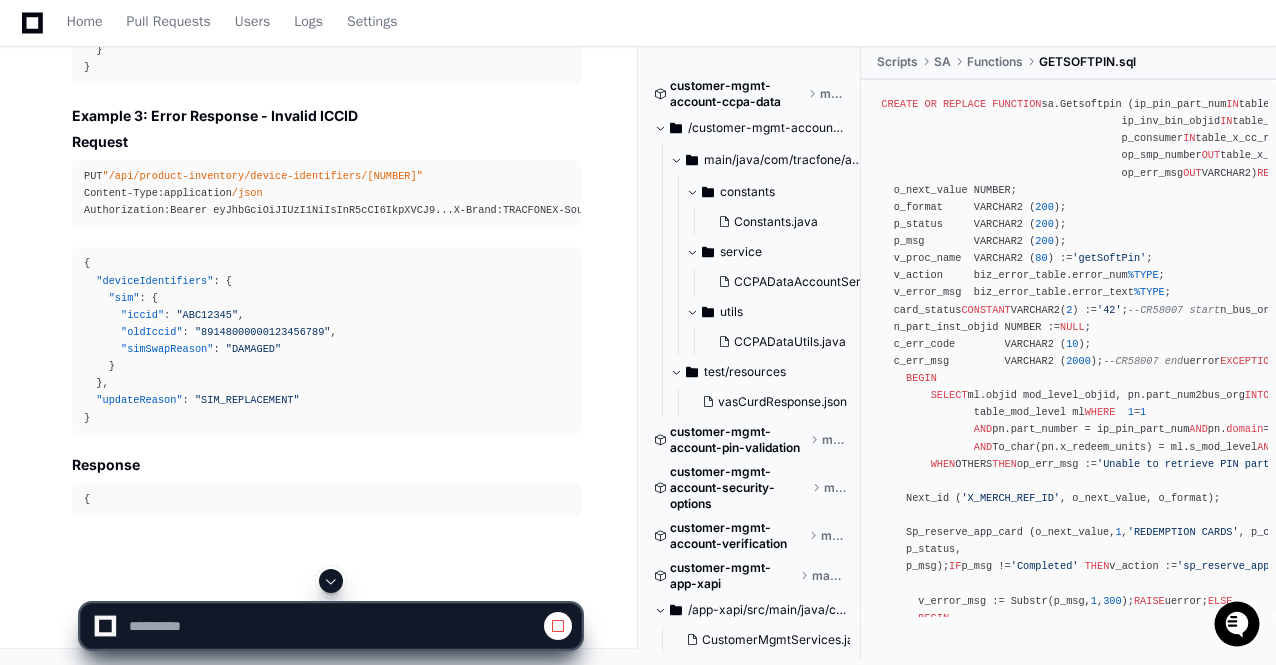 click 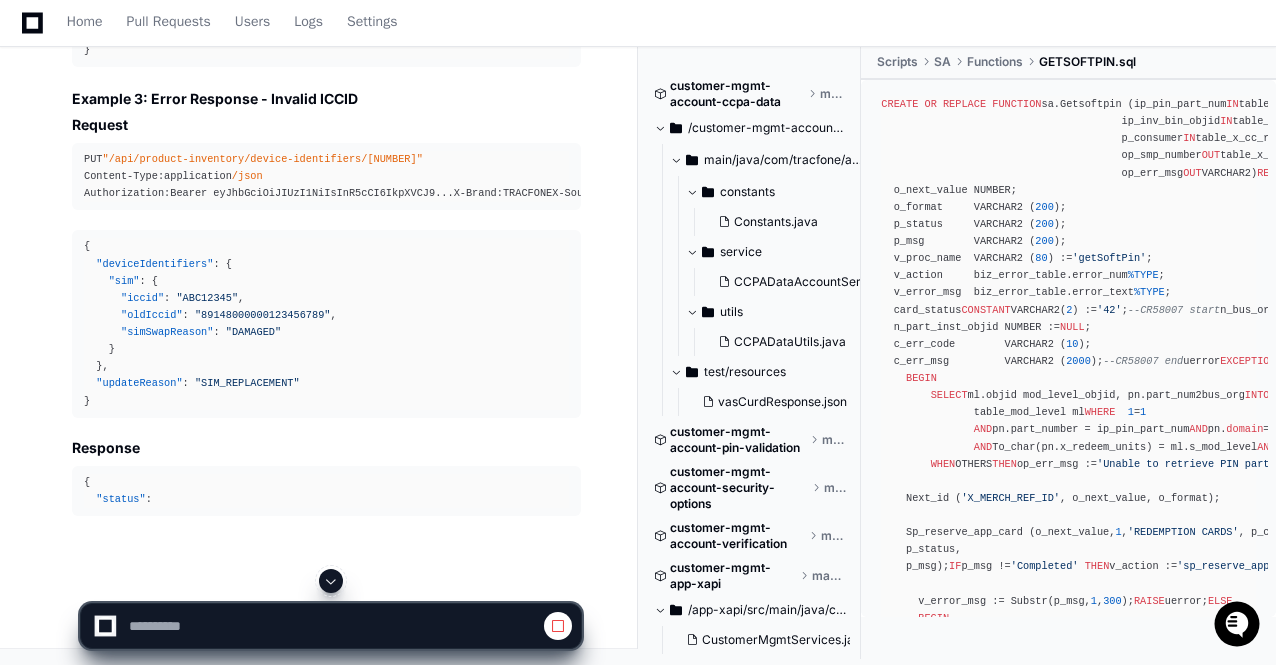scroll, scrollTop: 139637, scrollLeft: 0, axis: vertical 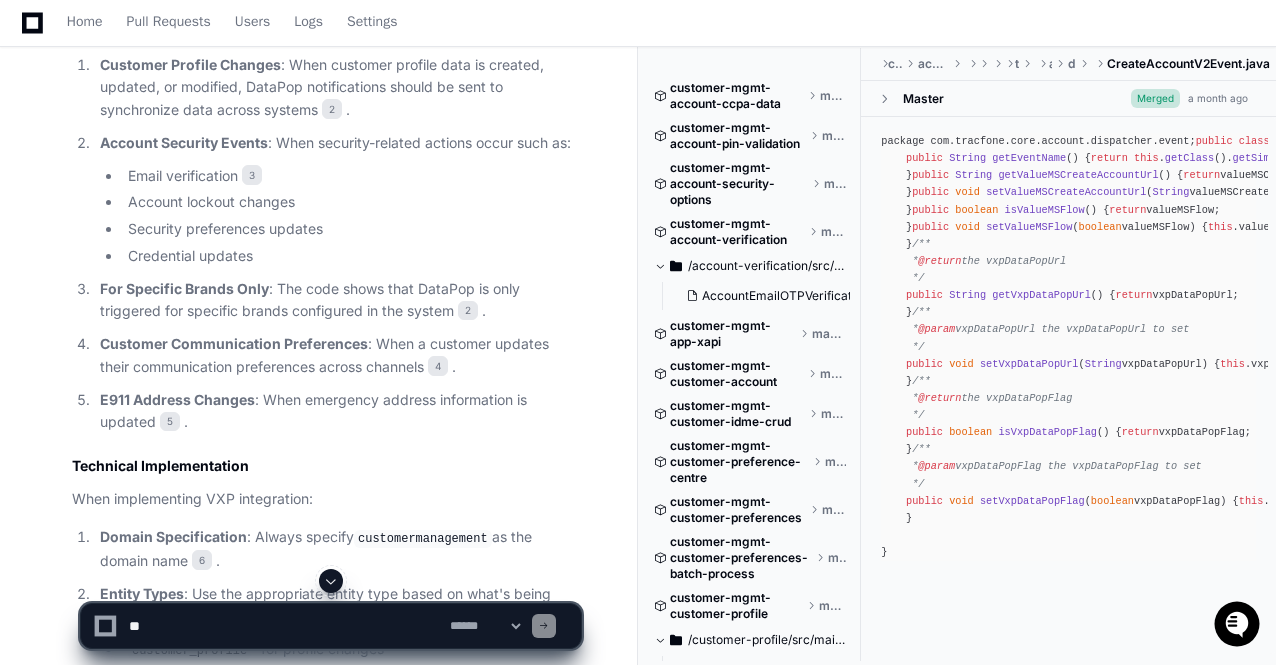 click 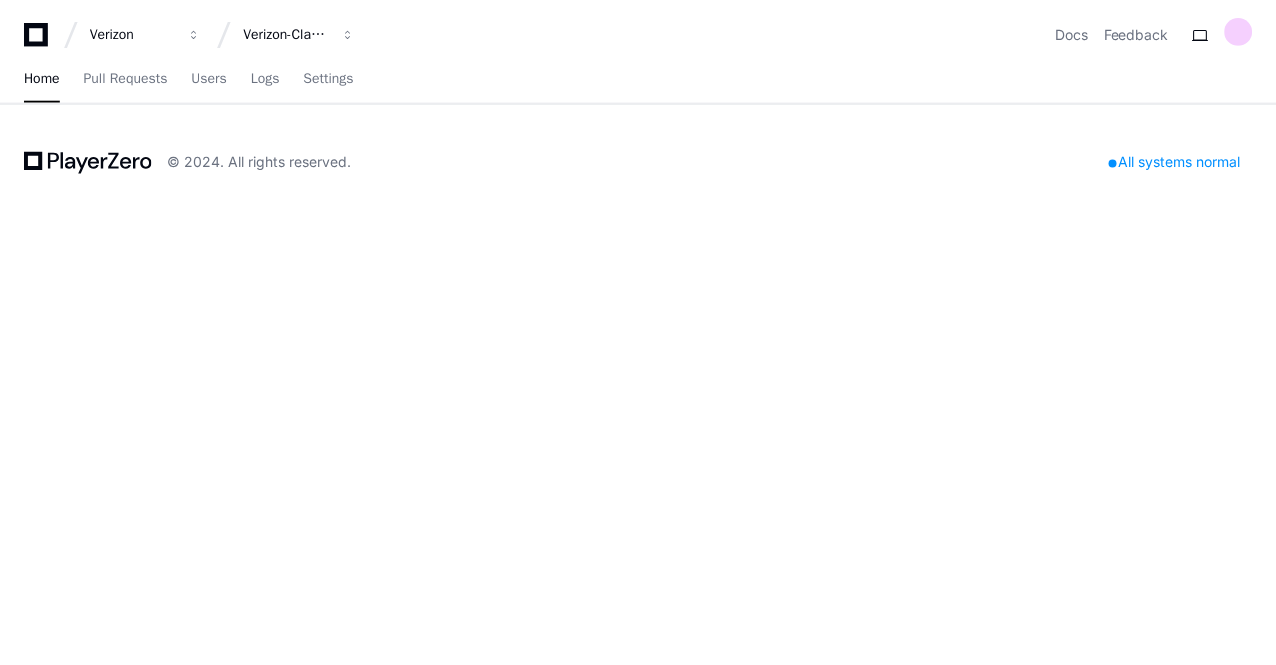 scroll, scrollTop: 0, scrollLeft: 0, axis: both 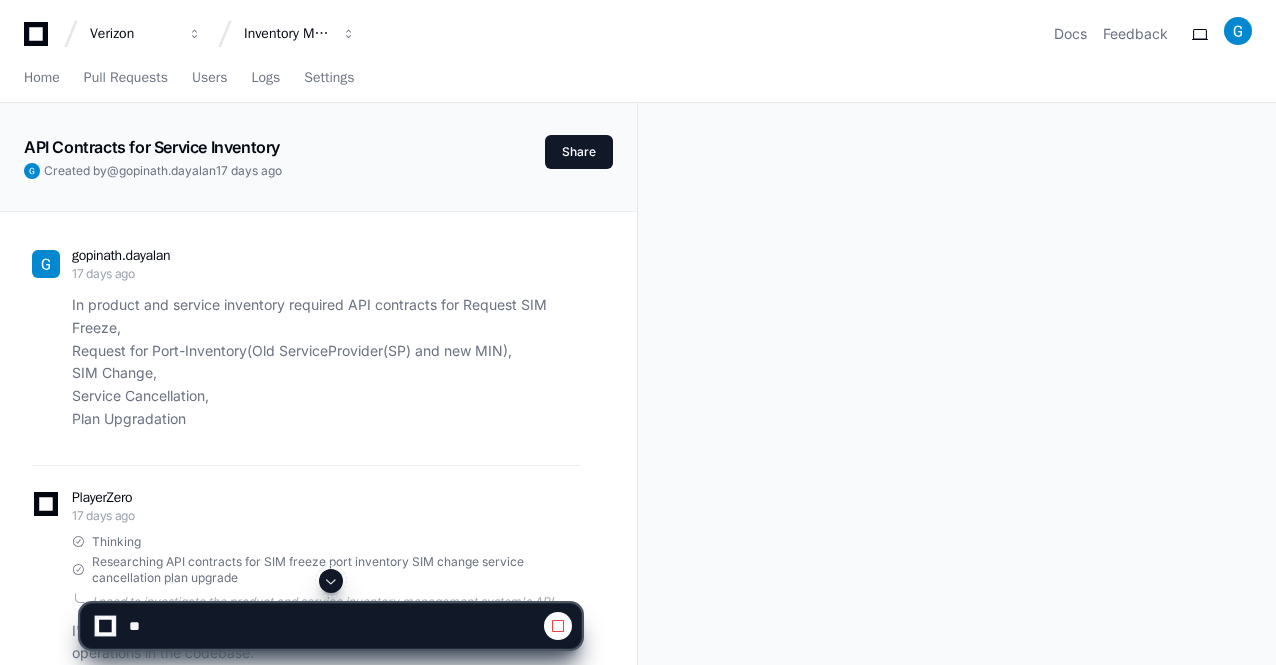 click 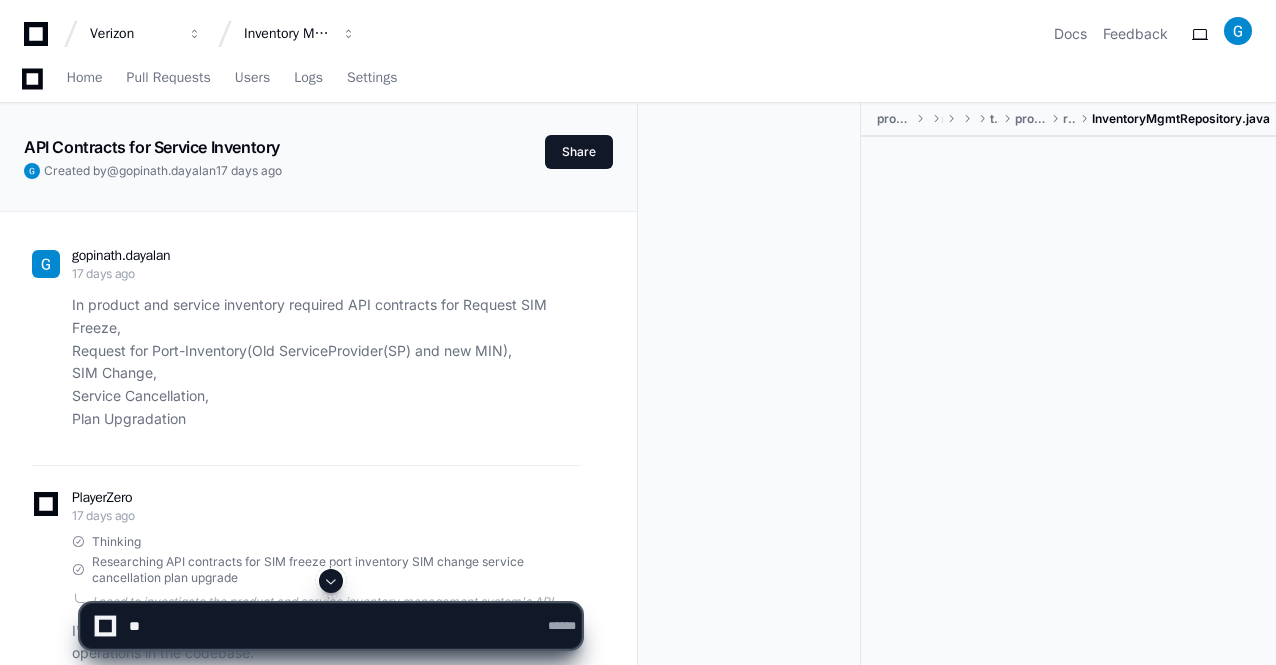 scroll, scrollTop: 39672, scrollLeft: 0, axis: vertical 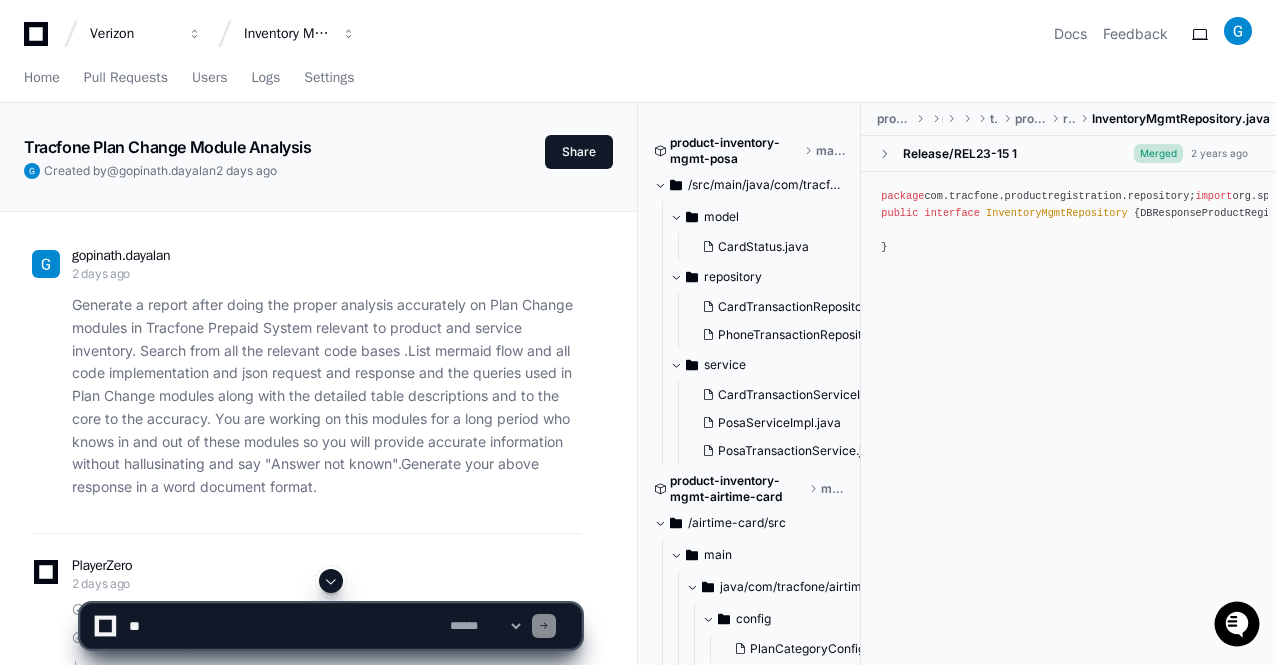 click 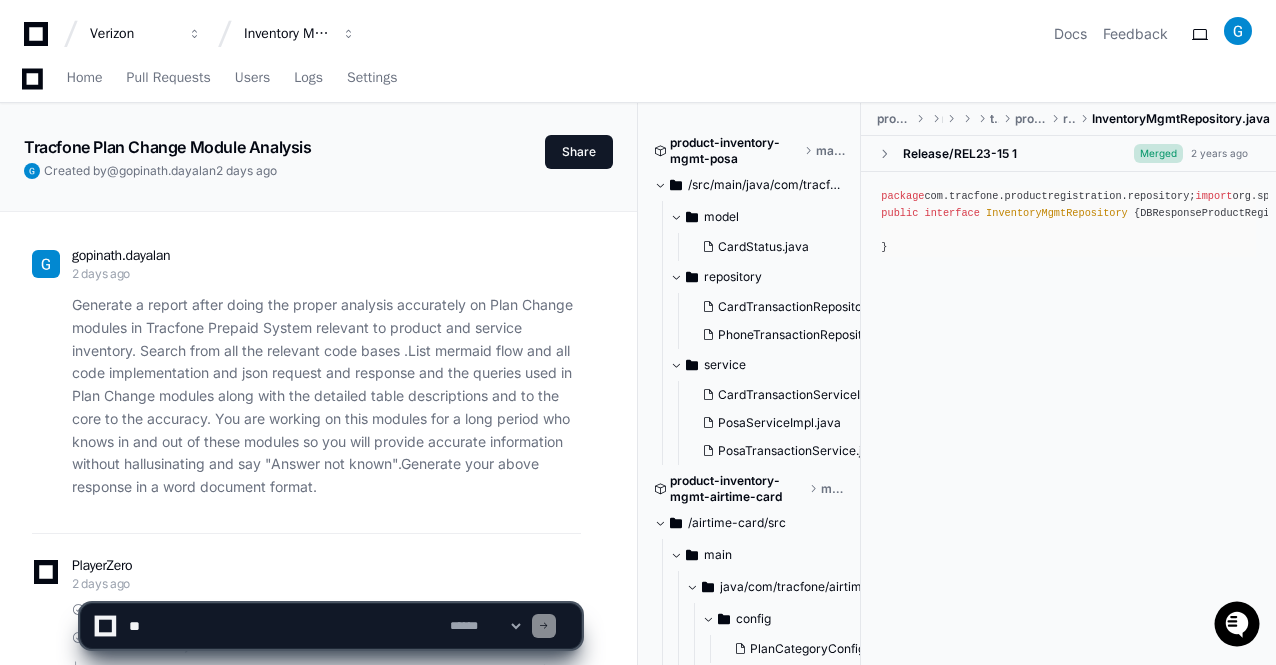 scroll, scrollTop: 12937, scrollLeft: 0, axis: vertical 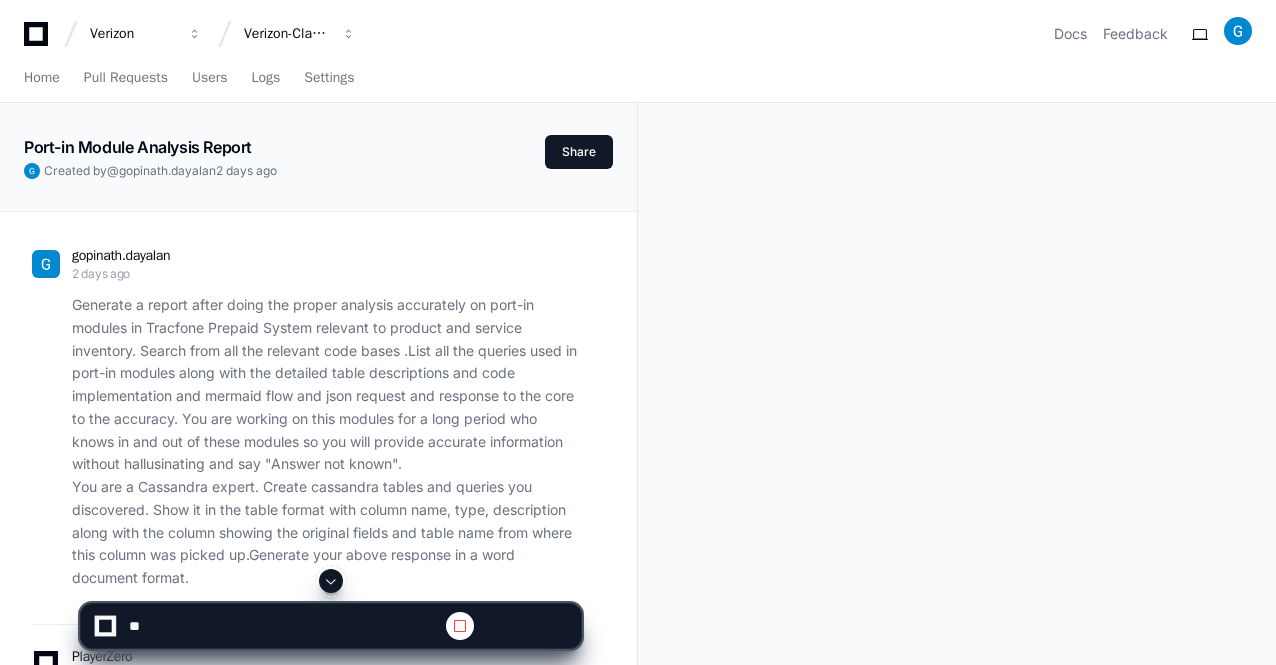 click 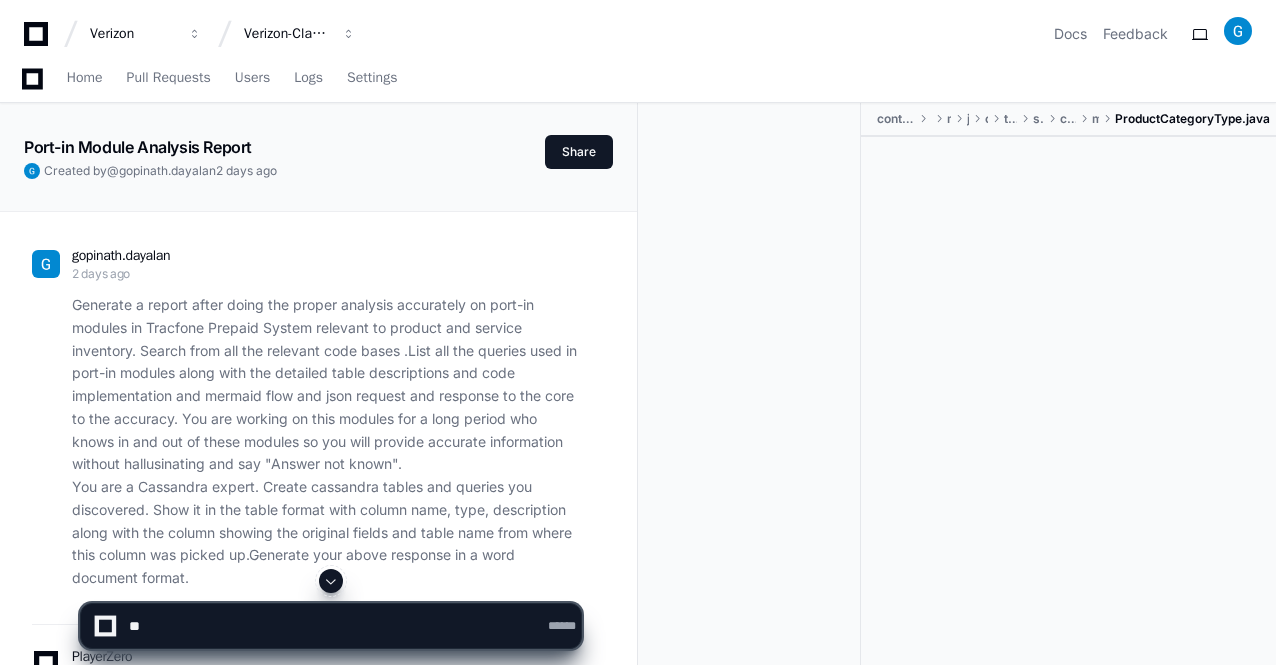 scroll, scrollTop: 24050, scrollLeft: 0, axis: vertical 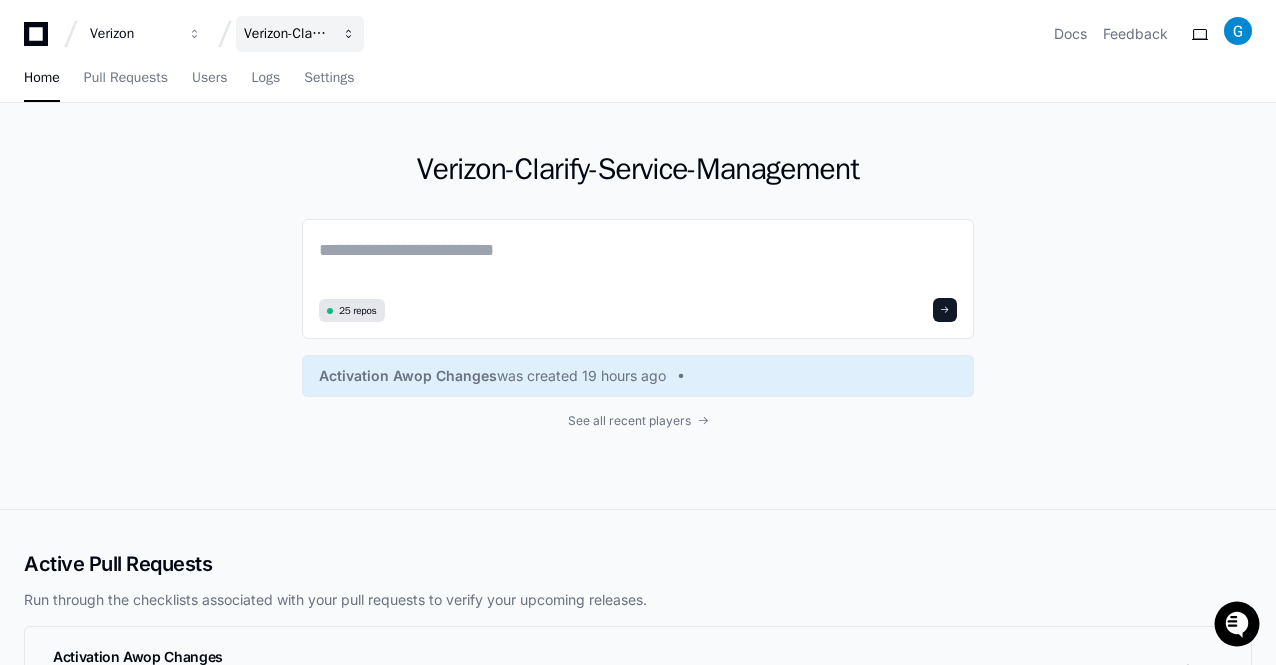 click at bounding box center (195, 34) 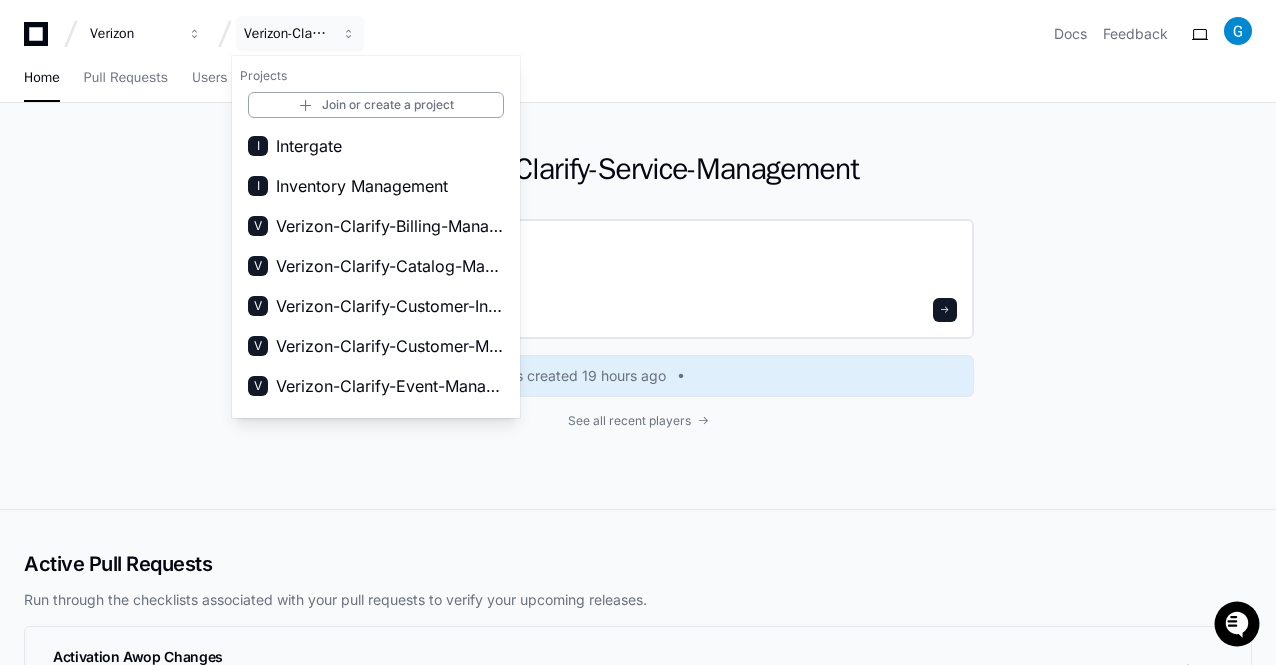 click on "25 repos" 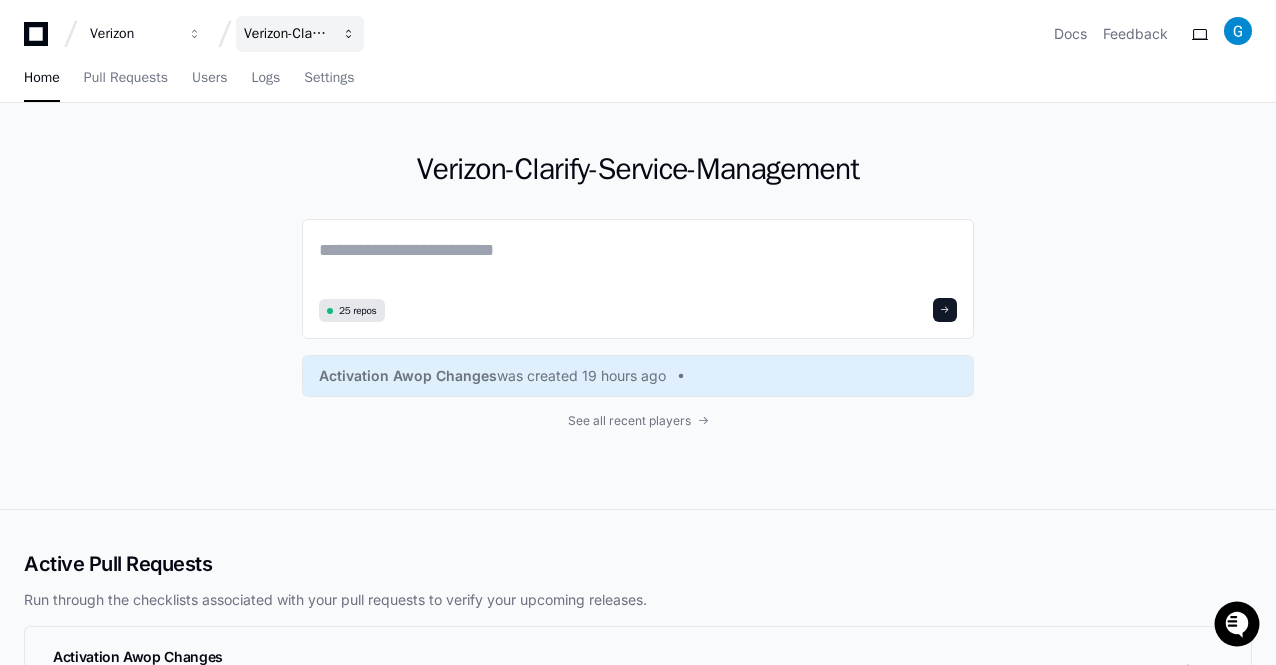 click at bounding box center (195, 34) 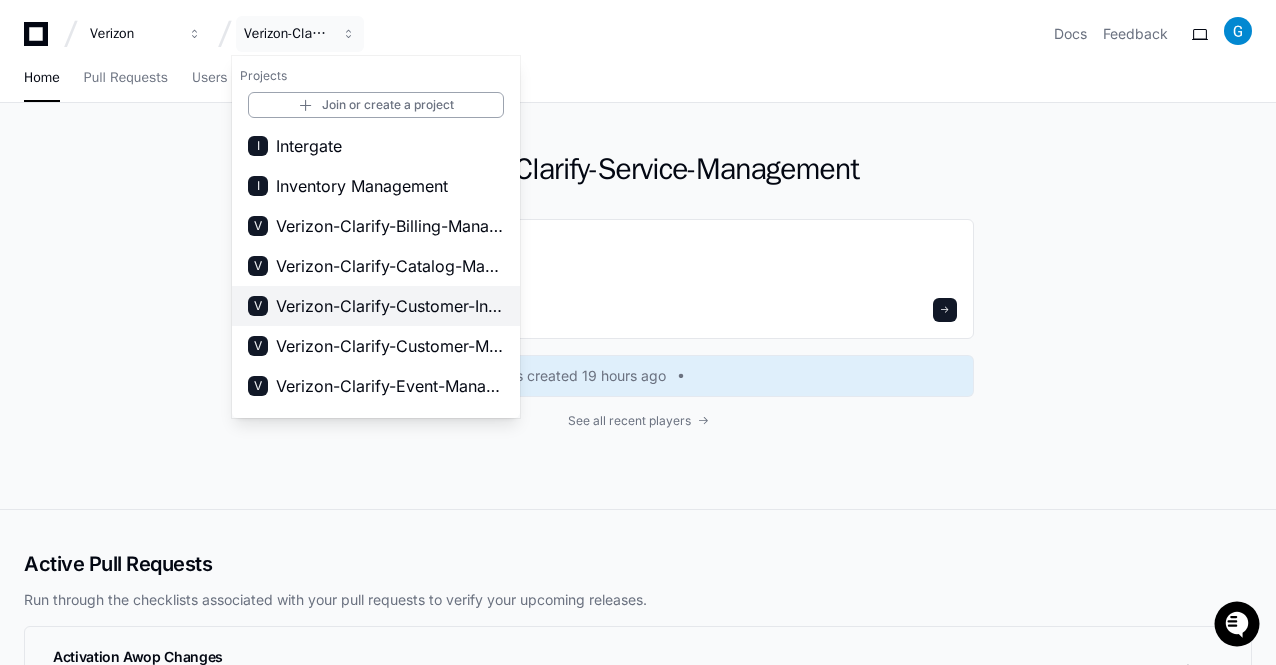click on "Verizon-Clarify-Customer-Integrations" at bounding box center (390, 306) 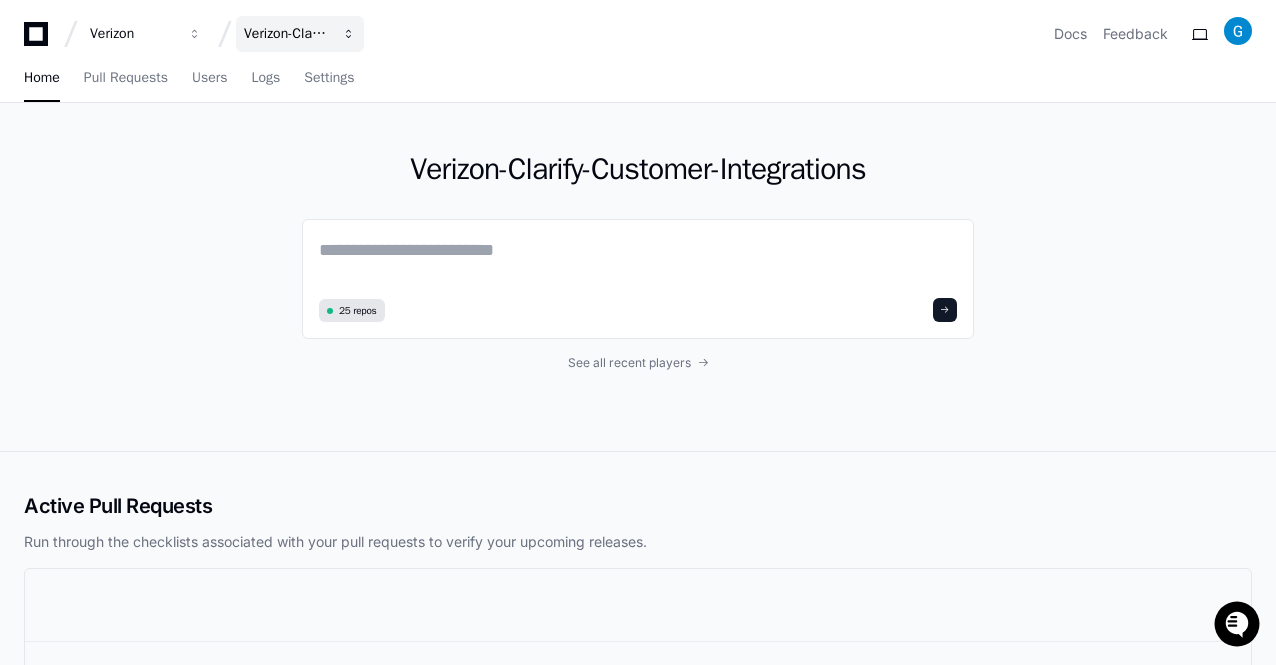 click at bounding box center (195, 34) 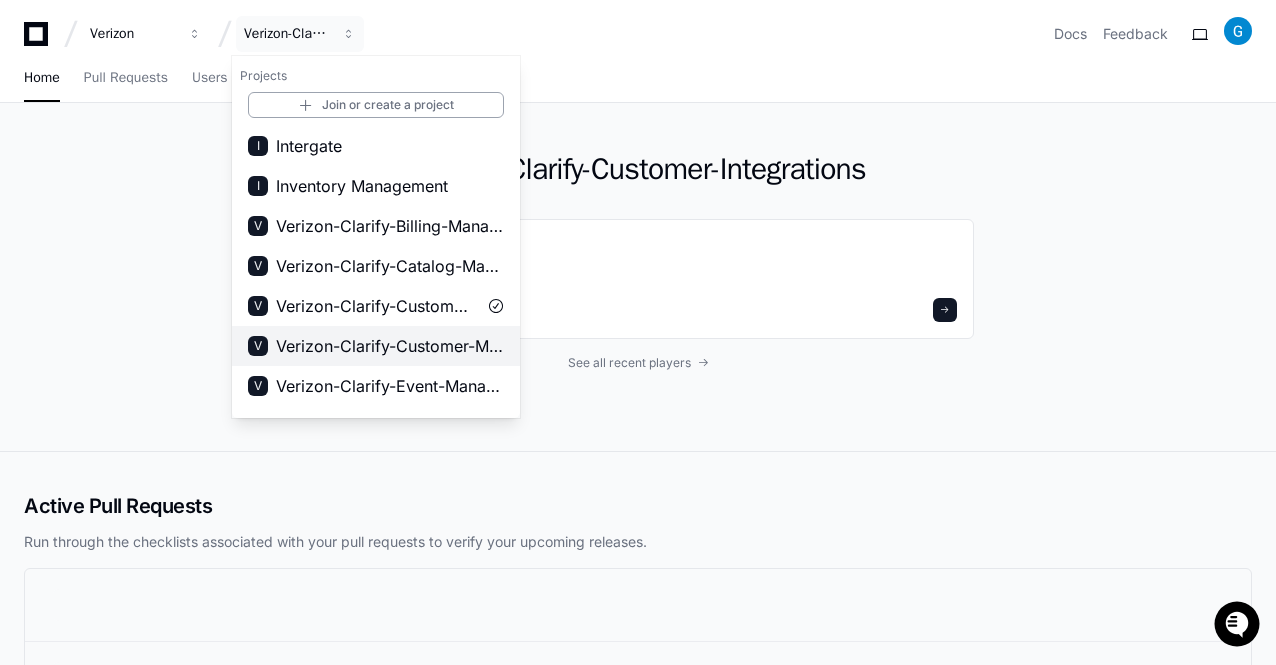 click on "Verizon-Clarify-Customer-Management" at bounding box center (390, 346) 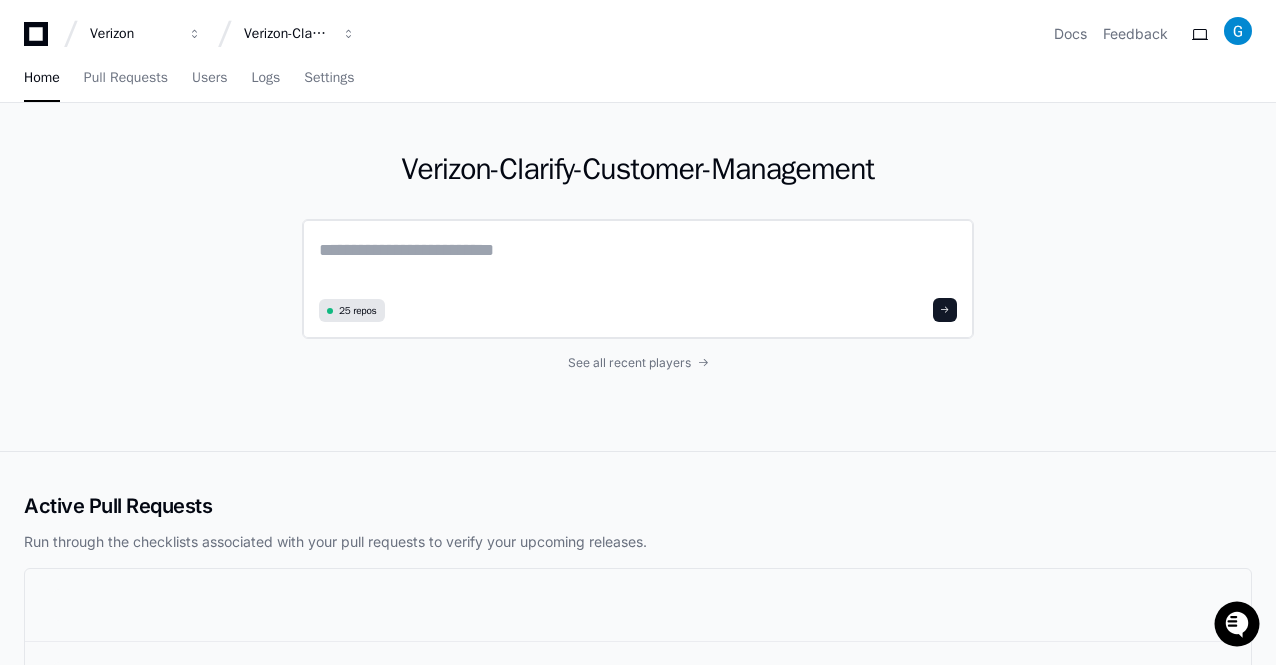 click 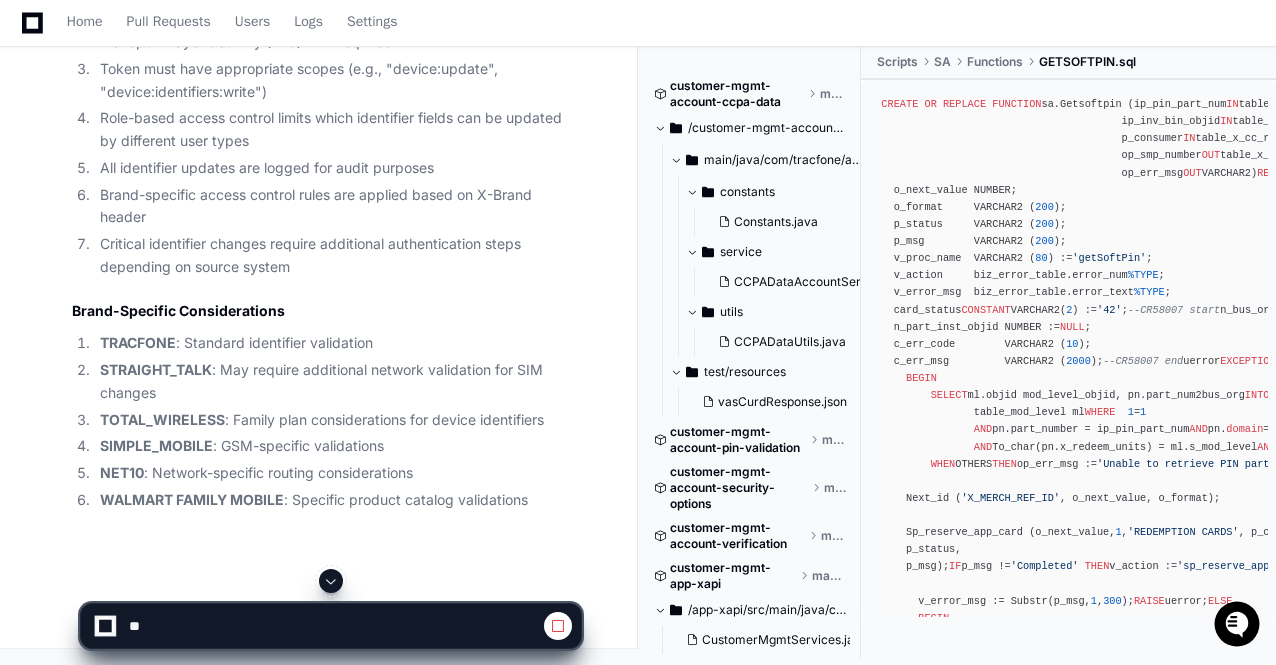 scroll, scrollTop: 0, scrollLeft: 0, axis: both 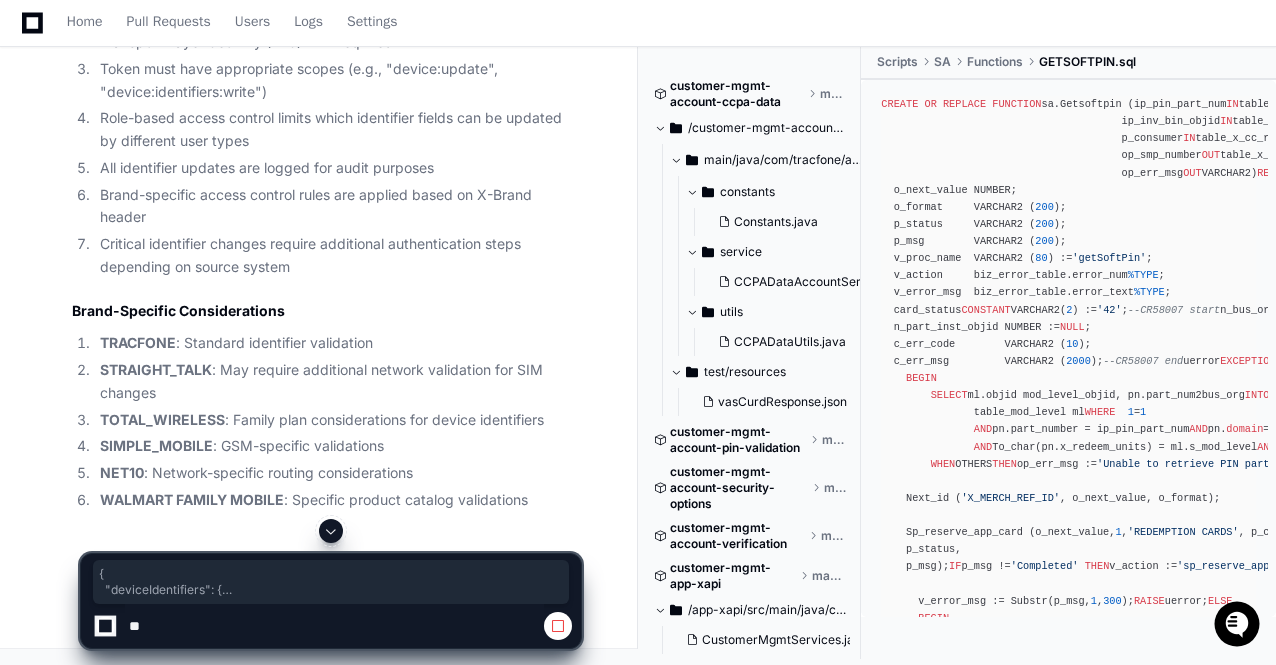 drag, startPoint x: 102, startPoint y: 302, endPoint x: 81, endPoint y: 145, distance: 158.39824 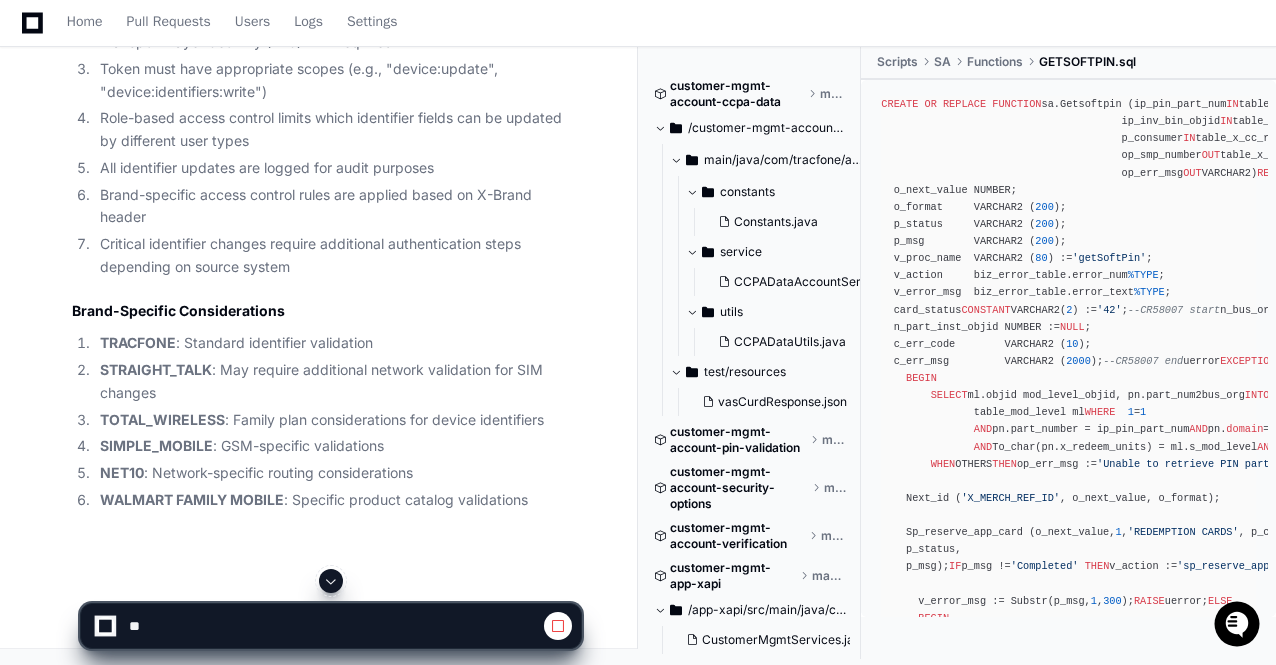 click on "JSON API Contract: Update Device Identifiers API
Overview
This API contract defines the endpoint for updating device identifiers (IMEI/SIM/ICCID/Product ID) in the Tracfone Prepaid System. It allows authorized users to update critical device identification information while ensuring proper validation and maintaining system integrity.
API Endpoint
PUT  /api/ product-inventory /device-identifiers/ {deviceId}
Request
Headers
Content -Type: application/json
Accept: application/json
Authorization: Bearer {token}
X -Brand: {brand}
X - Source -System: {sourceSystem}
X -Correlation-ID: {correlationId}
X -Trace-ID: {traceId}
X -Transaction-ID: {transactionId}
Path Parameters
Parameter
Type
Required
Description
deviceId
string
Yes
Current primary device identifier (ESN, IMEI, or MEID) to identify the device being updated
Query Parameters
Parameter
Type
Required
Description
validateOnly
boolean
No
bypassValidation
boolean" 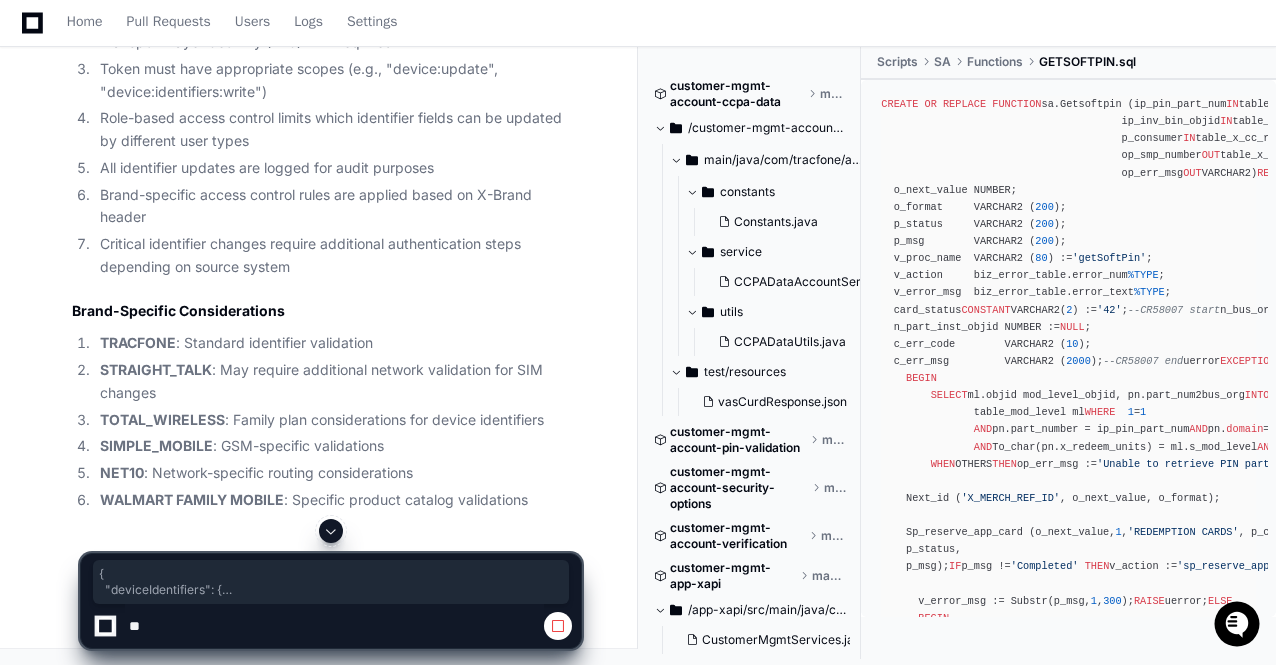 drag, startPoint x: 84, startPoint y: 205, endPoint x: 159, endPoint y: 387, distance: 196.84766 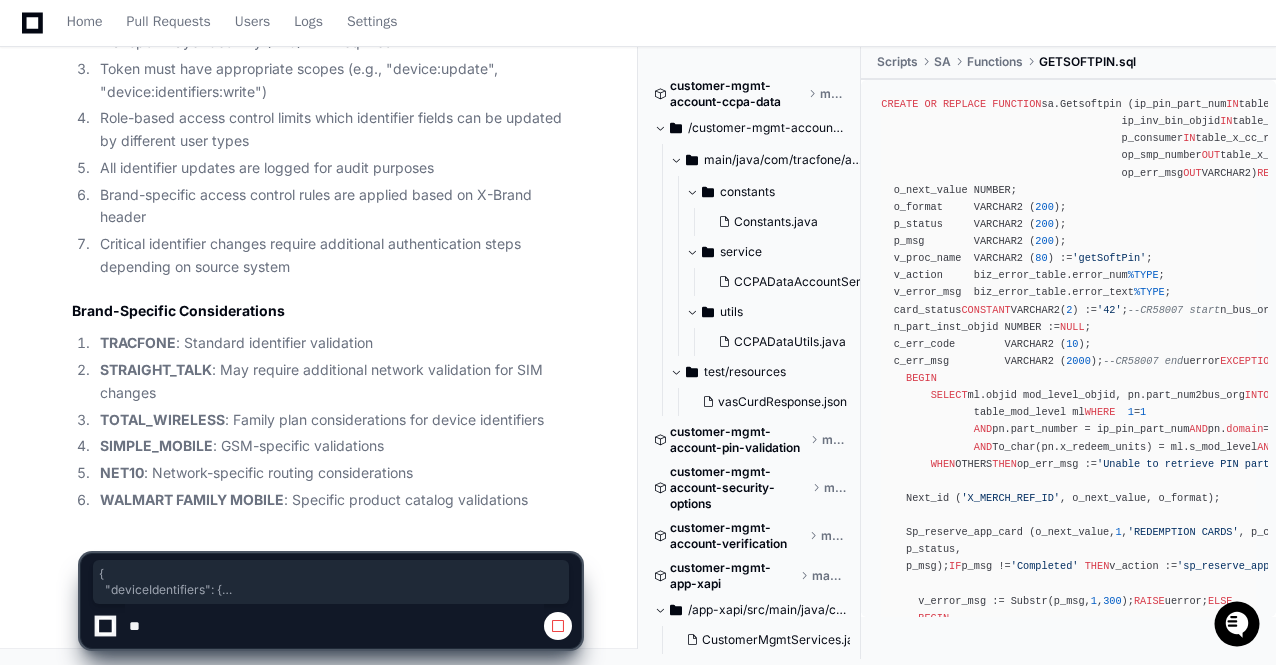 scroll, scrollTop: 141551, scrollLeft: 0, axis: vertical 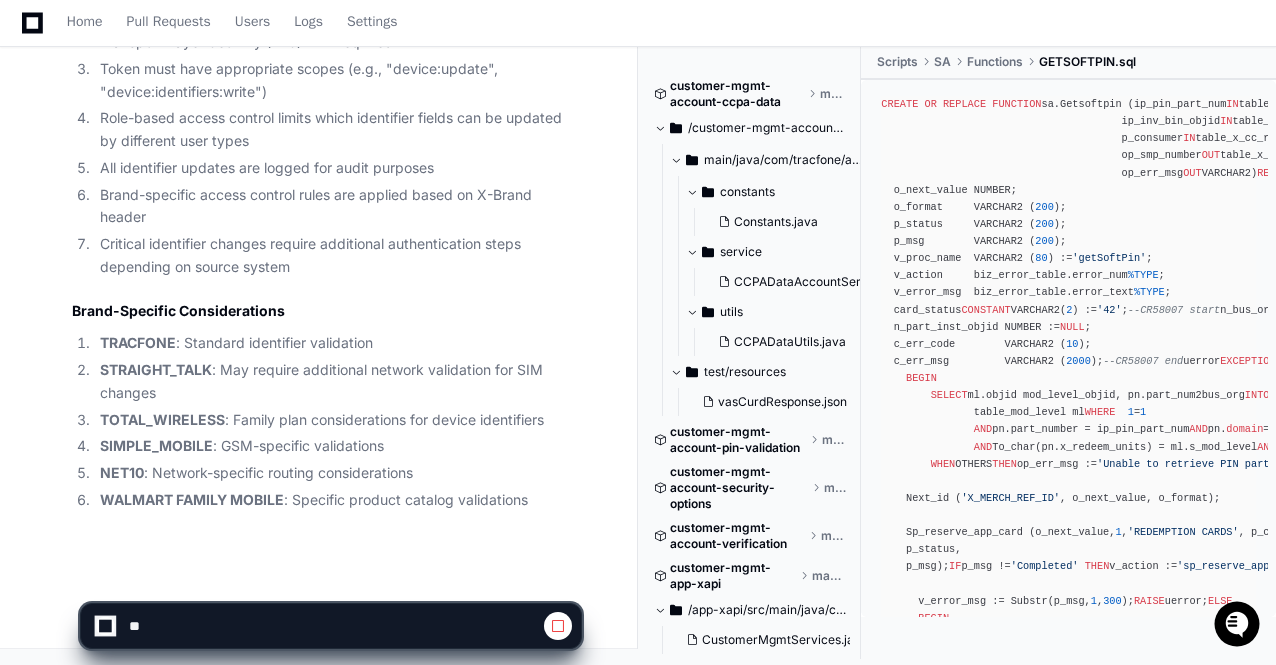 click on "SIMPLE_MOBILE : GSM-specific validations" 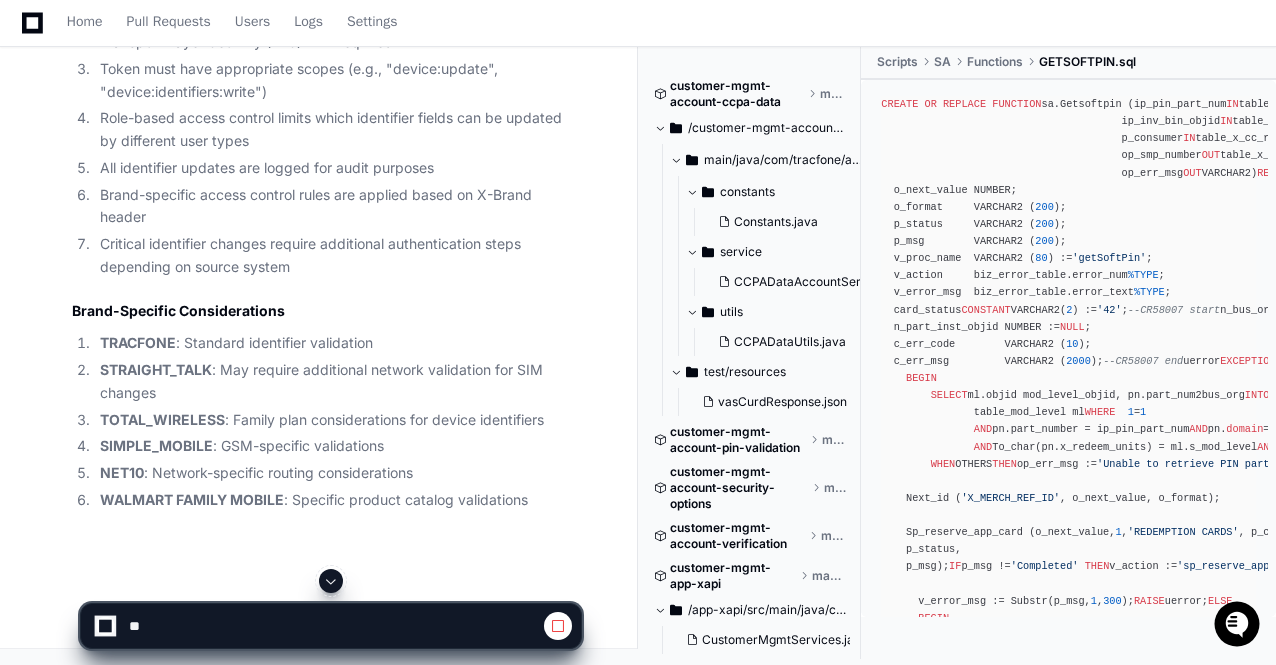 scroll, scrollTop: 139551, scrollLeft: 0, axis: vertical 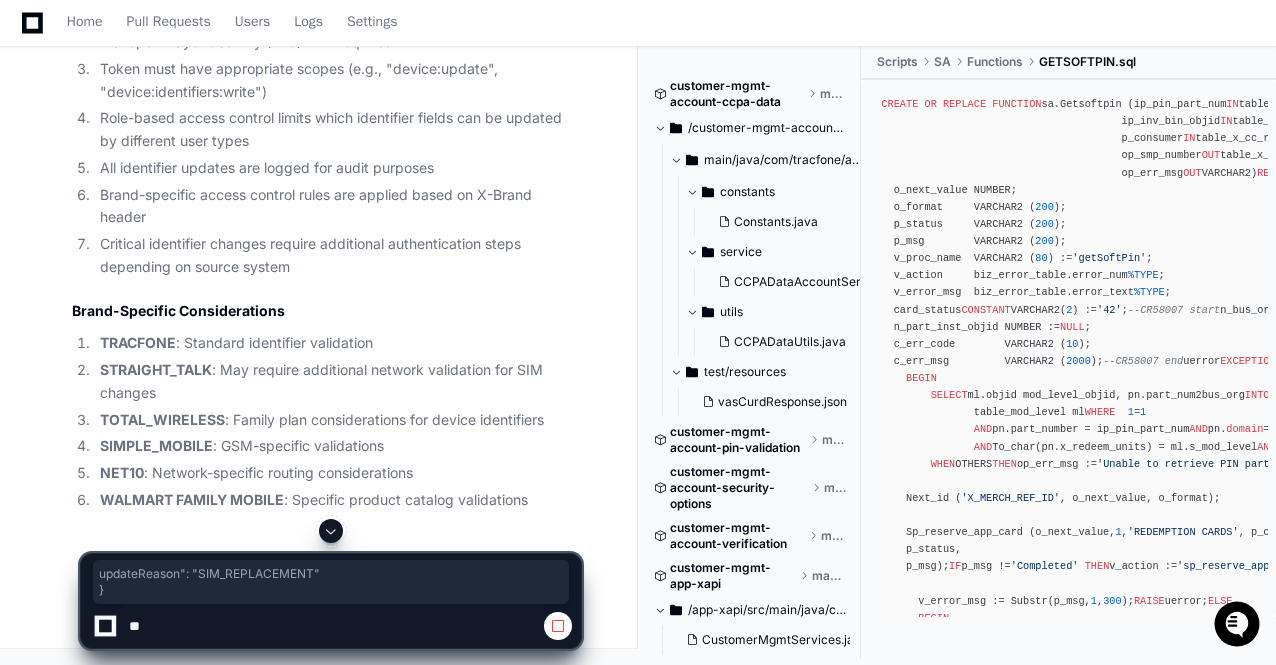 drag, startPoint x: 101, startPoint y: 491, endPoint x: 94, endPoint y: 501, distance: 12.206555 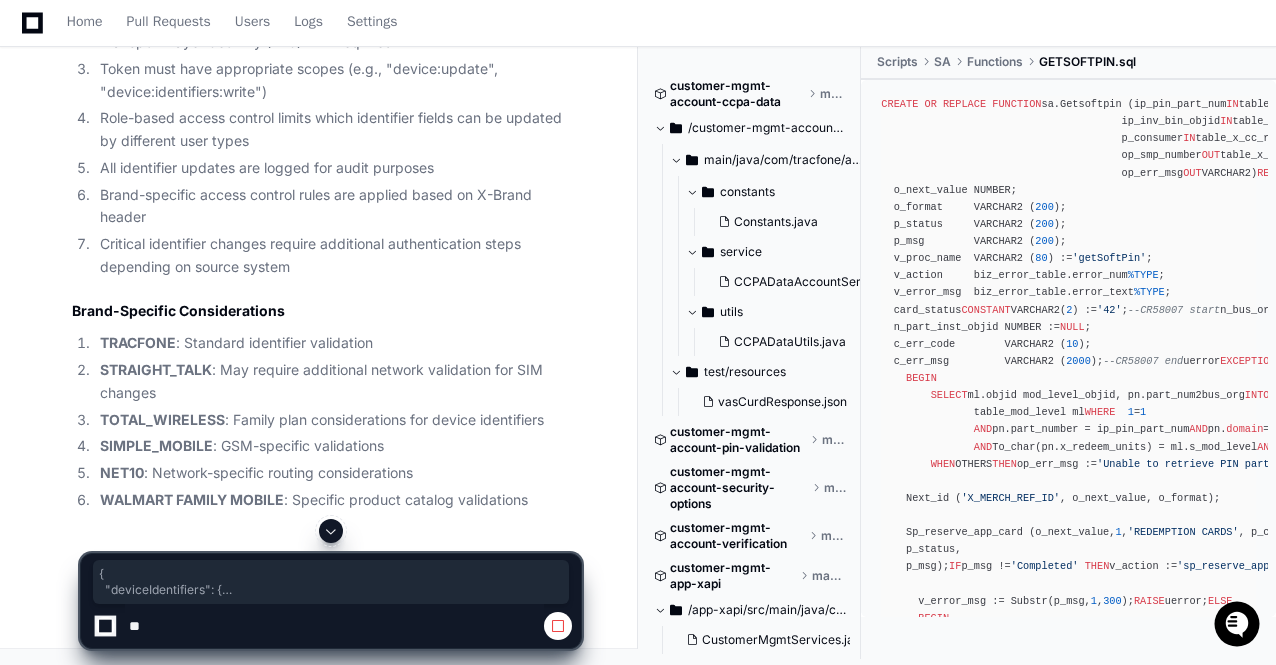 drag, startPoint x: 85, startPoint y: 344, endPoint x: 126, endPoint y: 502, distance: 163.23296 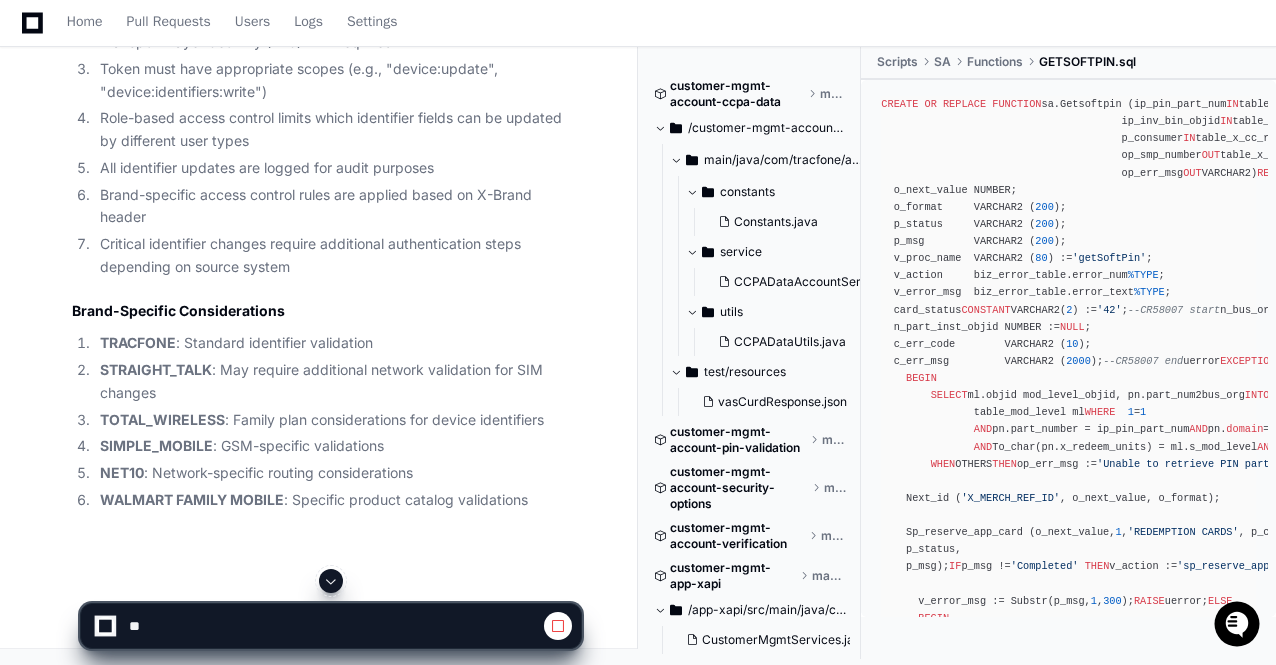 click 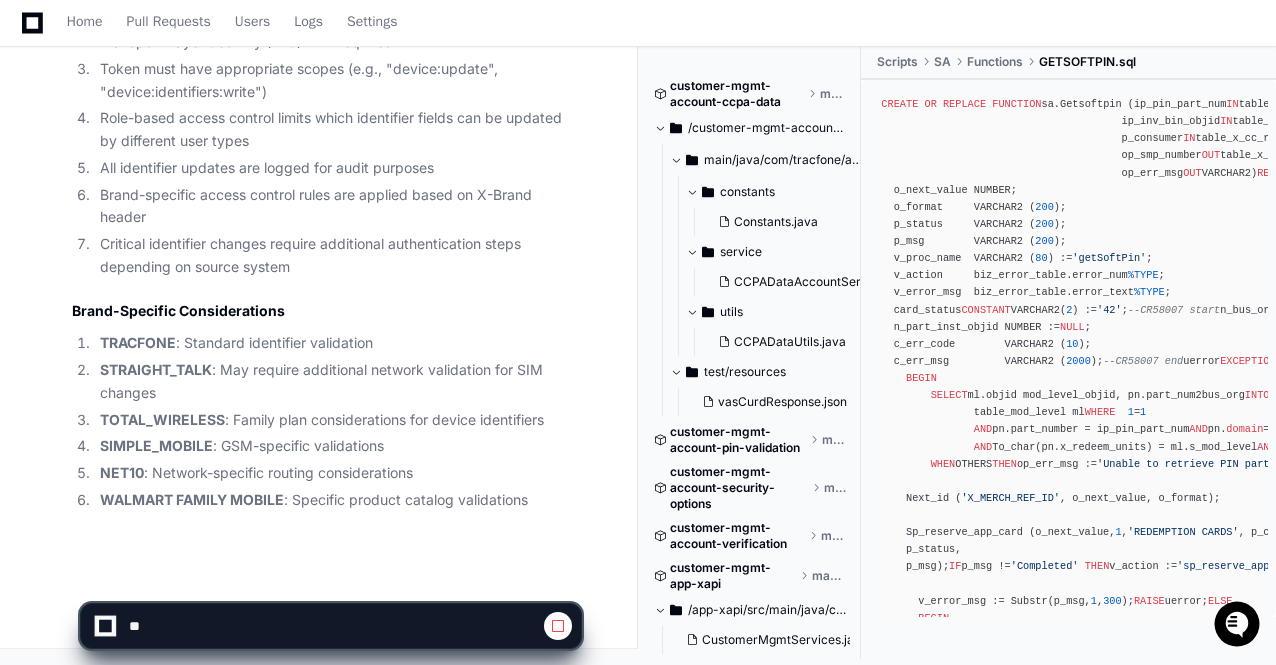 scroll, scrollTop: 141551, scrollLeft: 0, axis: vertical 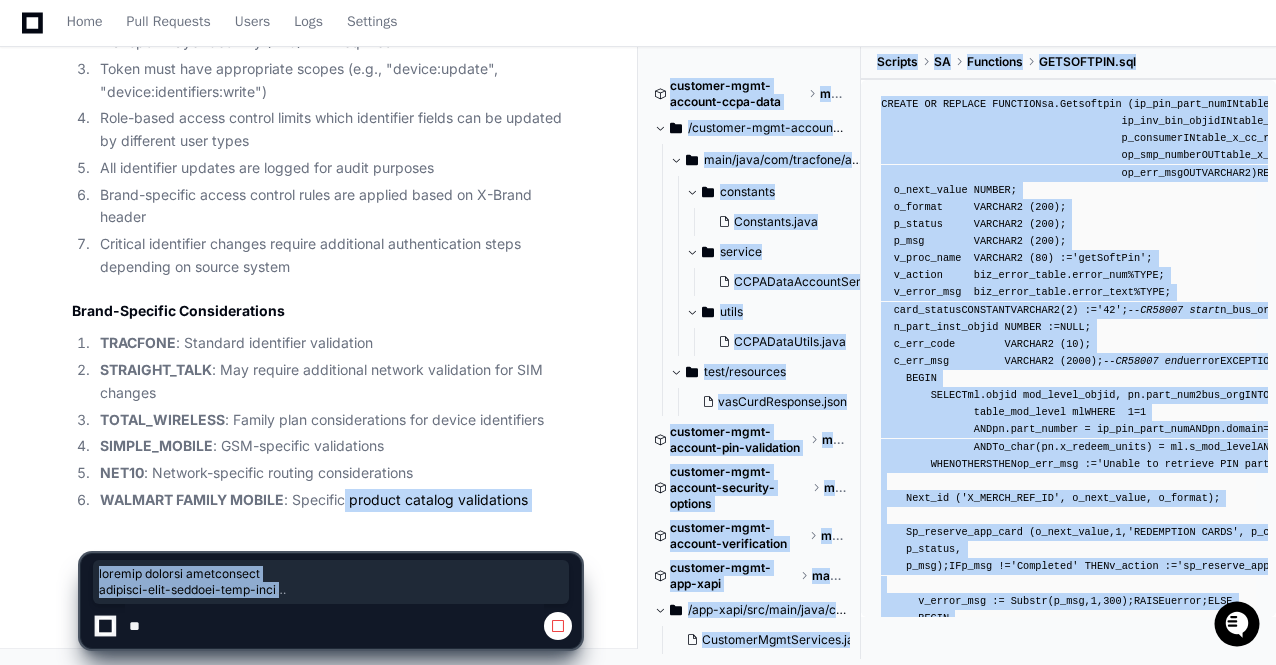 click on "WALMART FAMILY MOBILE : Specific product catalog validations" 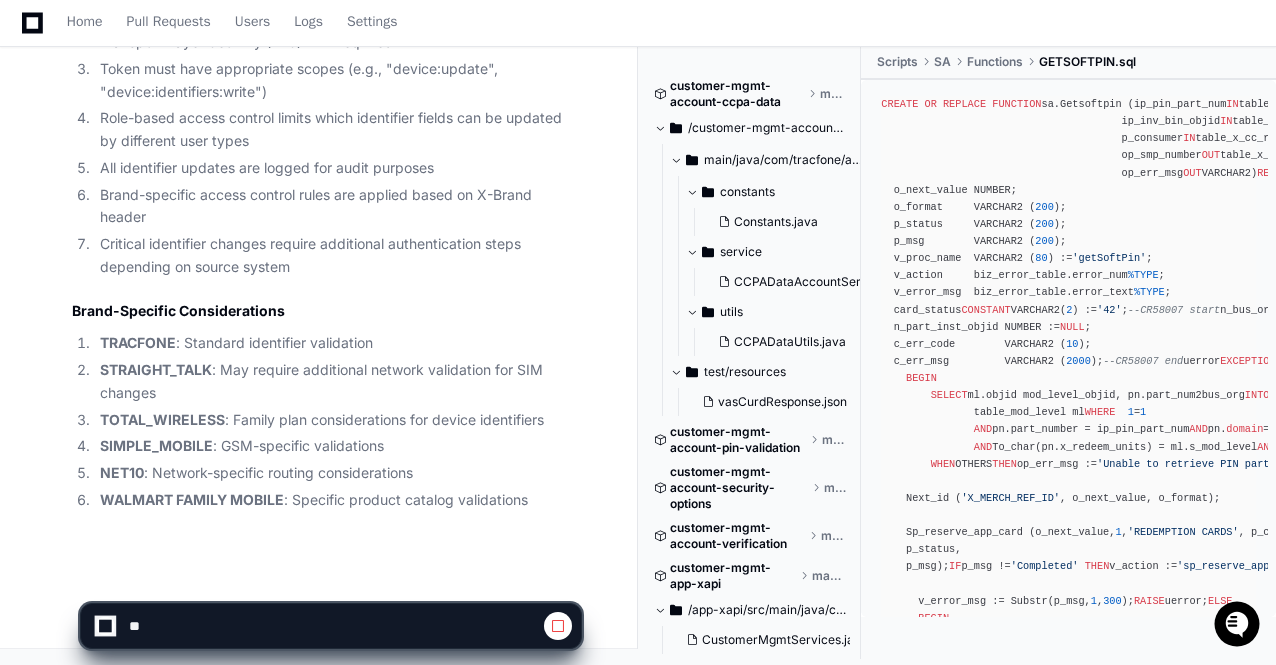 click on "gopinath.dayalan 4 days ago Generate Add Reserve Card Pin as is flow in Tracfone Prepaid system for Product and Service Inventory along with mermaid, necessary classes, Api points etc
PlayerZero 4 days ago Thinking Researching Reserve Card Pin flow Tracfone prepaid  The user is asking me to generate a flow for "Add Reserve Card Pin" within the Tracfone Prepaid system, specifically for Product and Service Inventory. They want this to include a mermaid diagram, necessary classes, API endpoints, and other relevant details.
First, I need to understand what this flow might entail within the Tracfone system. Let me search for relevant information in the codebase to understand what "Reserve Card Pin" might refer to in this context. Since this is likely related to product and service inventory, I'll search for related terms.
Let's start by searching for "Reserve Card Pin" or related terms in the repositories.
Researching card pin api controller prepaid tracfone" 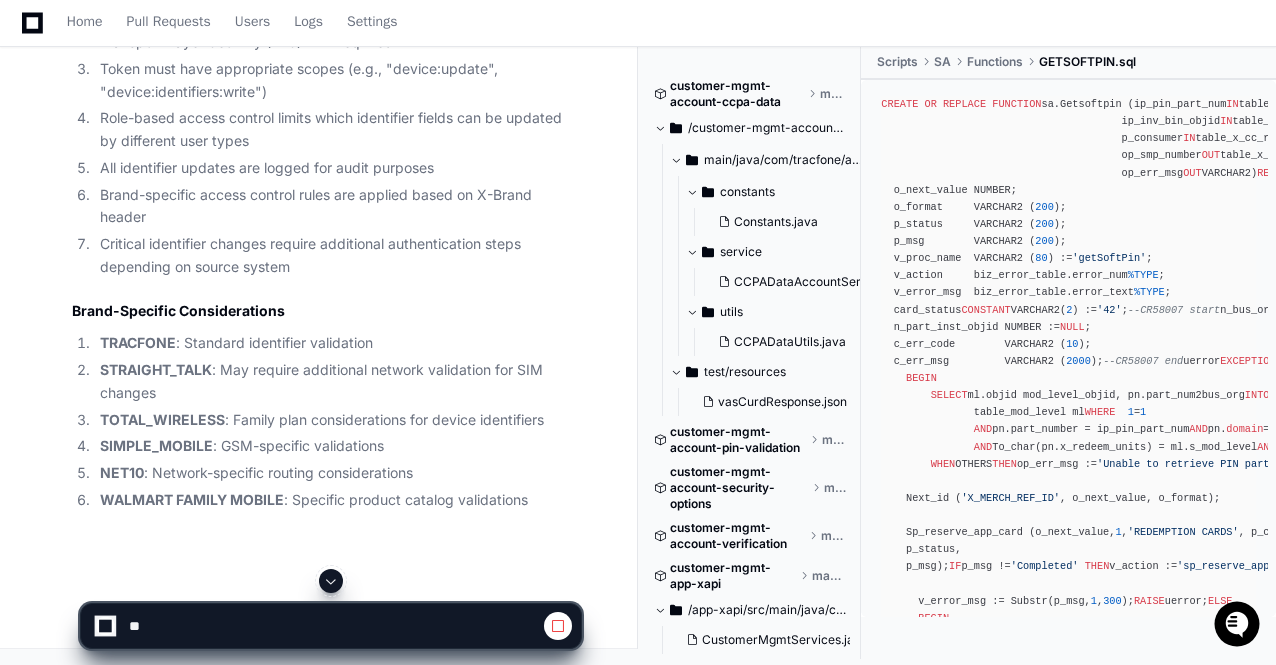 scroll, scrollTop: 136551, scrollLeft: 0, axis: vertical 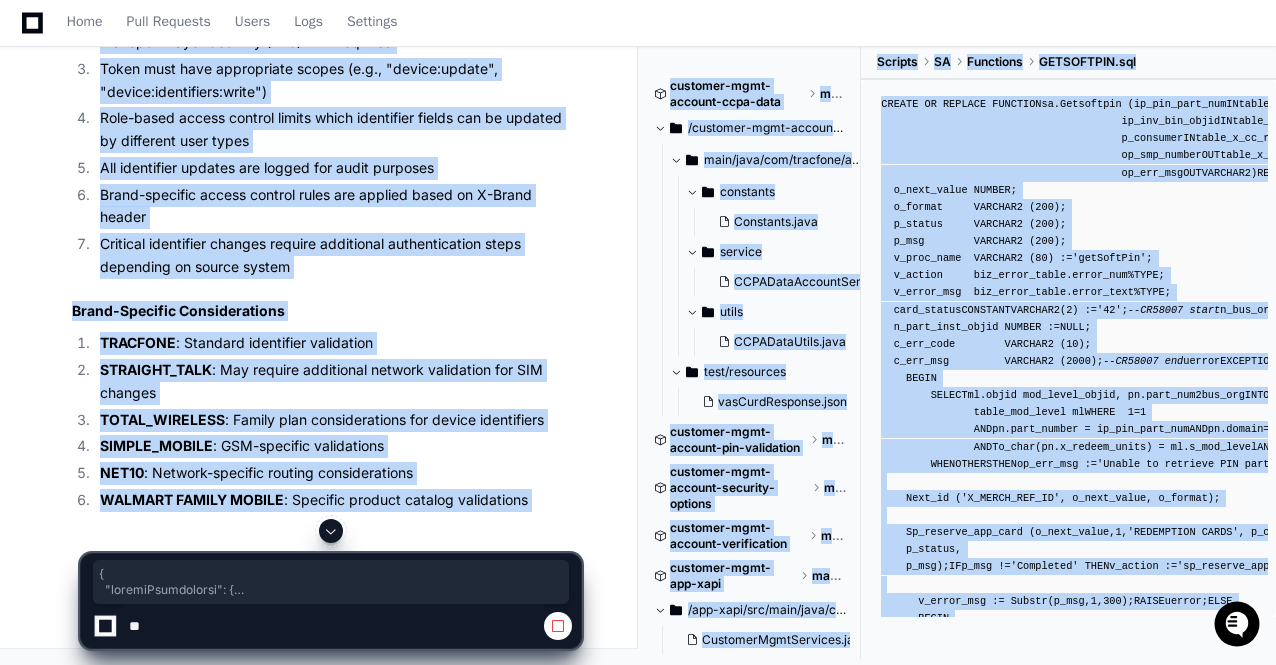 drag, startPoint x: 81, startPoint y: 412, endPoint x: 164, endPoint y: 521, distance: 137.00365 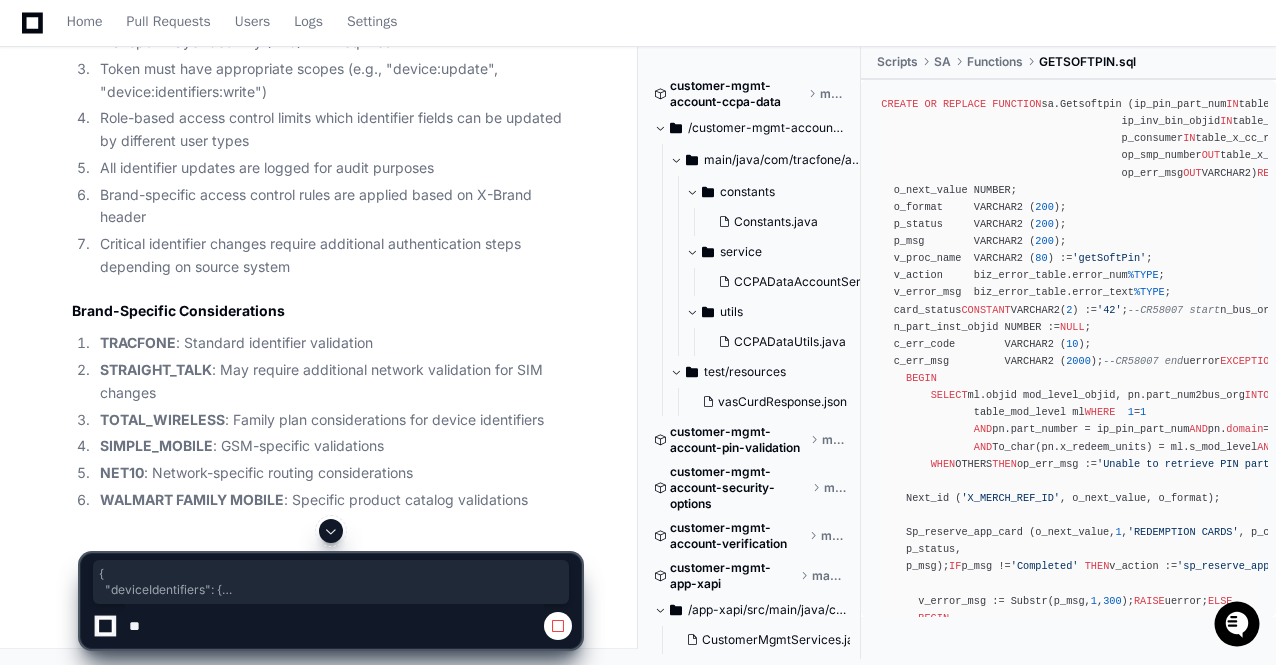 drag, startPoint x: 102, startPoint y: 550, endPoint x: 83, endPoint y: 413, distance: 138.31125 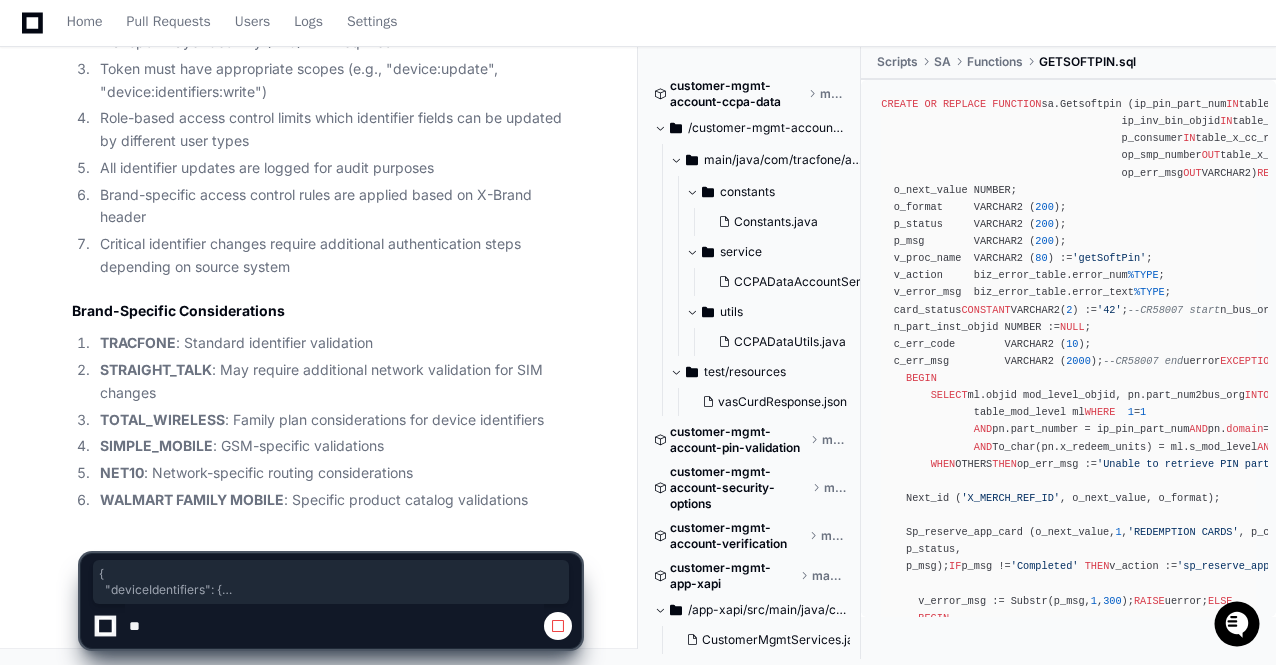 click on "{
"deviceIdentifiers": {
"imei": "351756051524001",
"sim": {
"iccid": "89148000000123456789",
"oldIccid": "89148000000123456788",
"simSwapReason": "DAMAGED"
}
}" 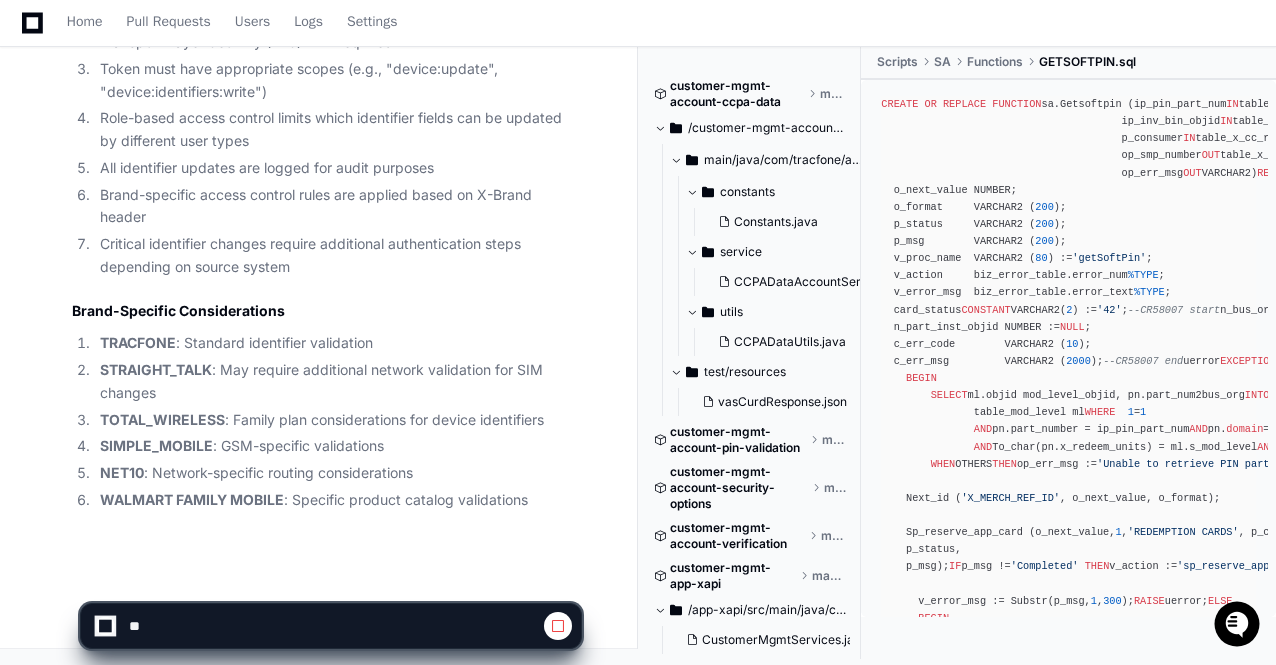 click on "STRAIGHT_TALK : May require additional network validation for SIM changes" 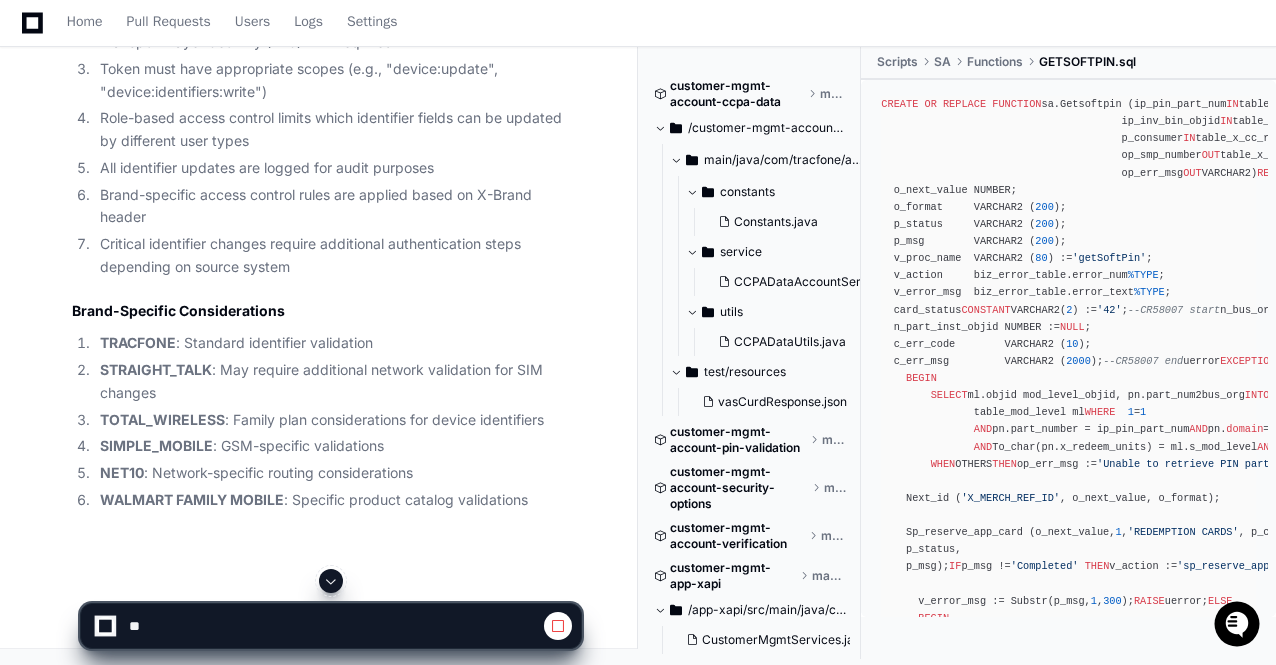 scroll, scrollTop: 136391, scrollLeft: 0, axis: vertical 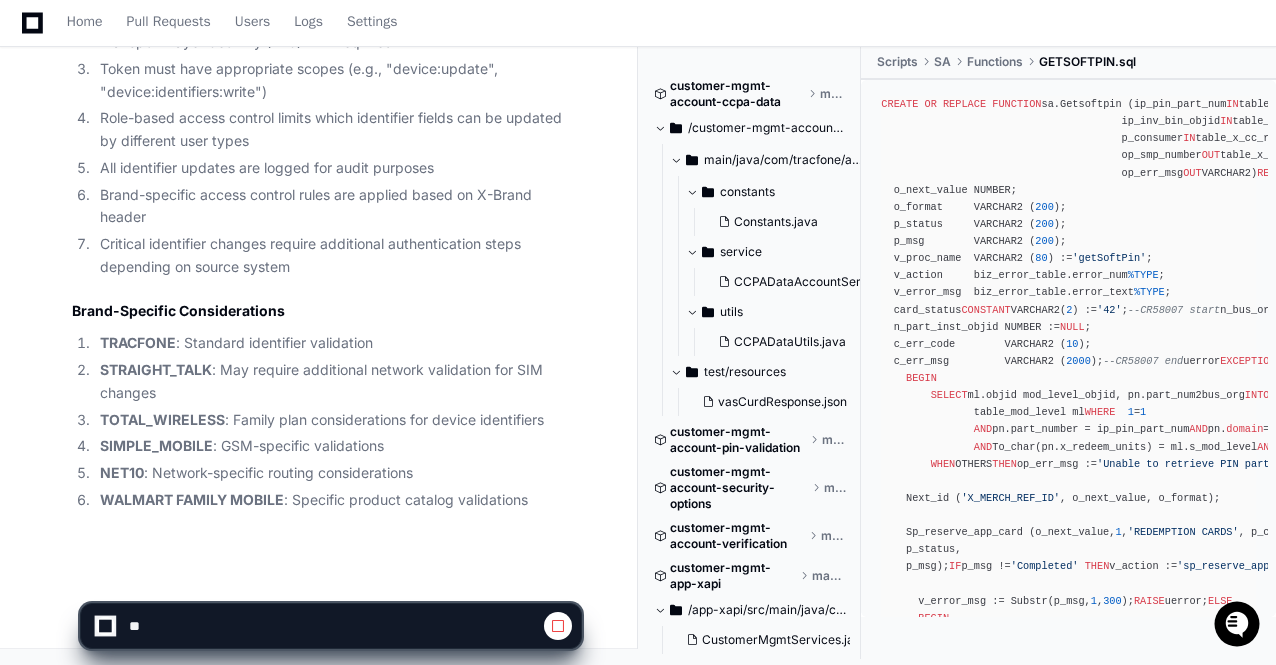 click on "WALMART FAMILY MOBILE : Specific product catalog validations" 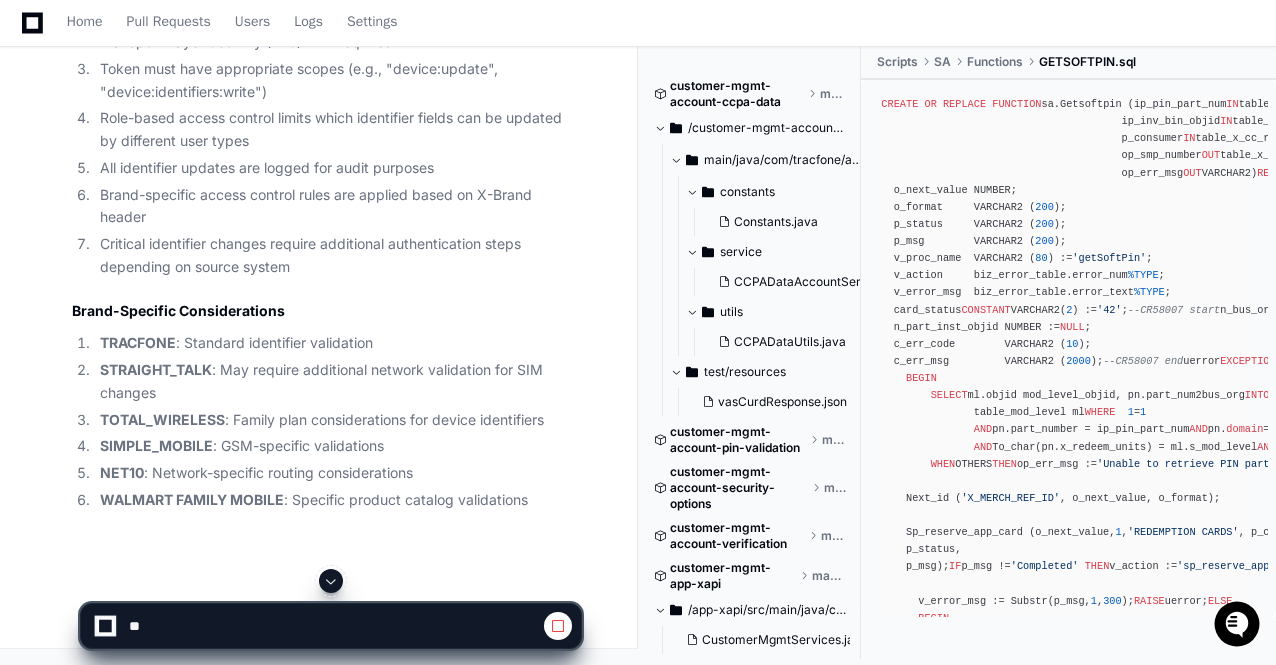 scroll, scrollTop: 136671, scrollLeft: 0, axis: vertical 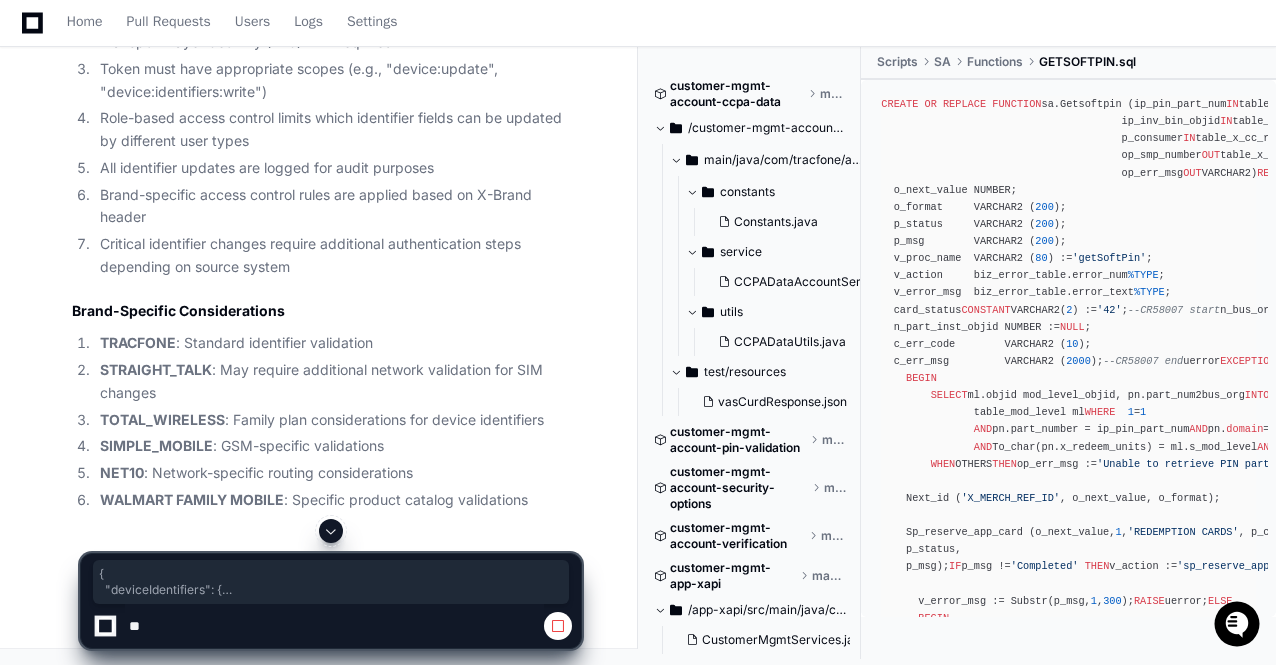 drag, startPoint x: 312, startPoint y: 495, endPoint x: 82, endPoint y: 297, distance: 303.48642 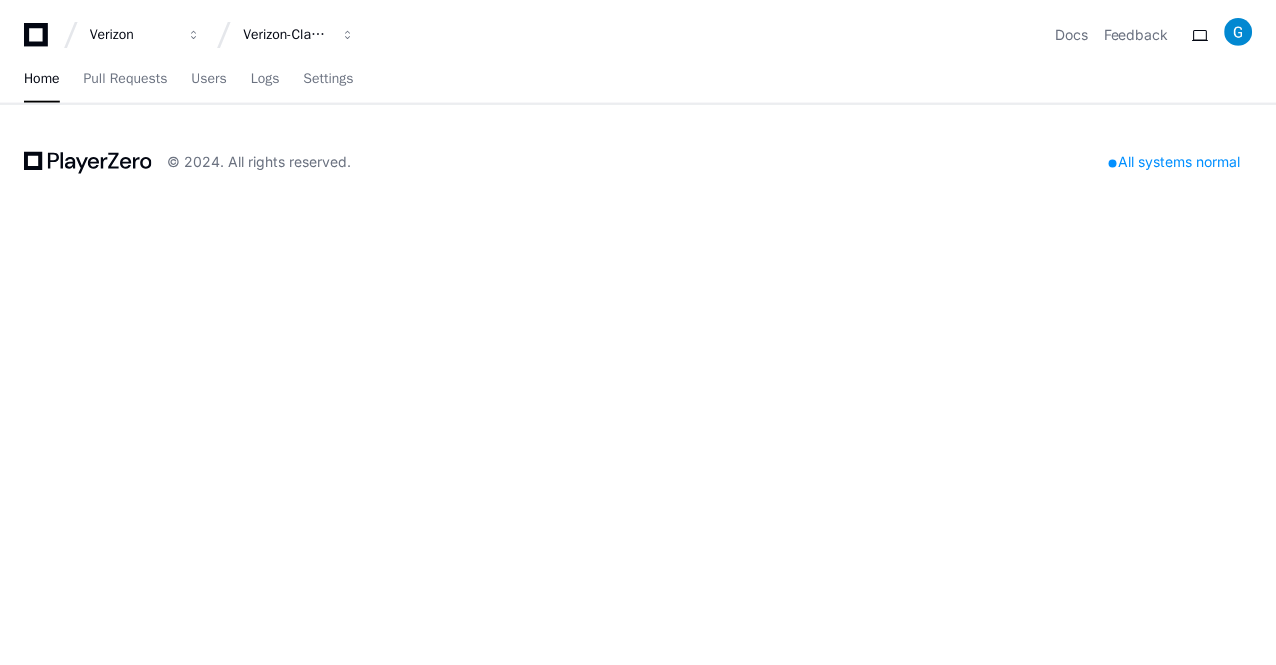 scroll, scrollTop: 0, scrollLeft: 0, axis: both 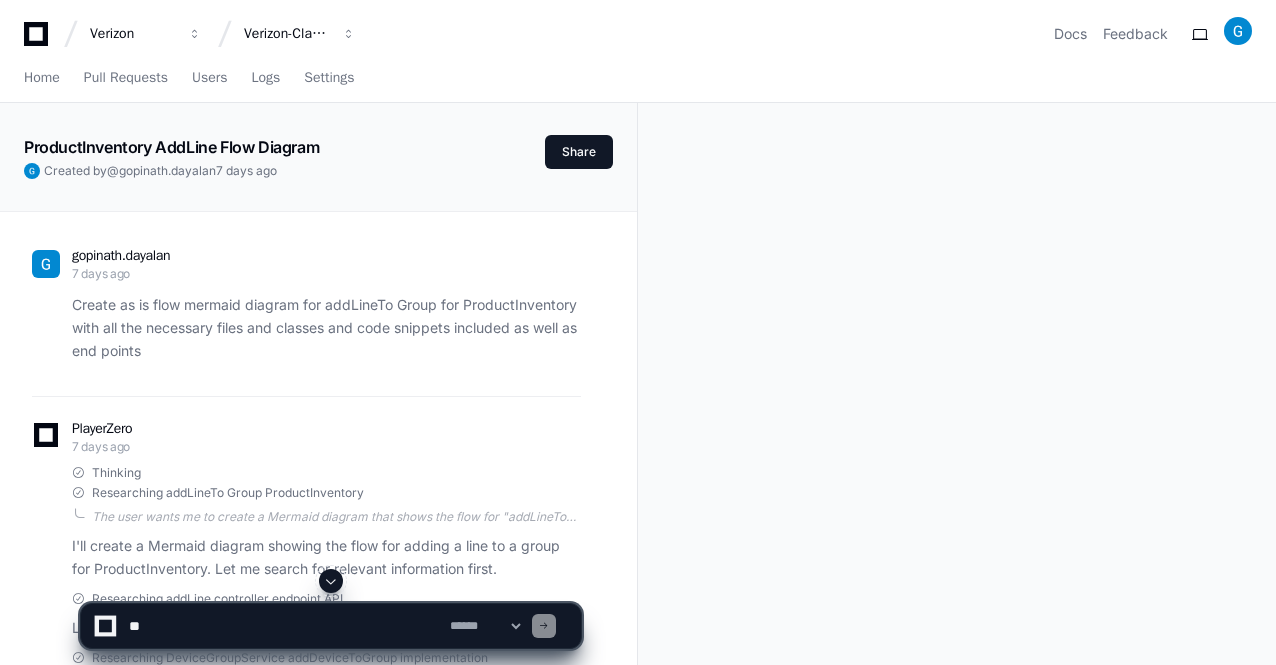 click 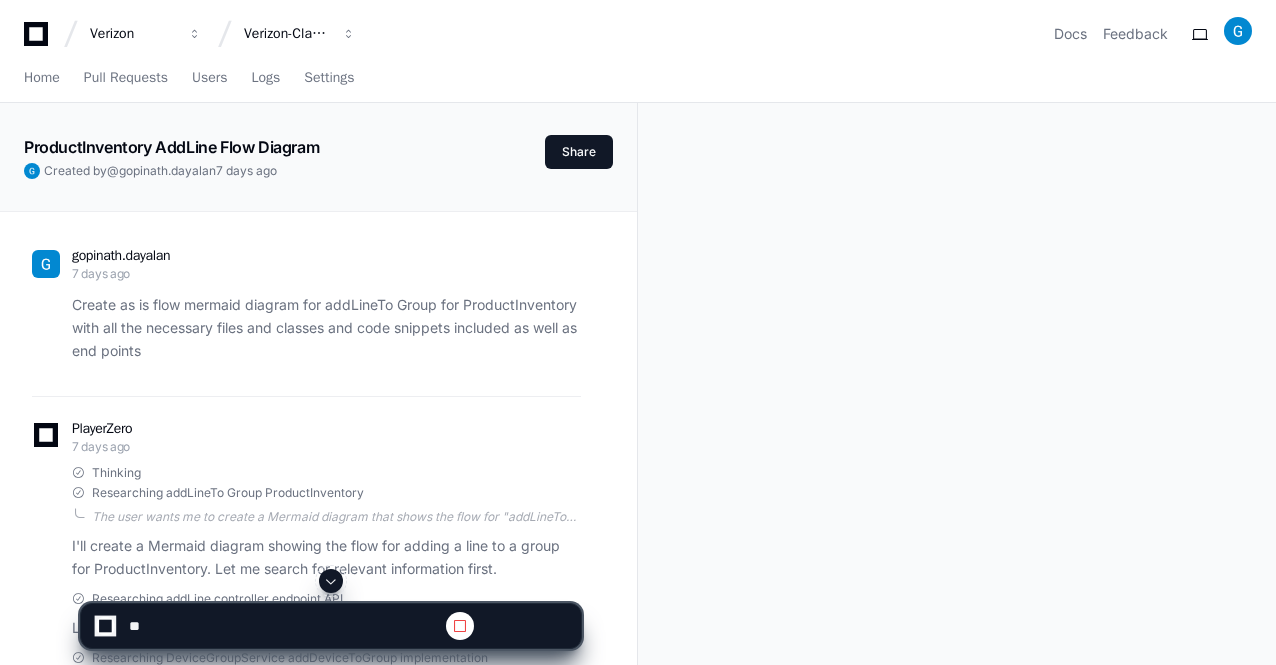 click 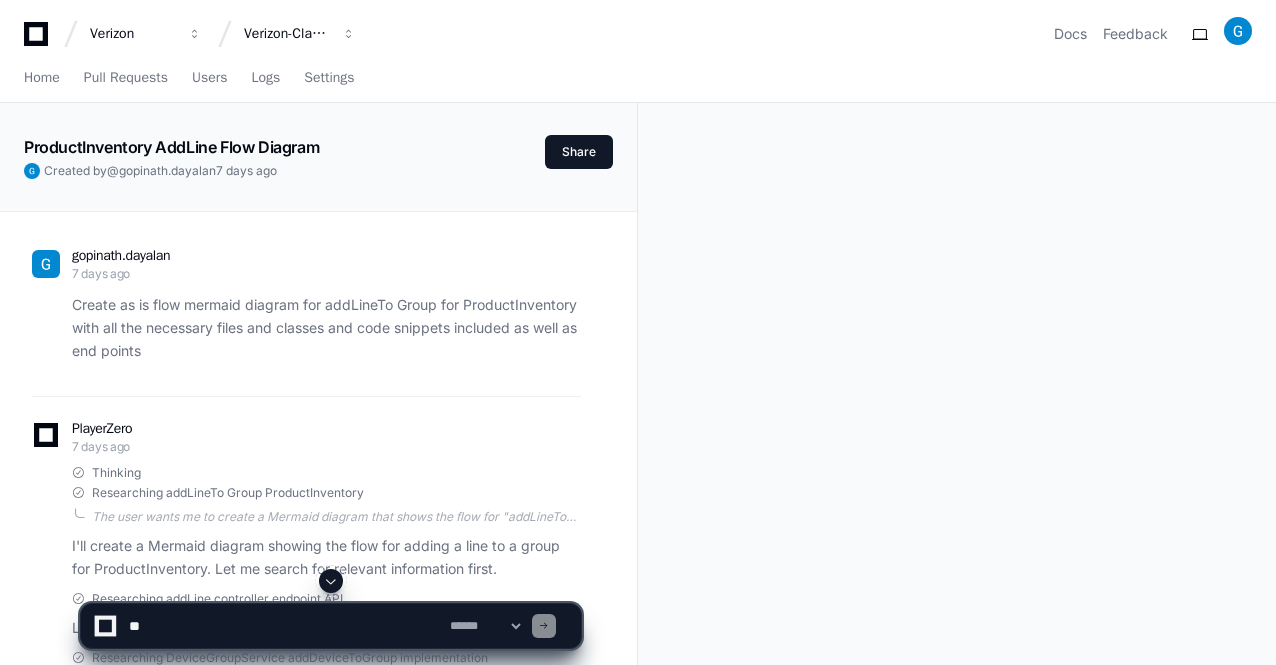 click 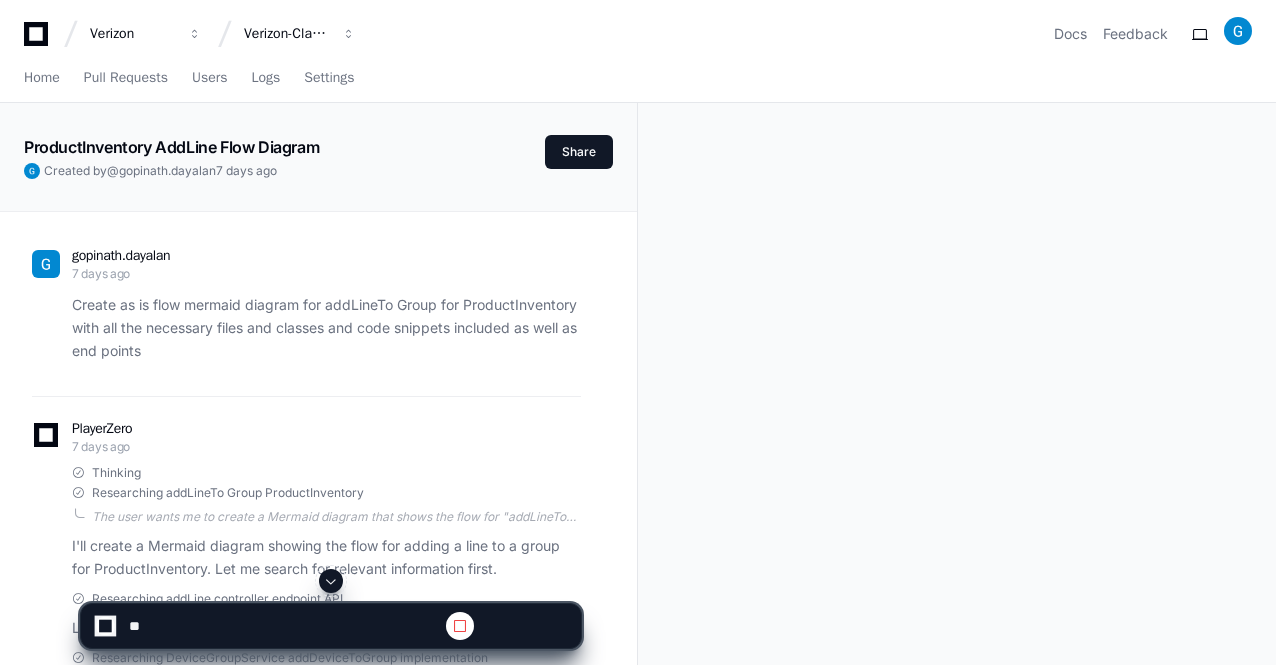 click 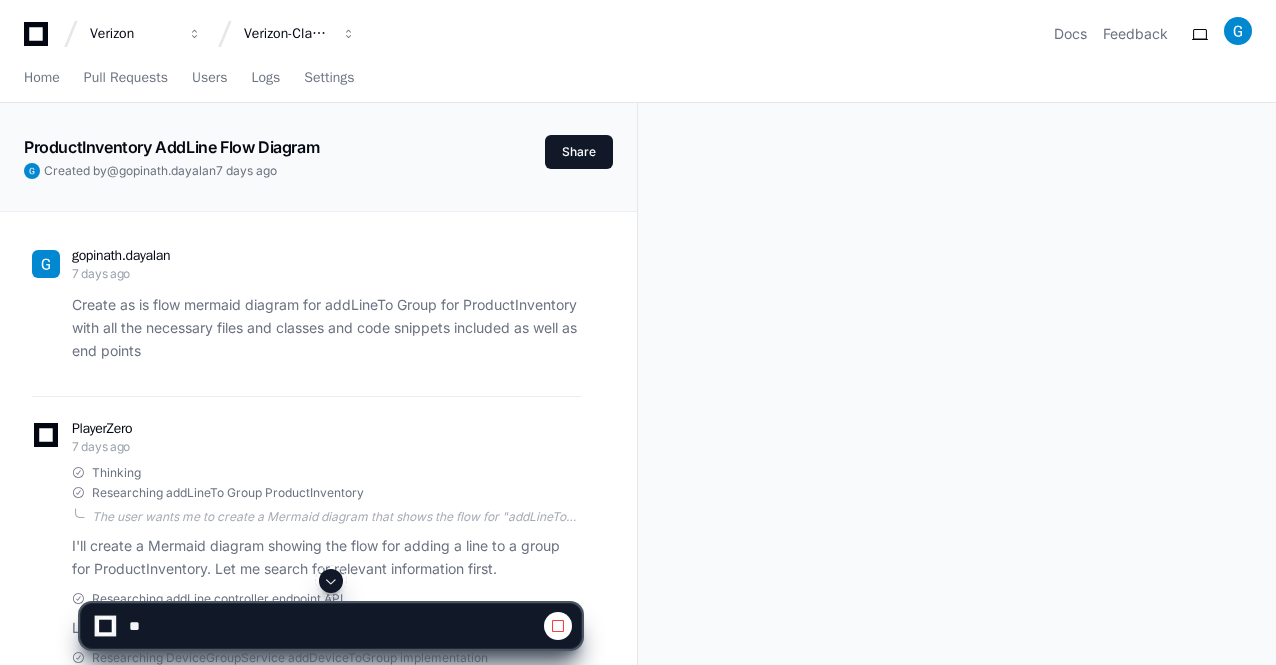 click 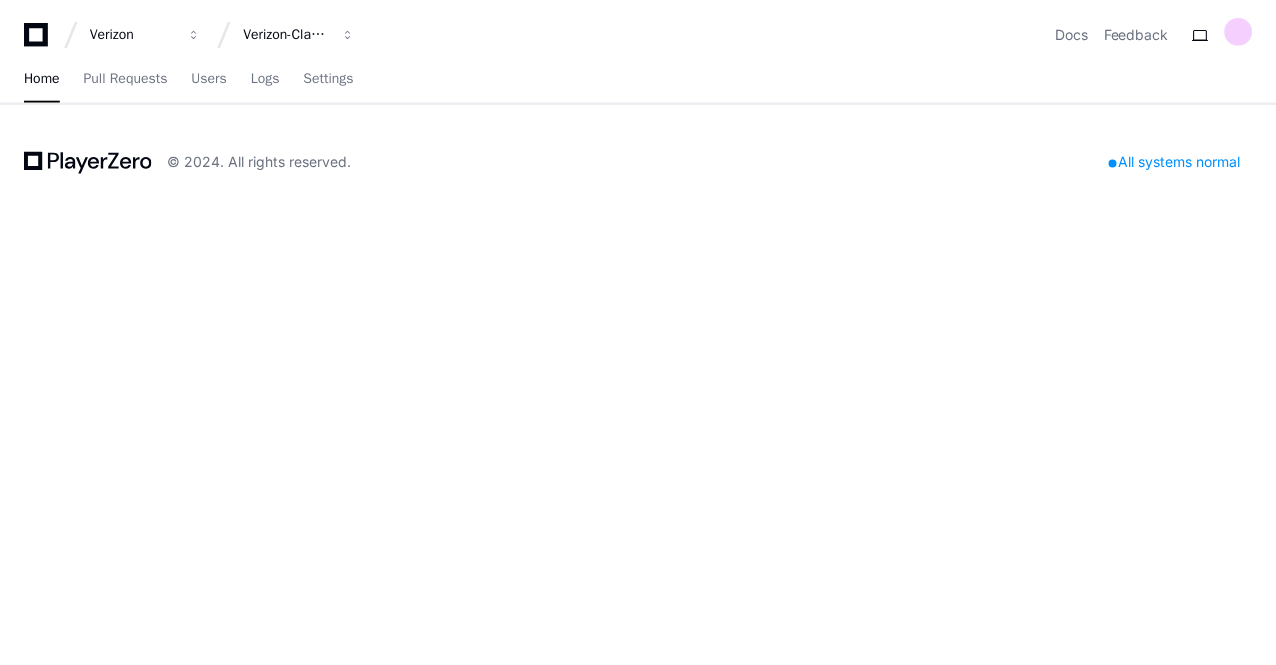 scroll, scrollTop: 0, scrollLeft: 0, axis: both 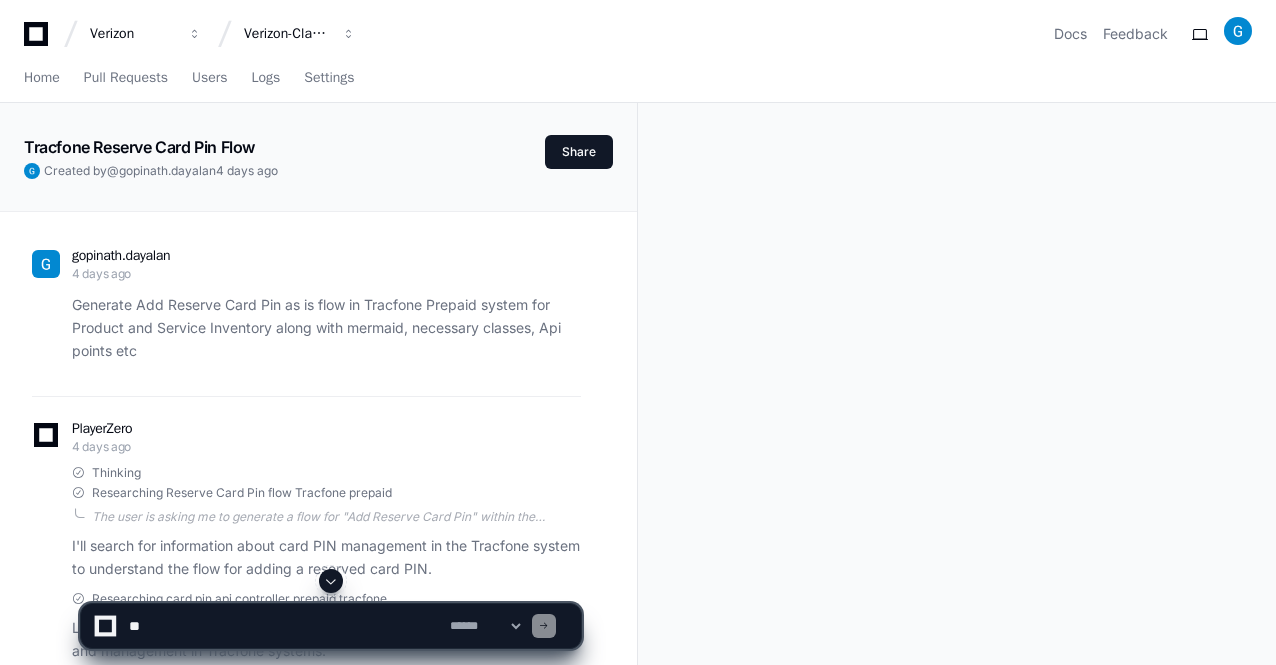 click 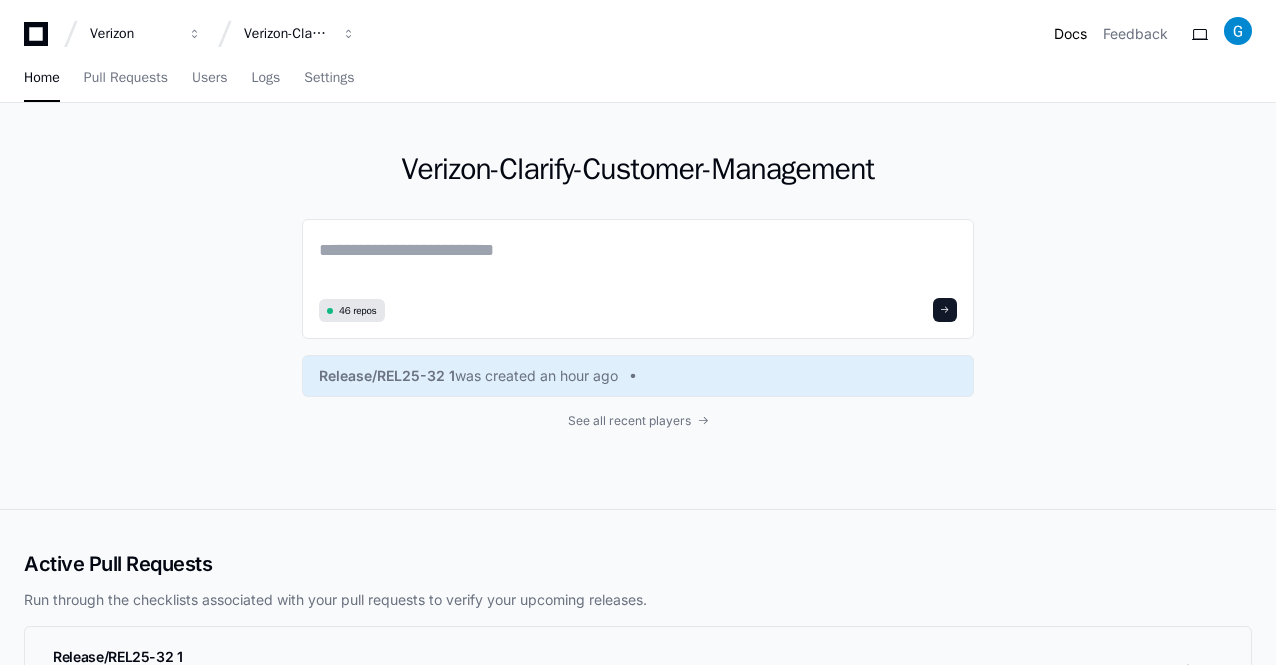 scroll, scrollTop: 0, scrollLeft: 0, axis: both 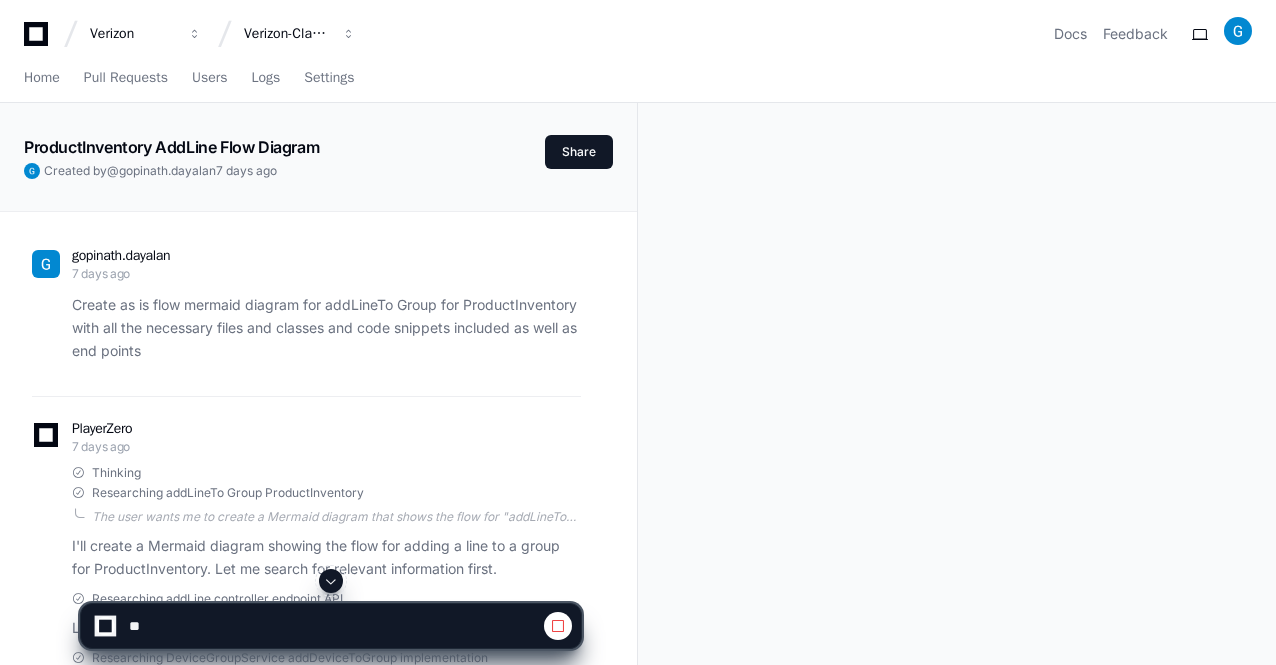 click 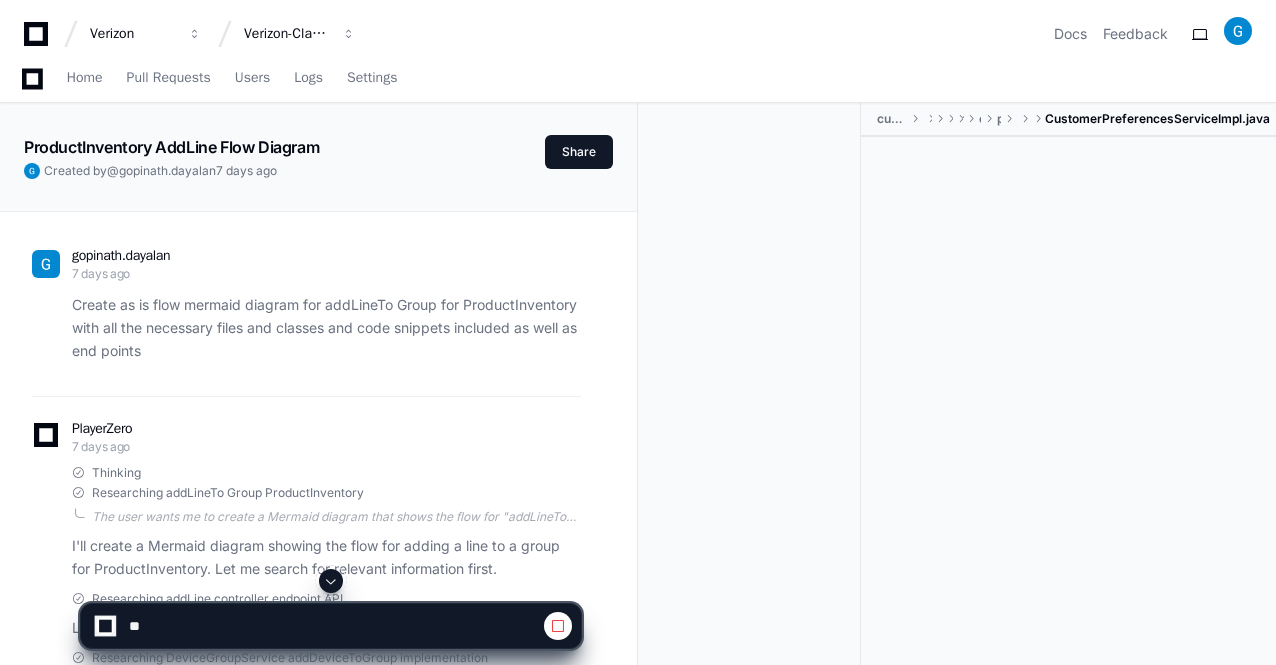 scroll, scrollTop: 4163, scrollLeft: 0, axis: vertical 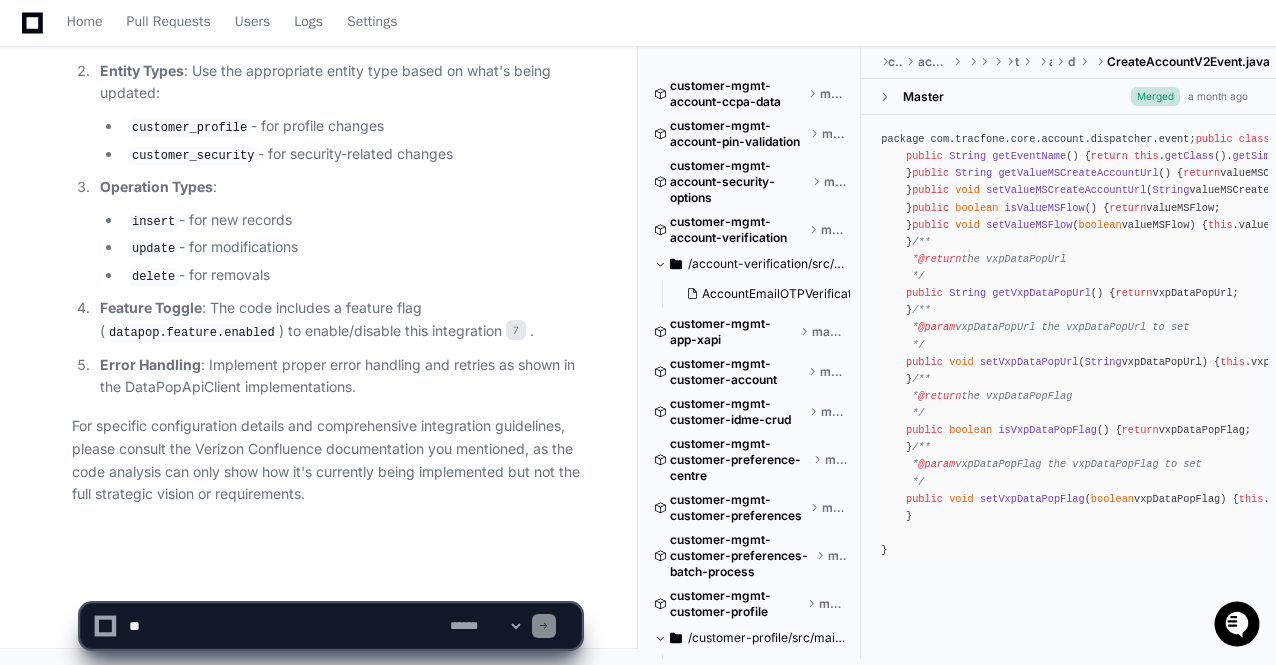 click 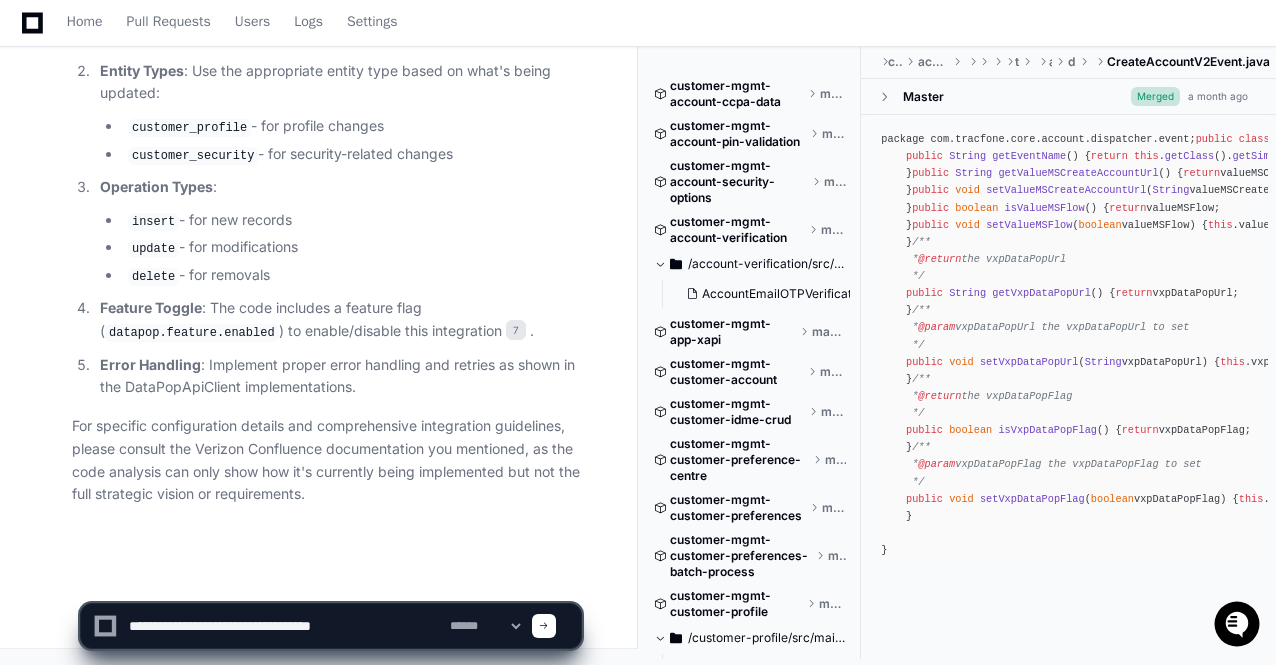 type on "**********" 